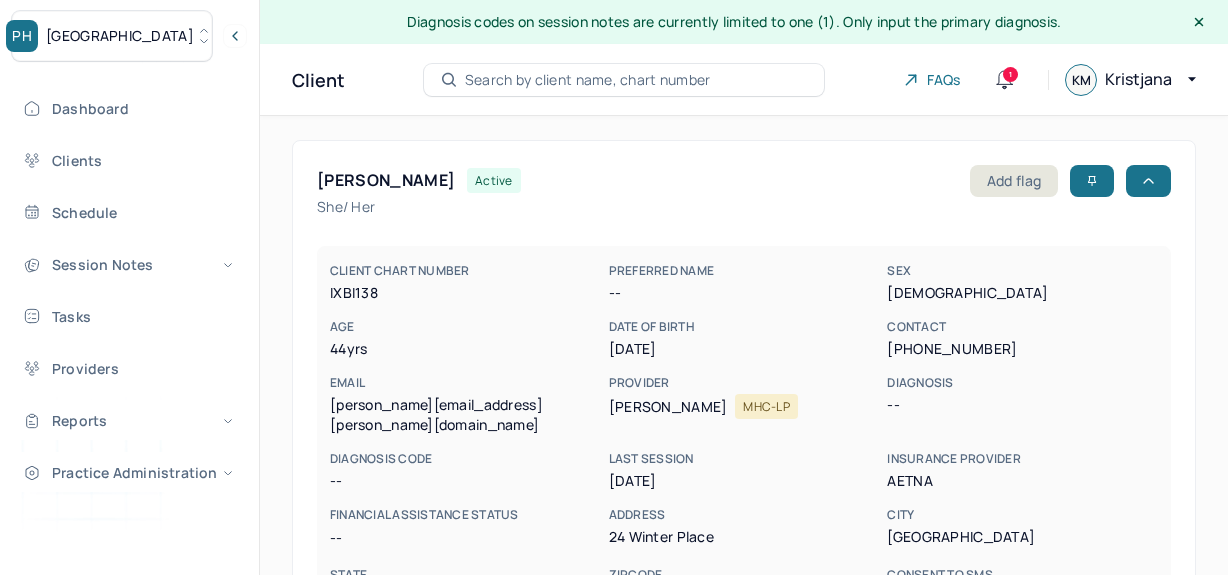 scroll, scrollTop: 0, scrollLeft: 0, axis: both 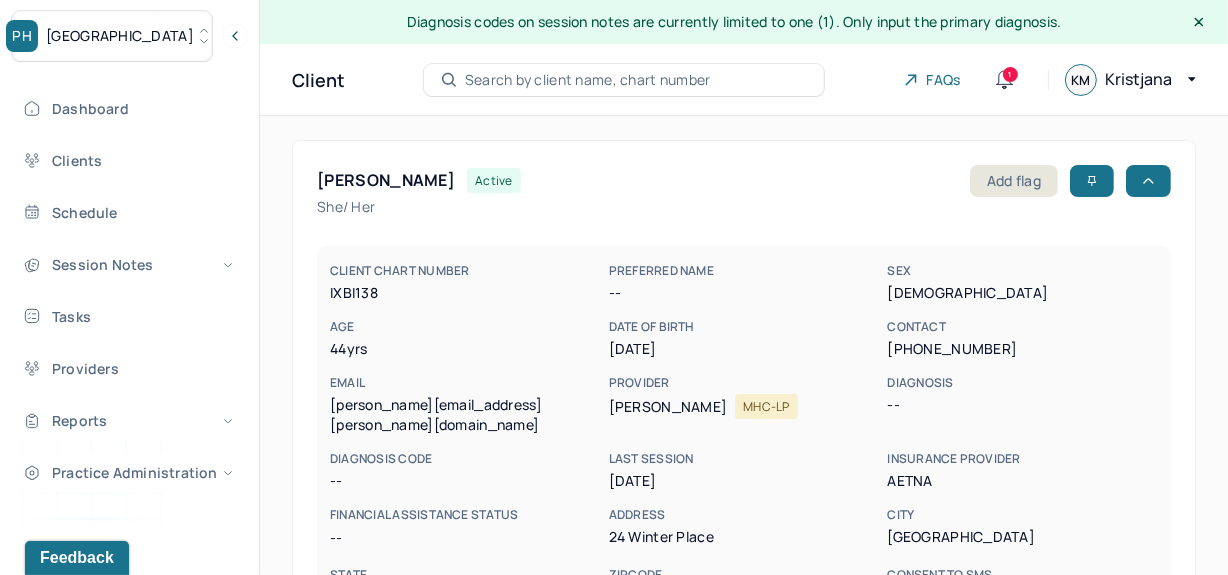 click on "Dashboard Clients Schedule Session Notes Tasks Providers Reports Practice Administration" at bounding box center [129, 290] 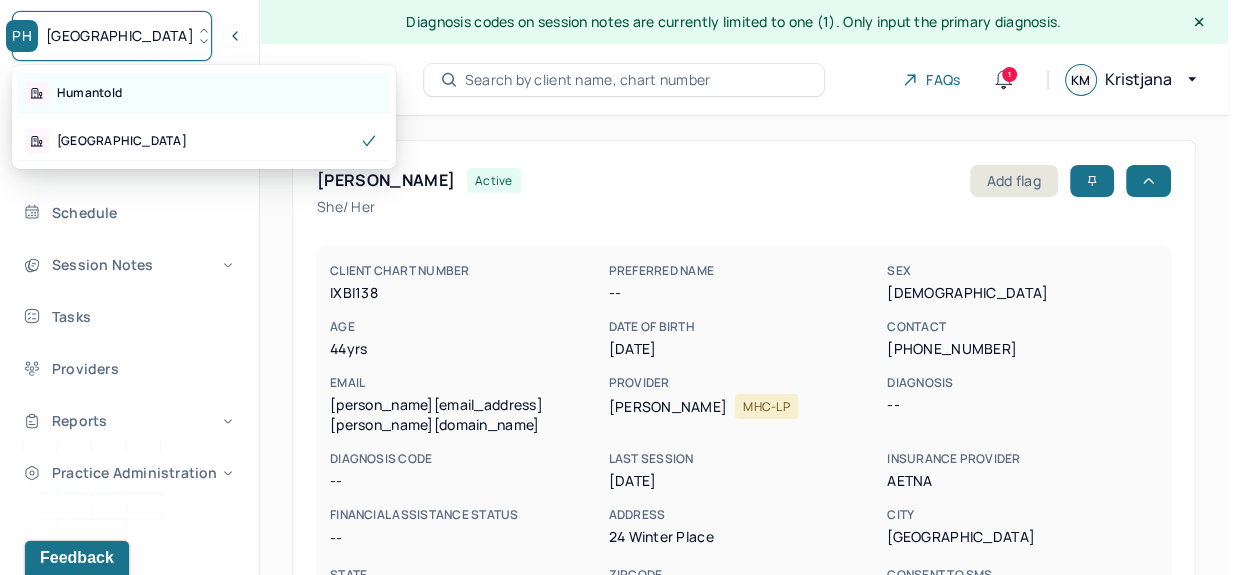 click on "Humantold" at bounding box center (204, 93) 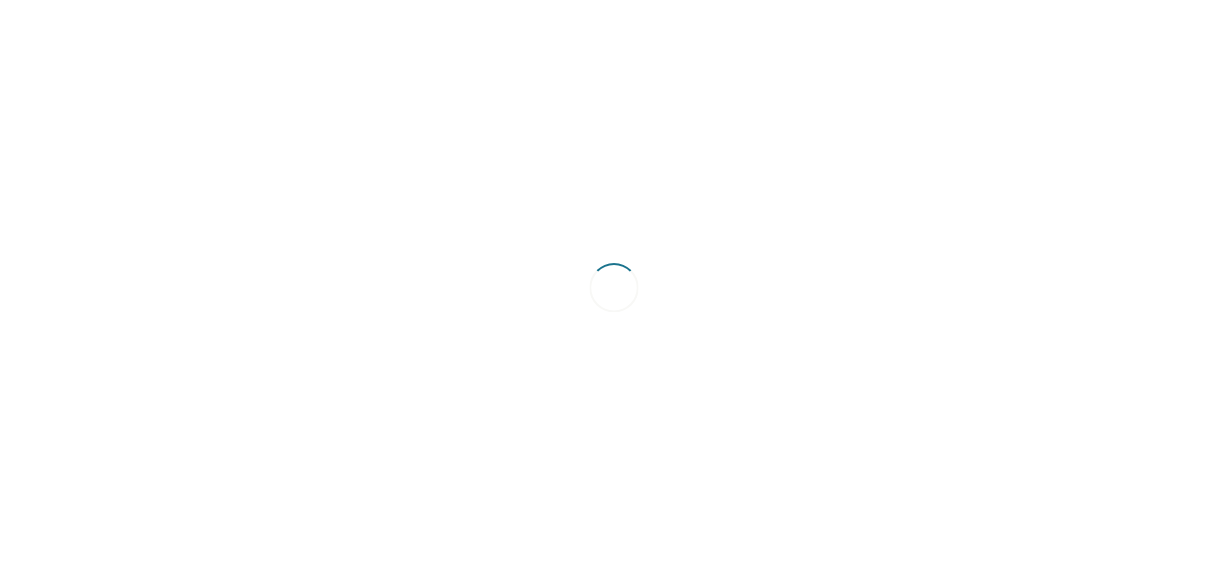 scroll, scrollTop: 0, scrollLeft: 0, axis: both 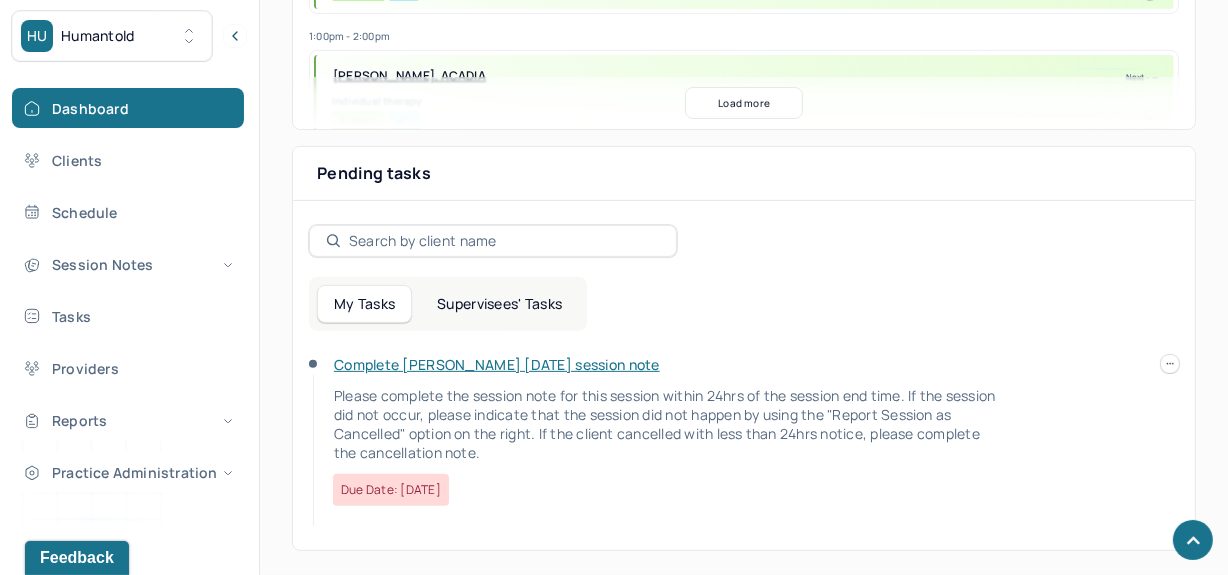 click on "Supervisees' Tasks" at bounding box center (499, 304) 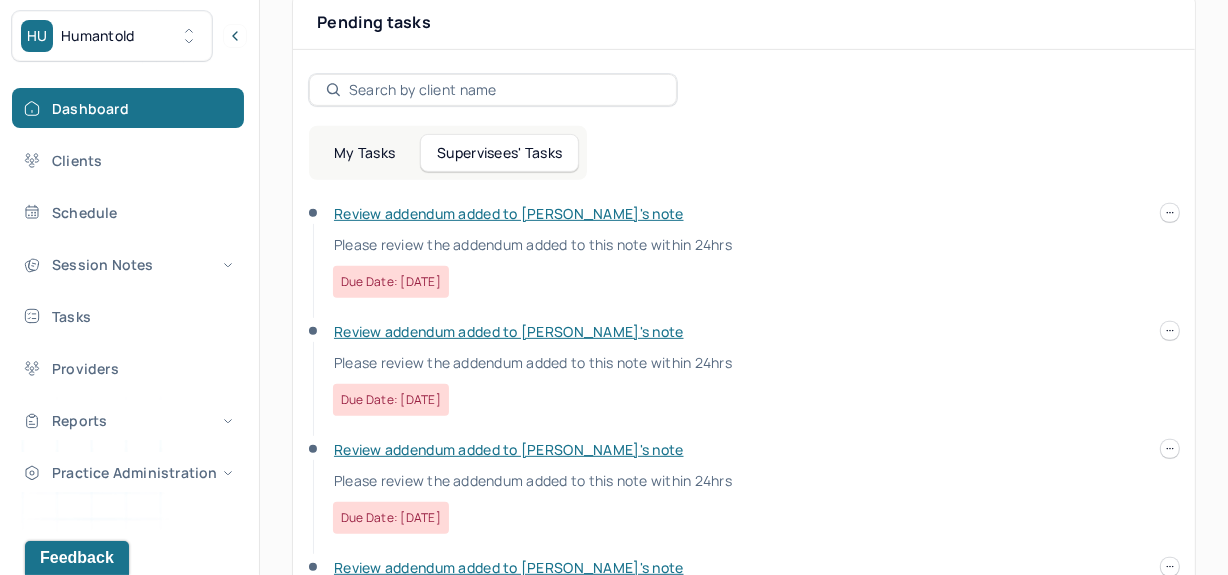 scroll, scrollTop: 0, scrollLeft: 0, axis: both 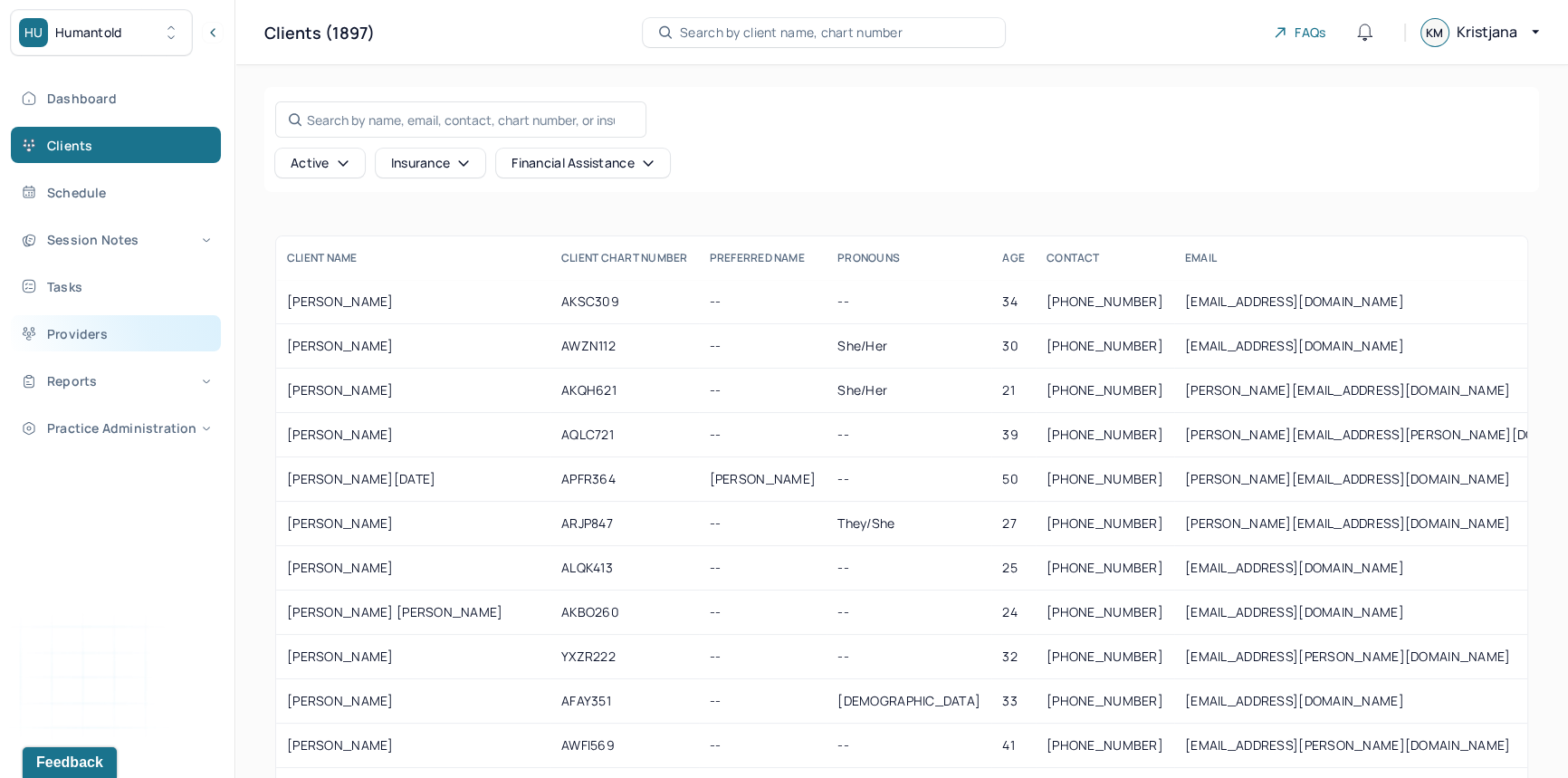 click on "Providers" at bounding box center [116, 333] 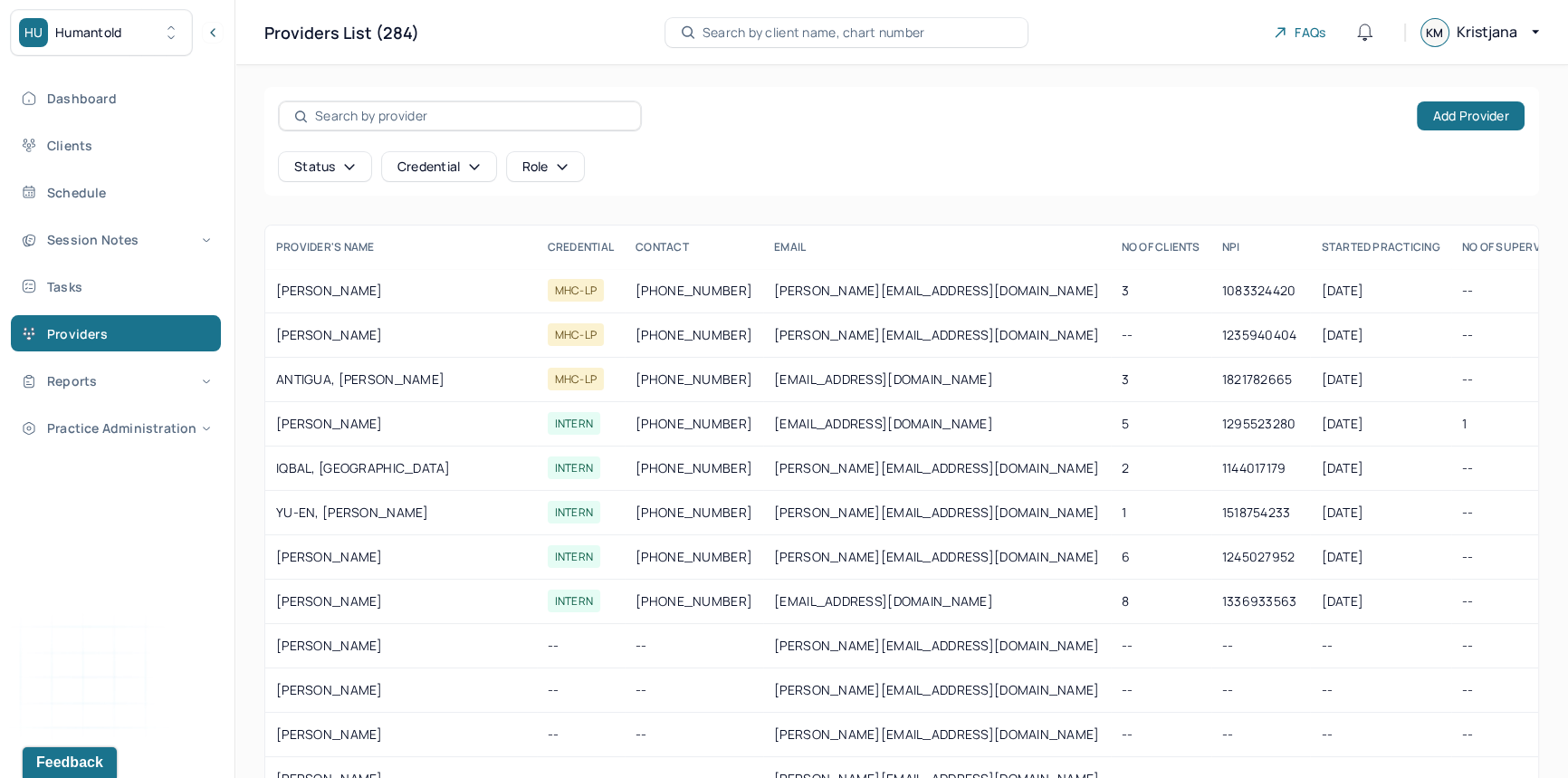 click at bounding box center [470, 116] 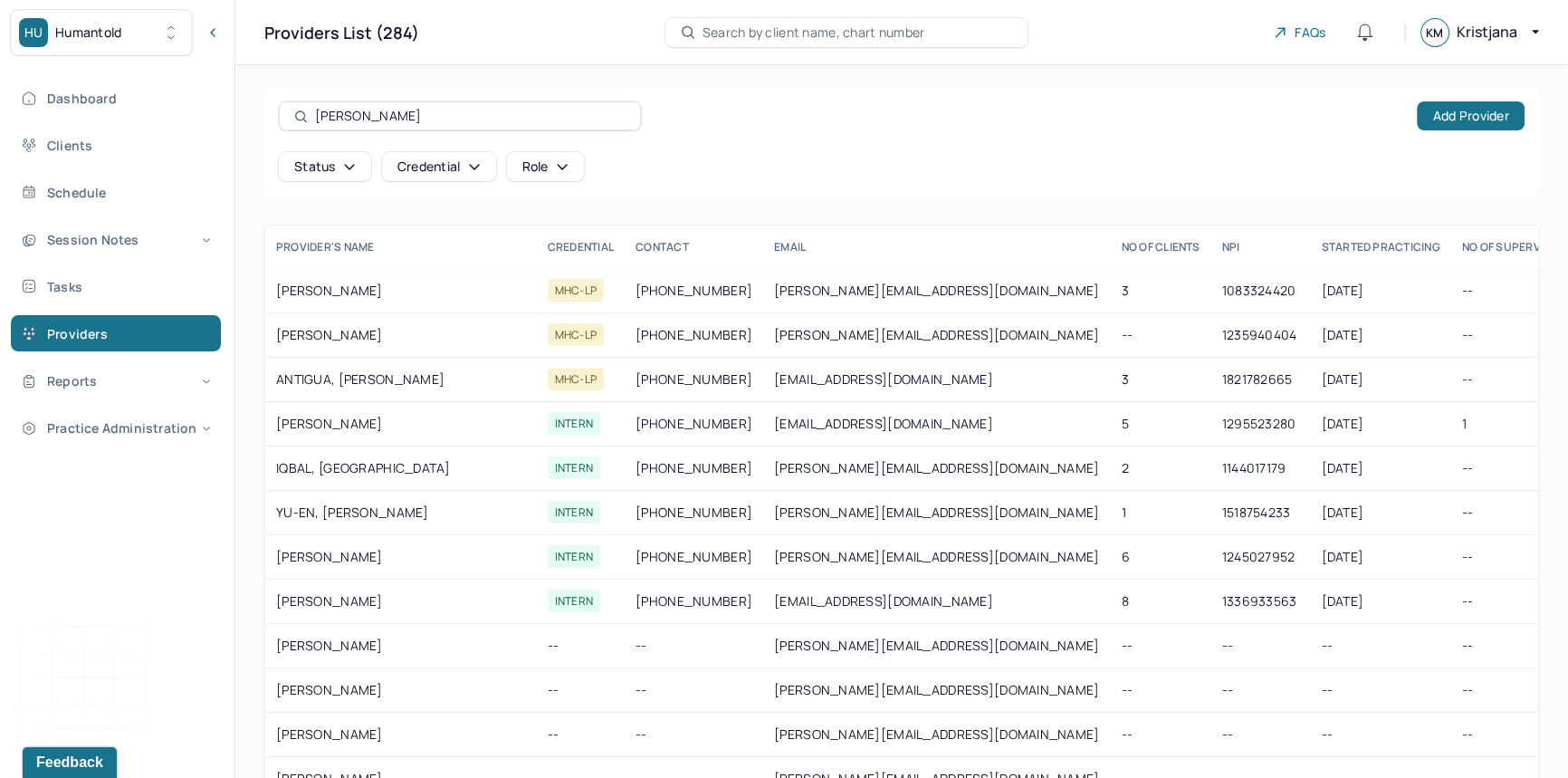 type on "verna" 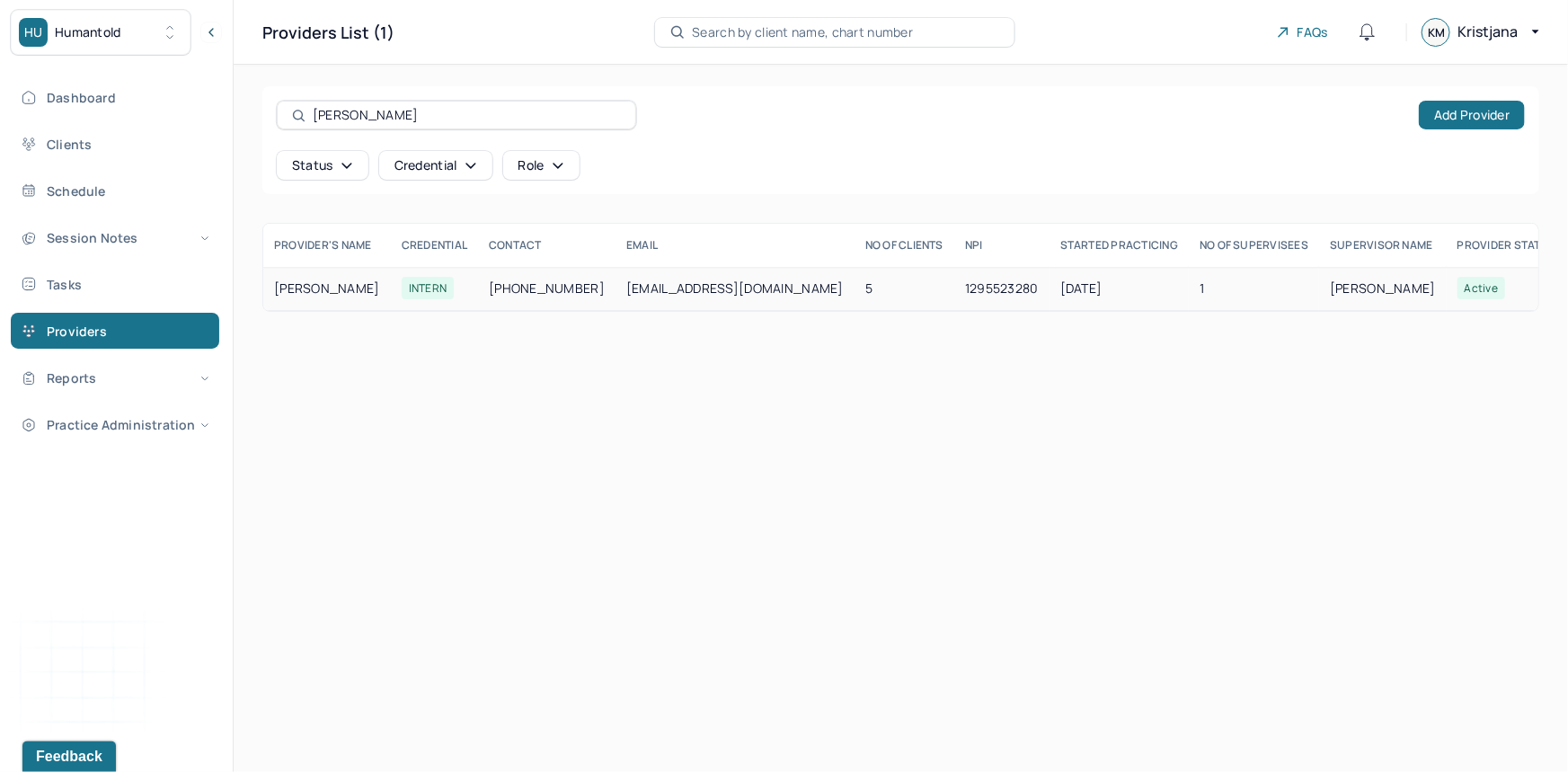 click on "YIN, VERNA" at bounding box center (327, 288) 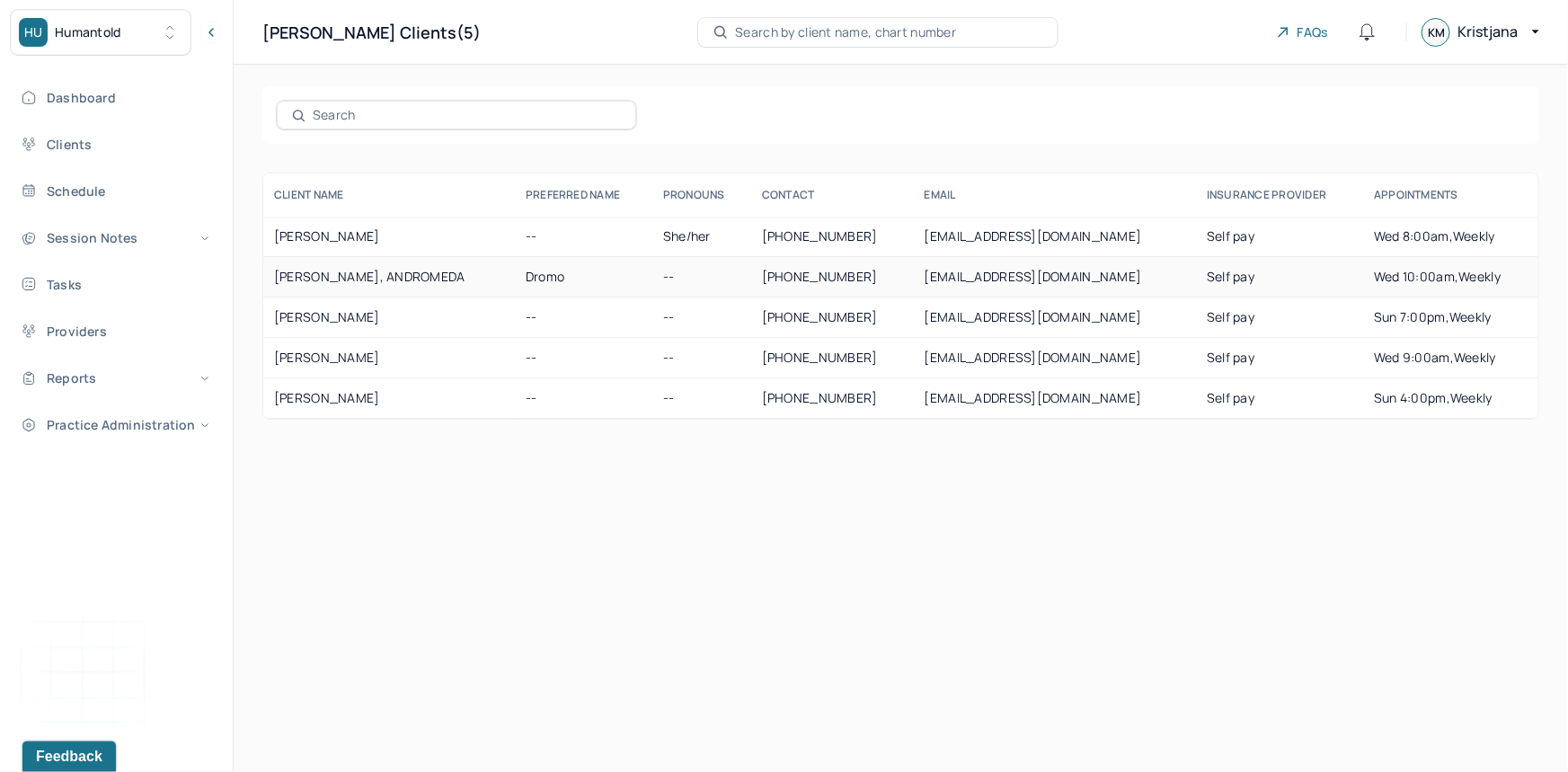 click on "HEWSON, ANDROMEDA" at bounding box center [389, 277] 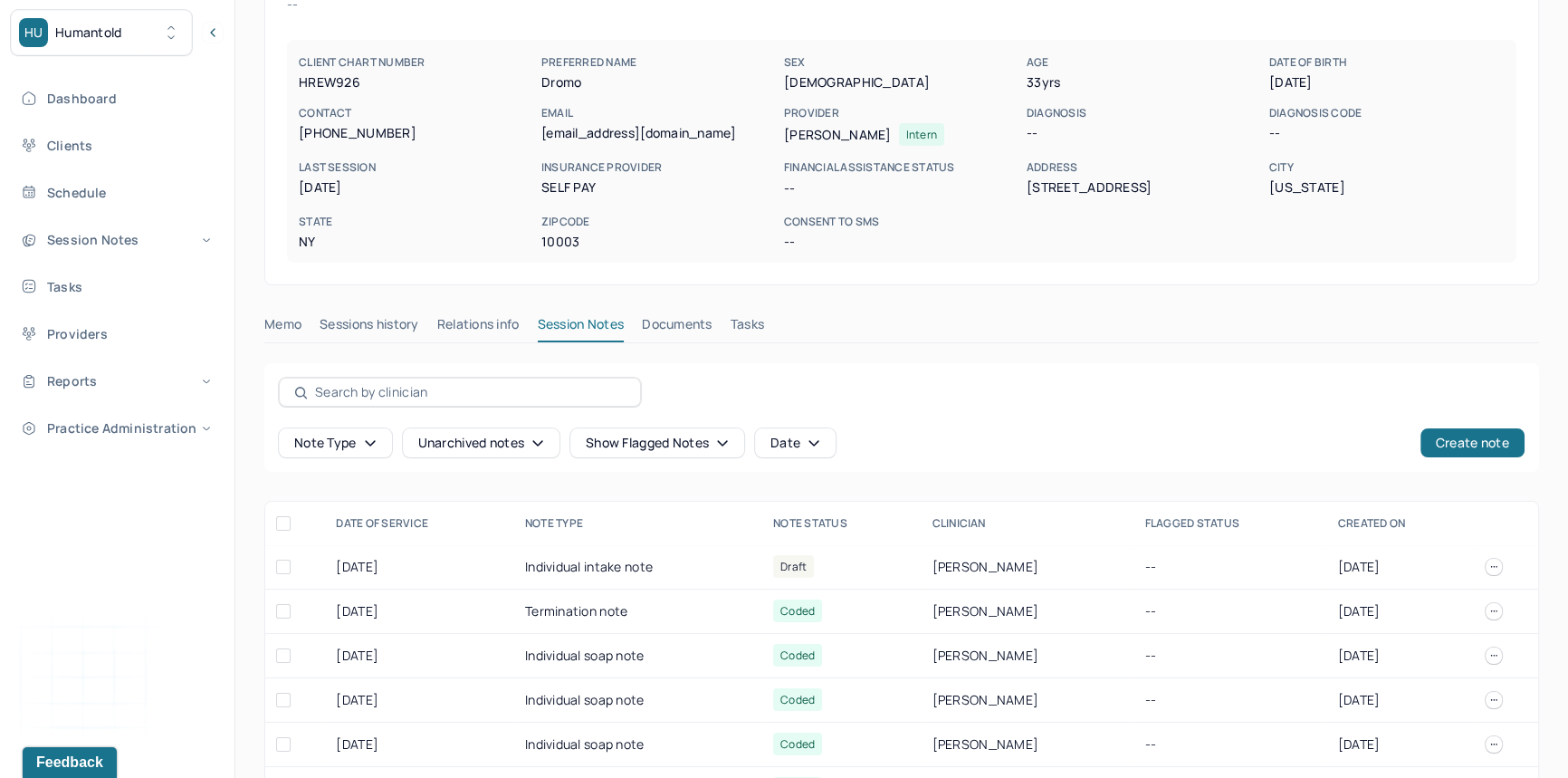 scroll, scrollTop: 145, scrollLeft: 0, axis: vertical 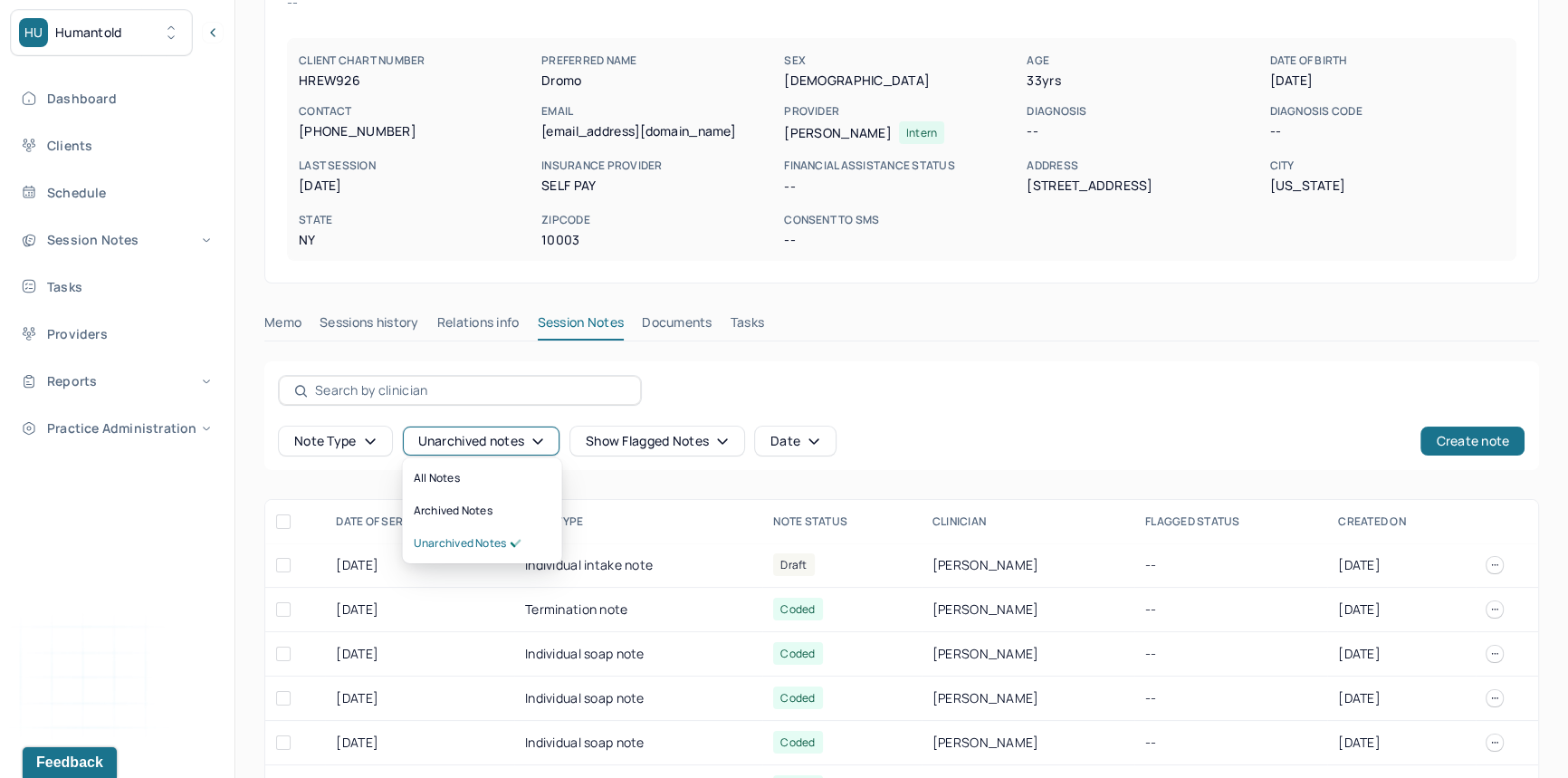 click on "Unarchived notes" at bounding box center [481, 441] 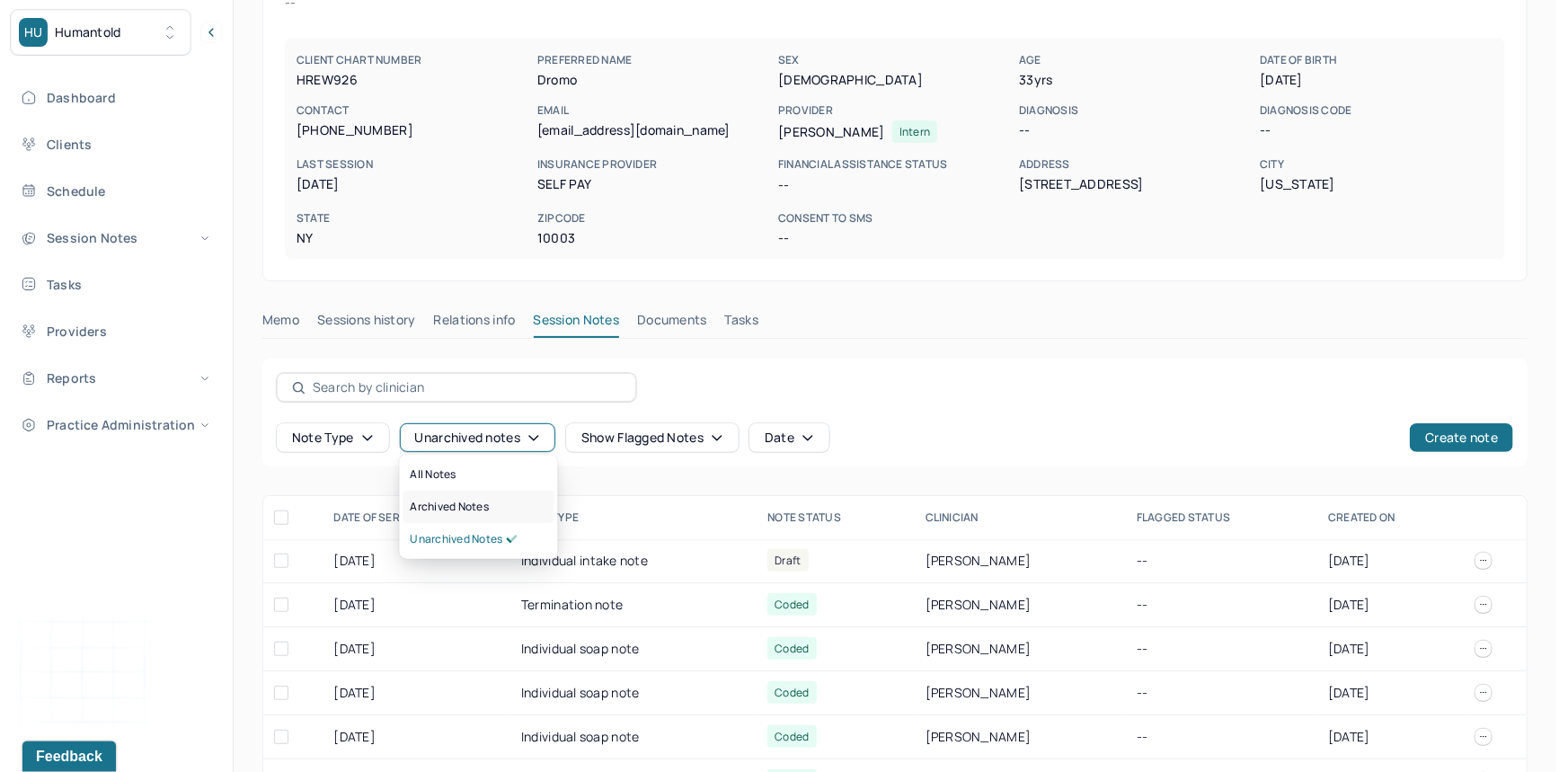 click on "Archived notes" at bounding box center (479, 507) 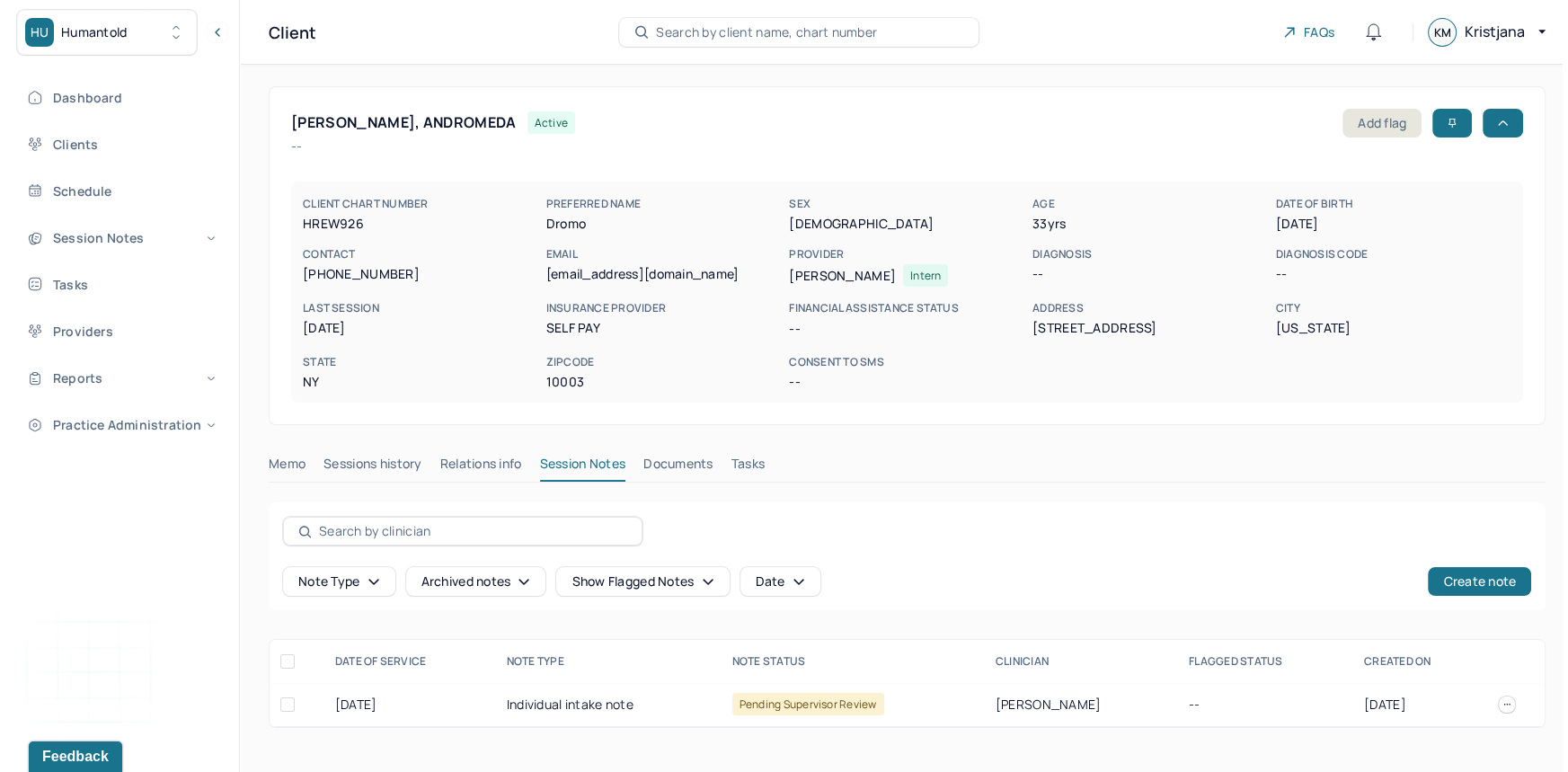 scroll, scrollTop: 0, scrollLeft: 0, axis: both 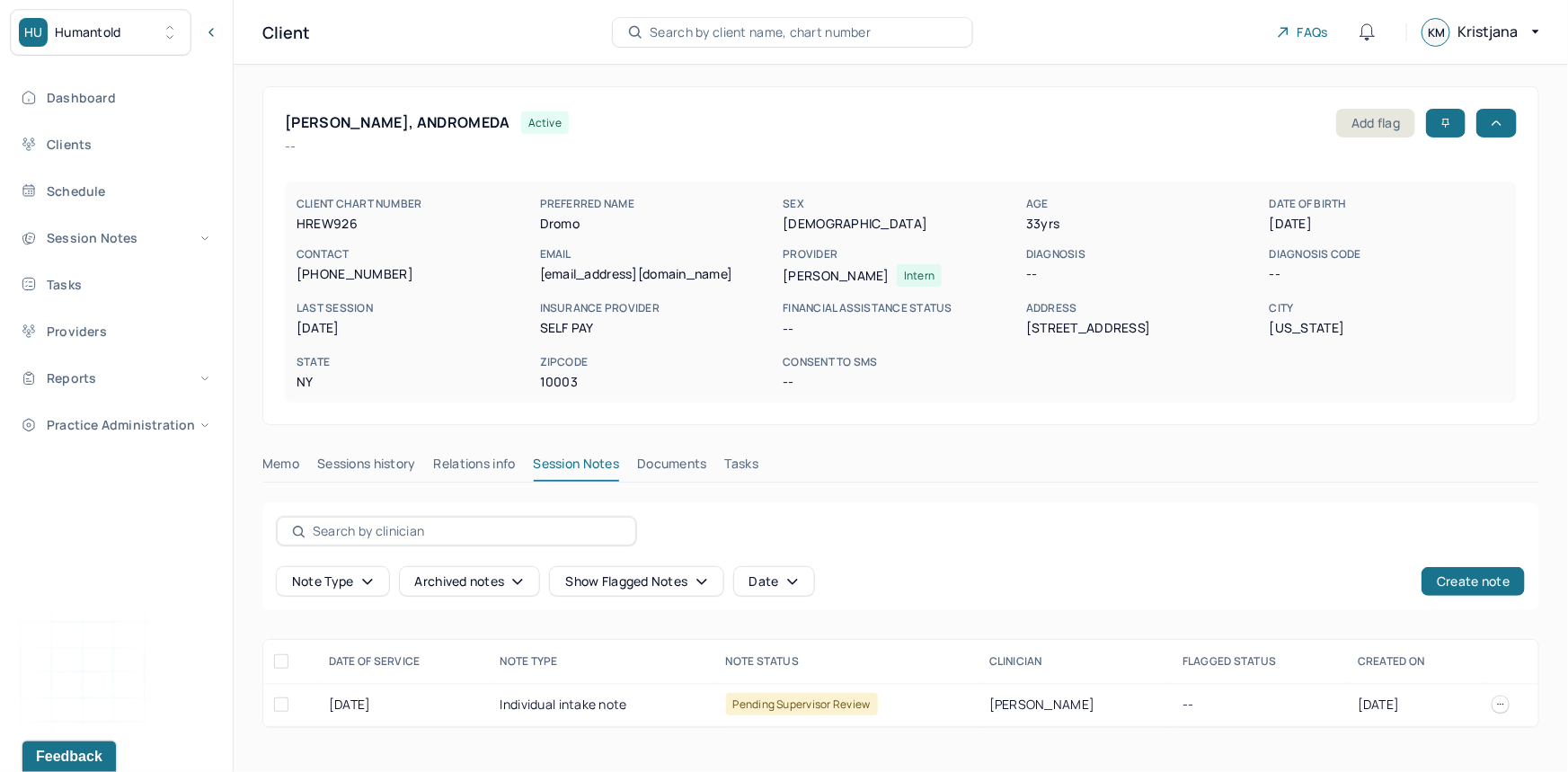 click 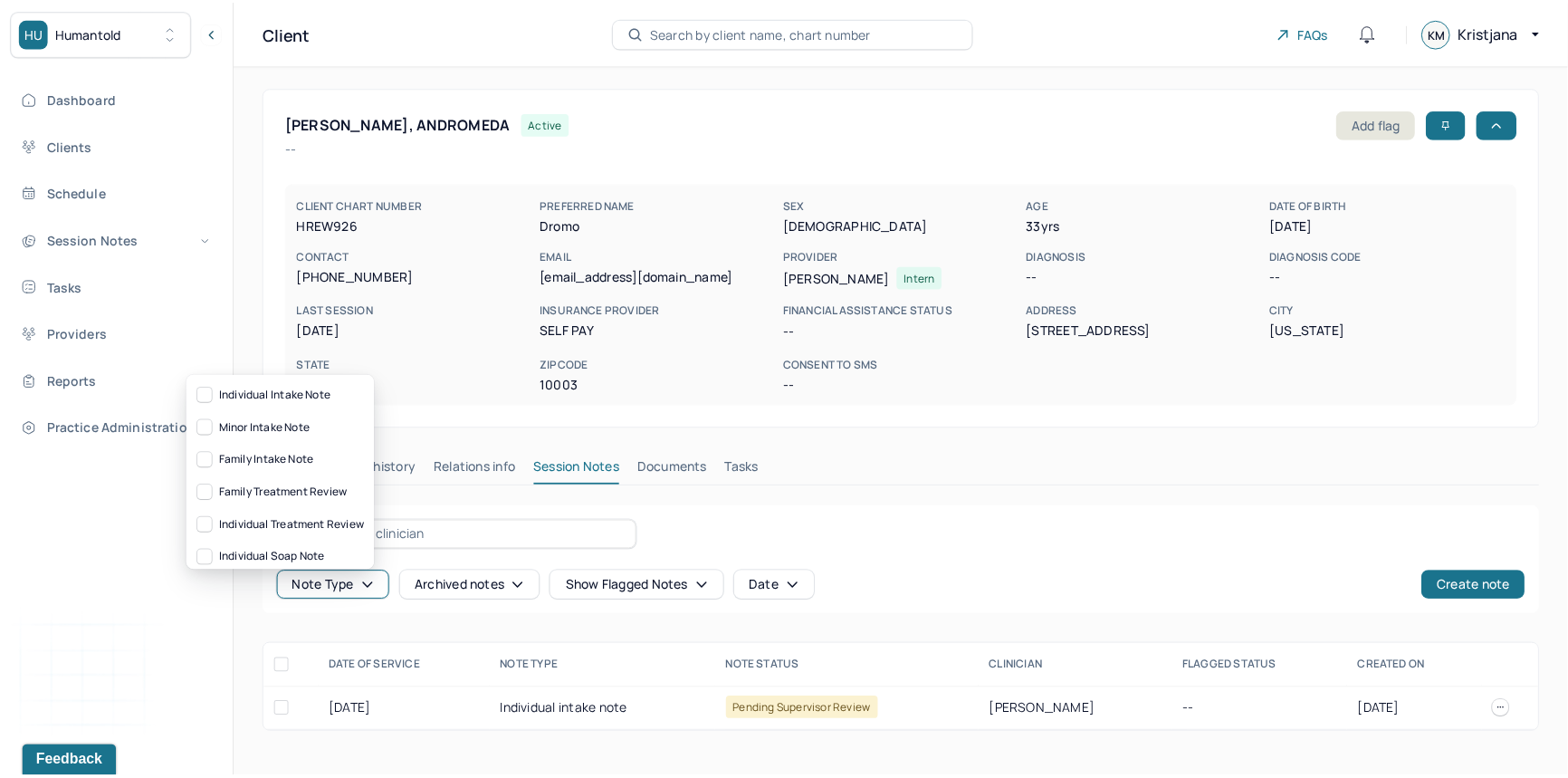 scroll, scrollTop: 3, scrollLeft: 0, axis: vertical 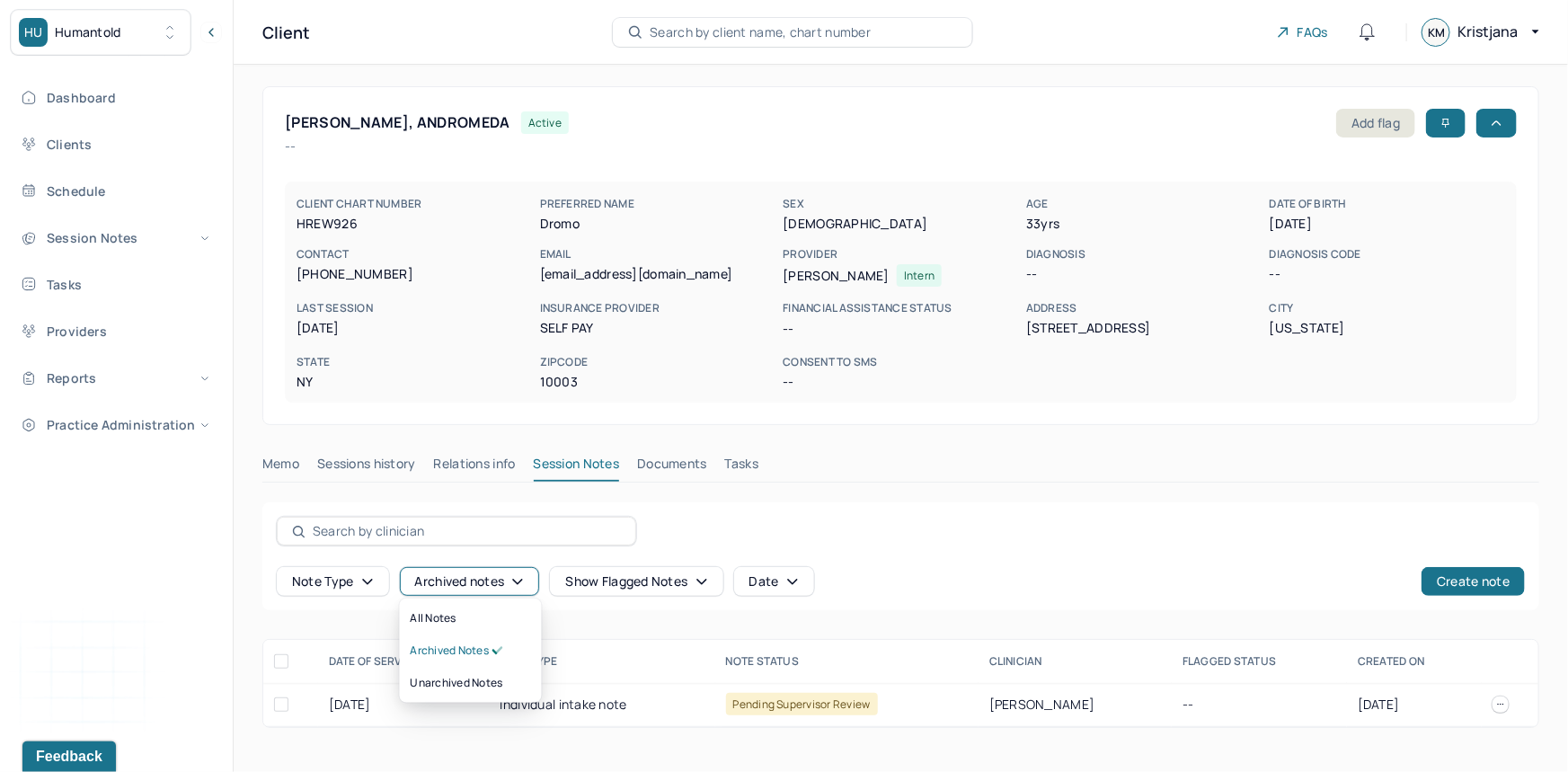 click on "Archived notes" at bounding box center [470, 581] 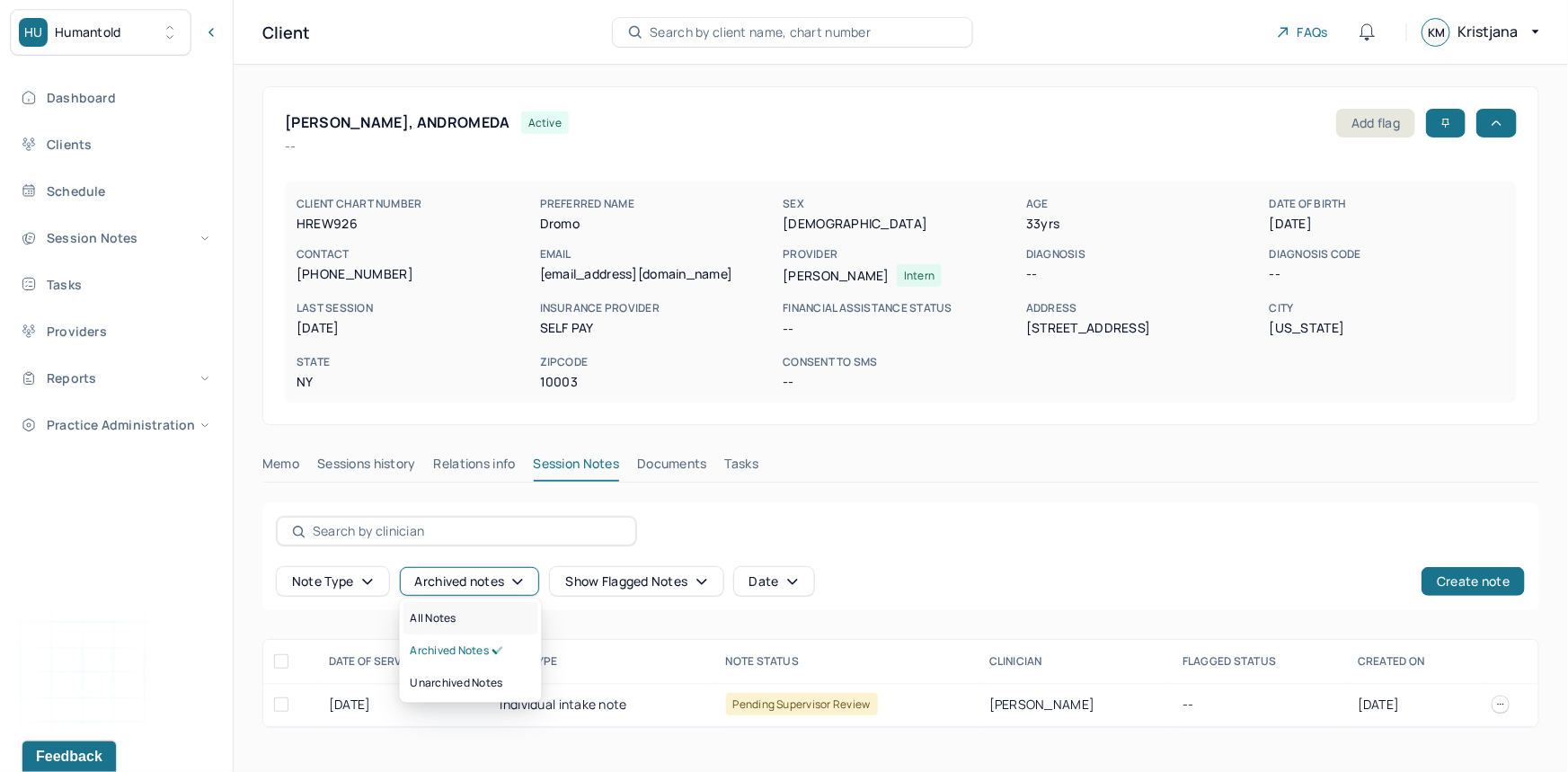 click on "All notes" at bounding box center [471, 618] 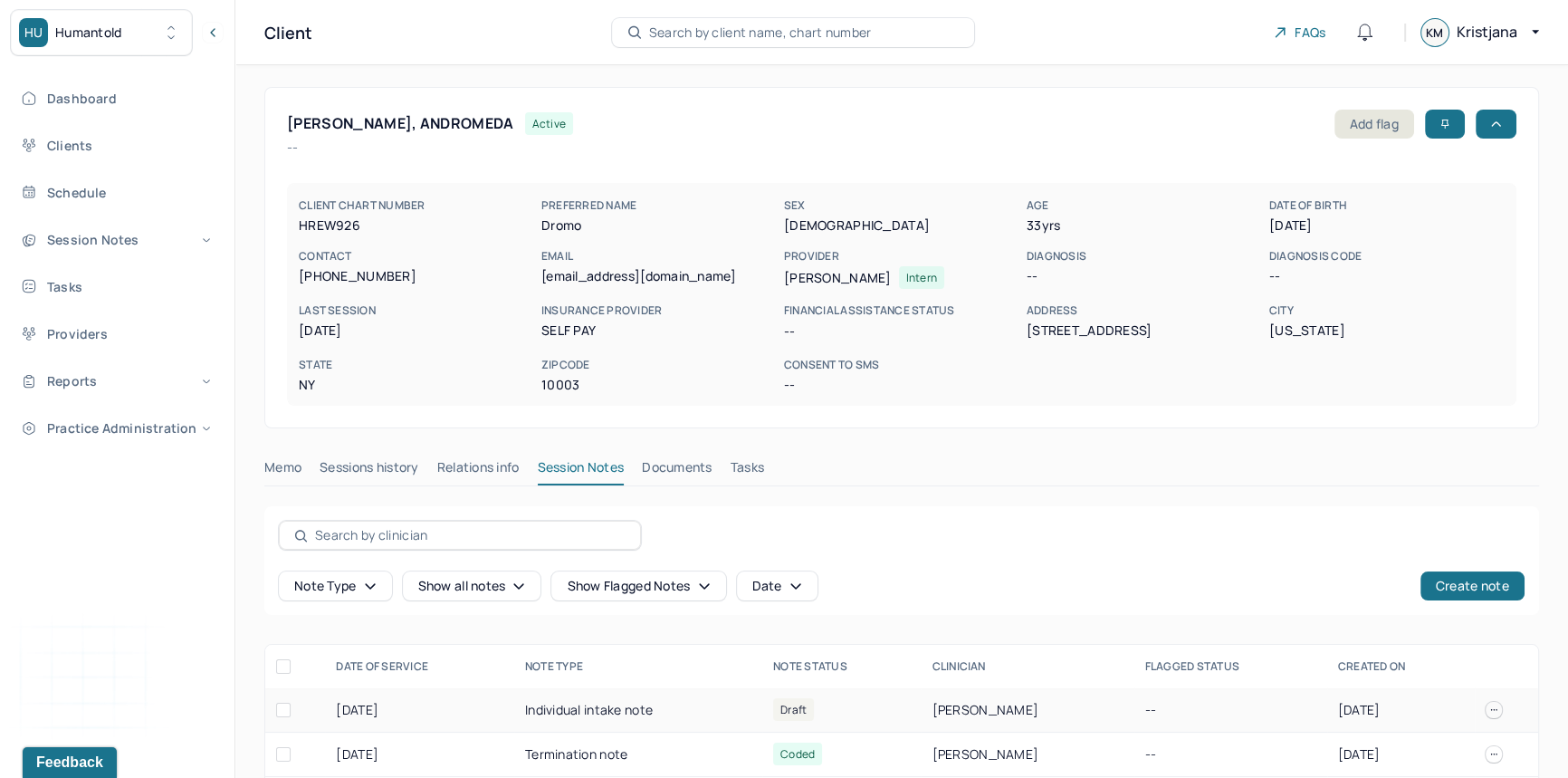 click on "Individual intake note" at bounding box center (638, 710) 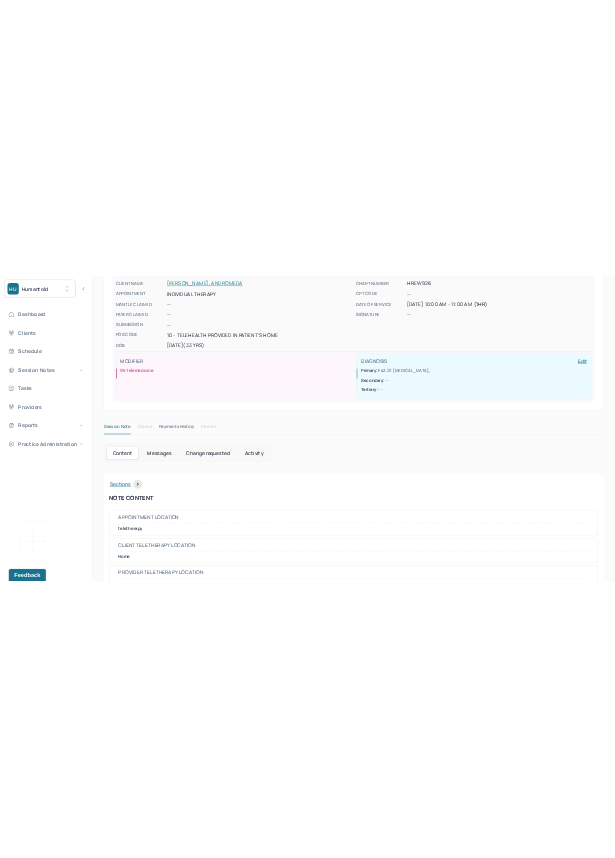scroll, scrollTop: 0, scrollLeft: 0, axis: both 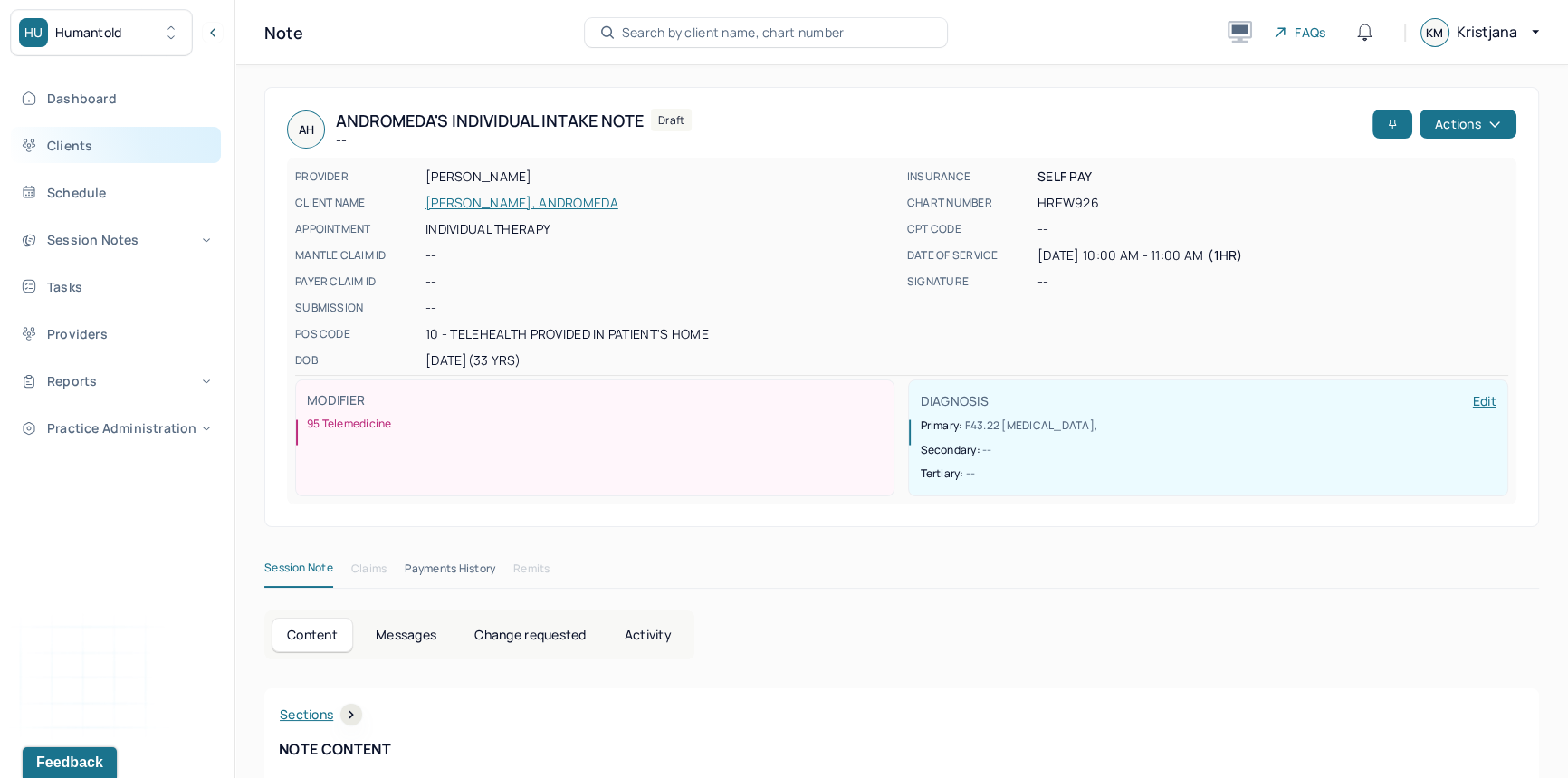 click on "Clients" at bounding box center (116, 145) 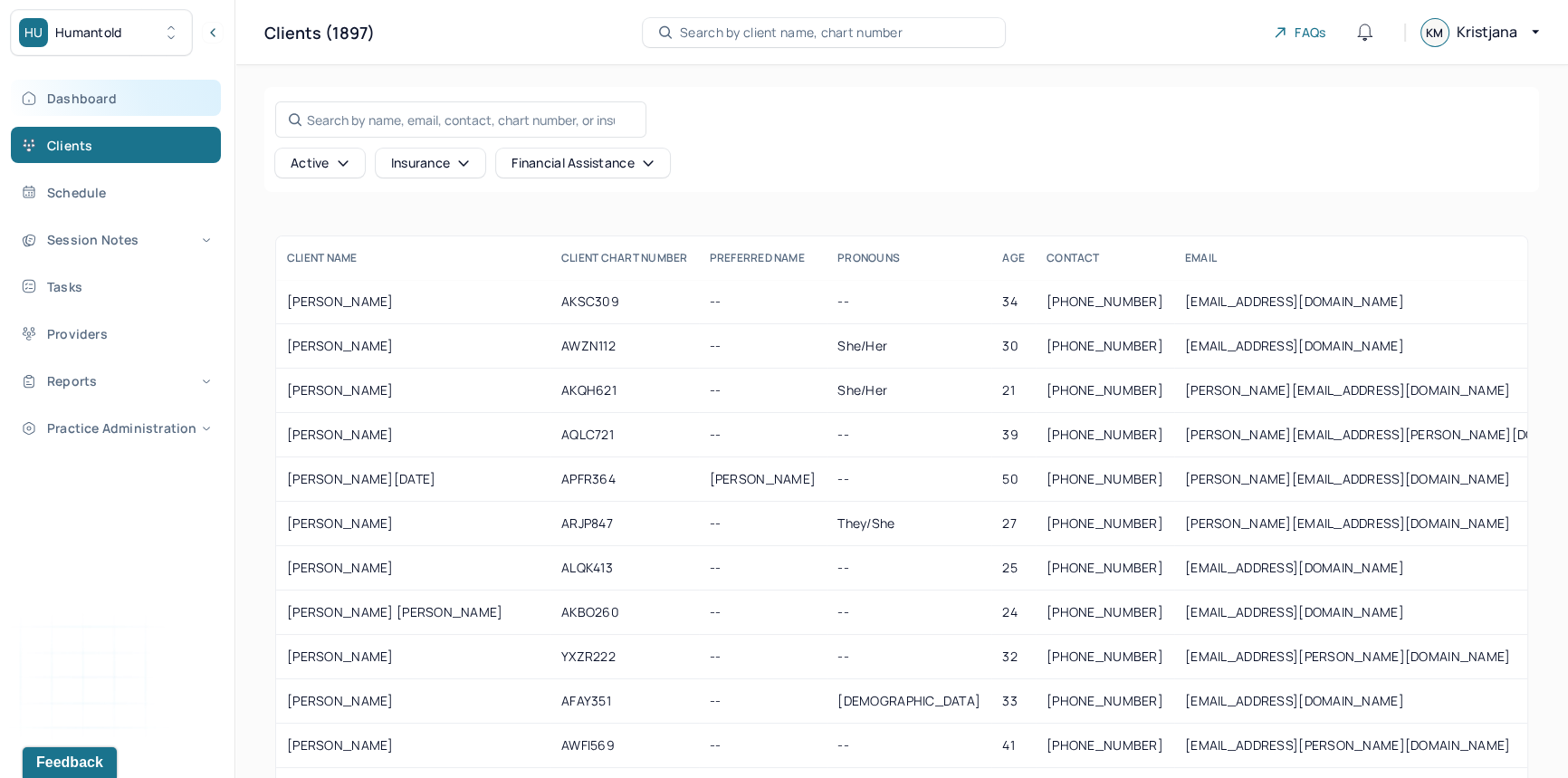 click on "Dashboard" at bounding box center [116, 98] 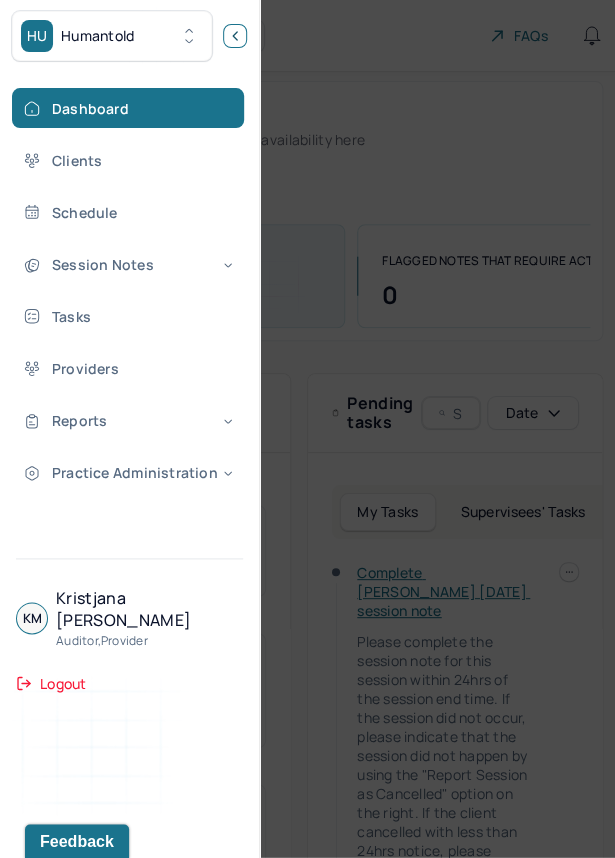 click at bounding box center [235, 36] 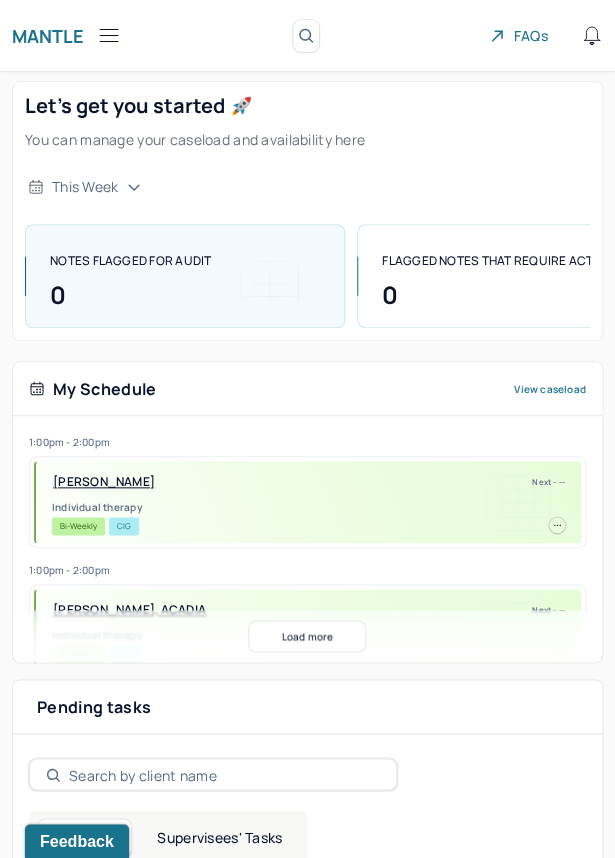 click 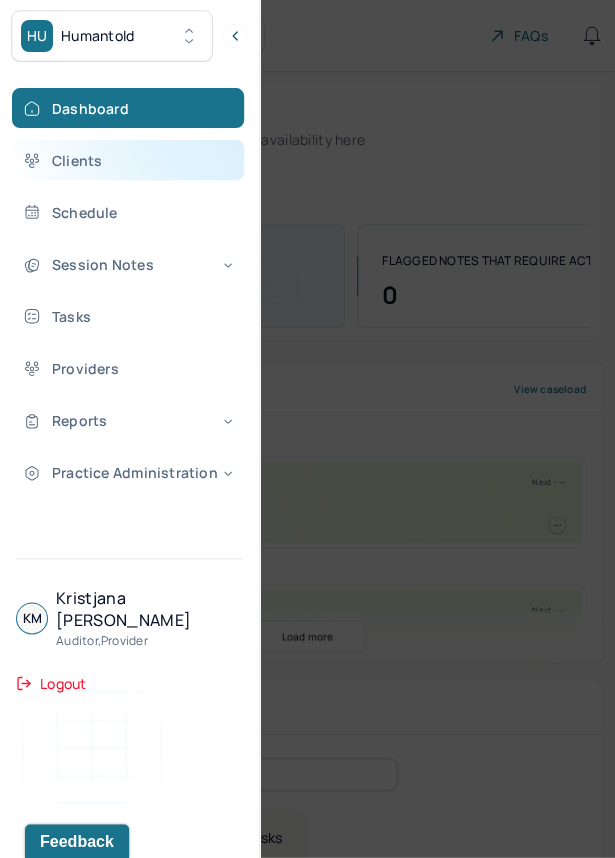 click on "Clients" at bounding box center (128, 160) 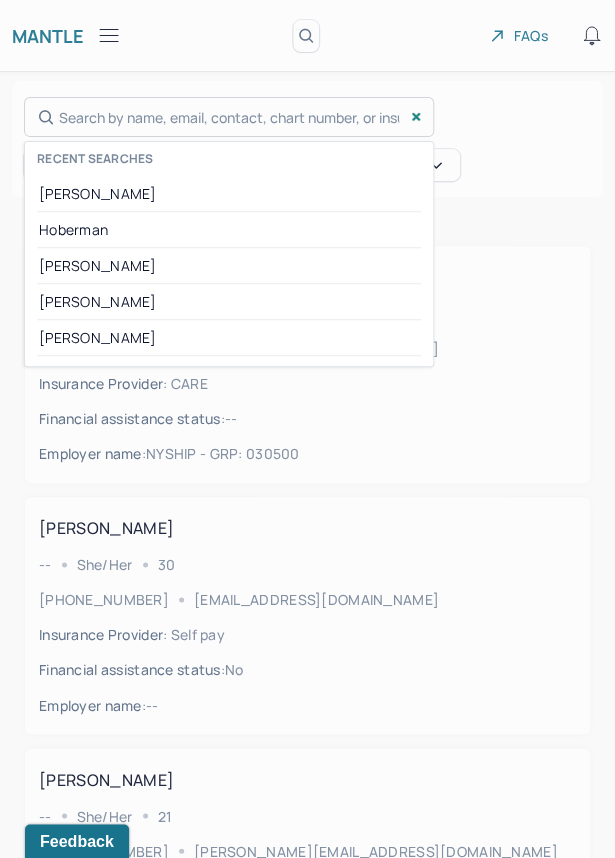 click on "Search by name, email, contact, chart number, or insurance id... Recent searches Iacovella Hoberman Alan Cohn Keturah Proctor Nicholas Johnston" at bounding box center [229, 117] 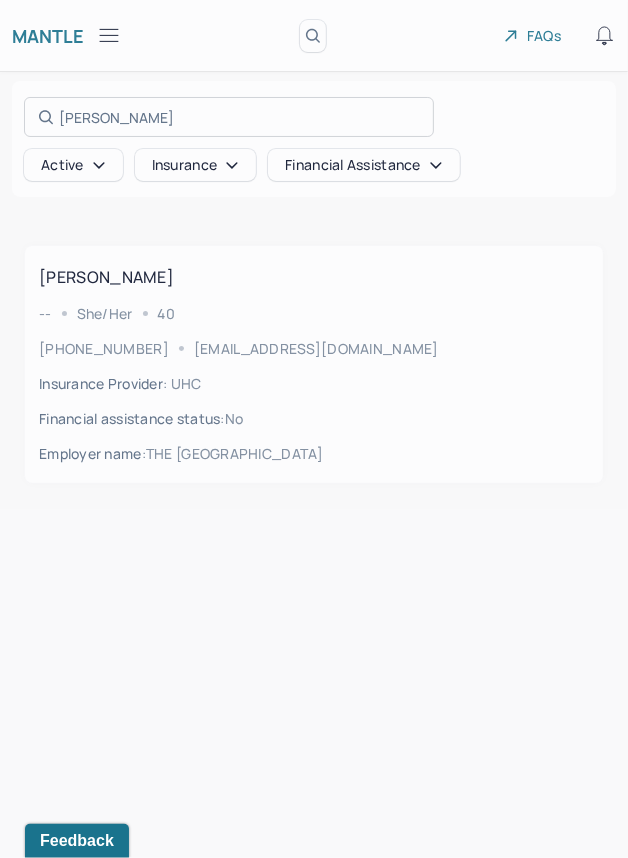 type on "Lauren Posada" 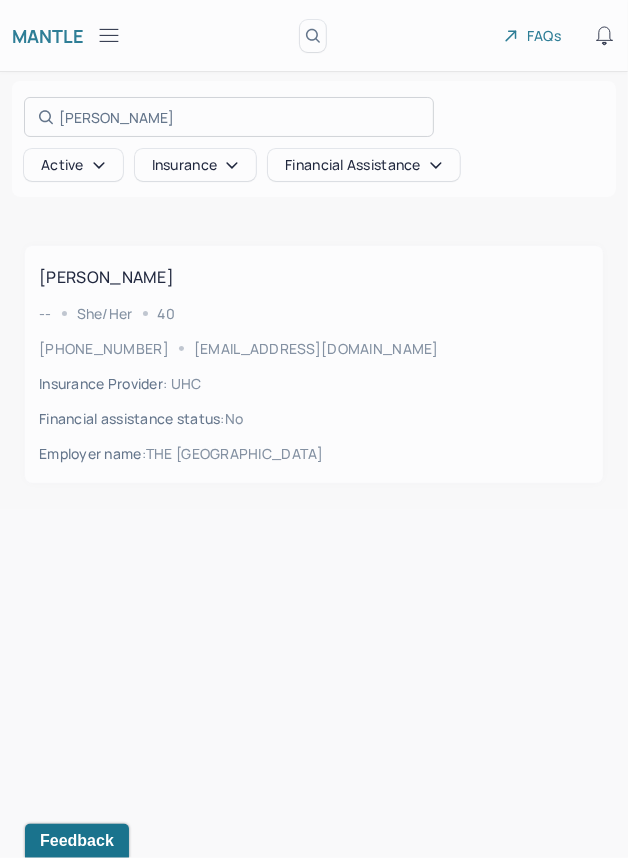 click at bounding box center [314, 429] 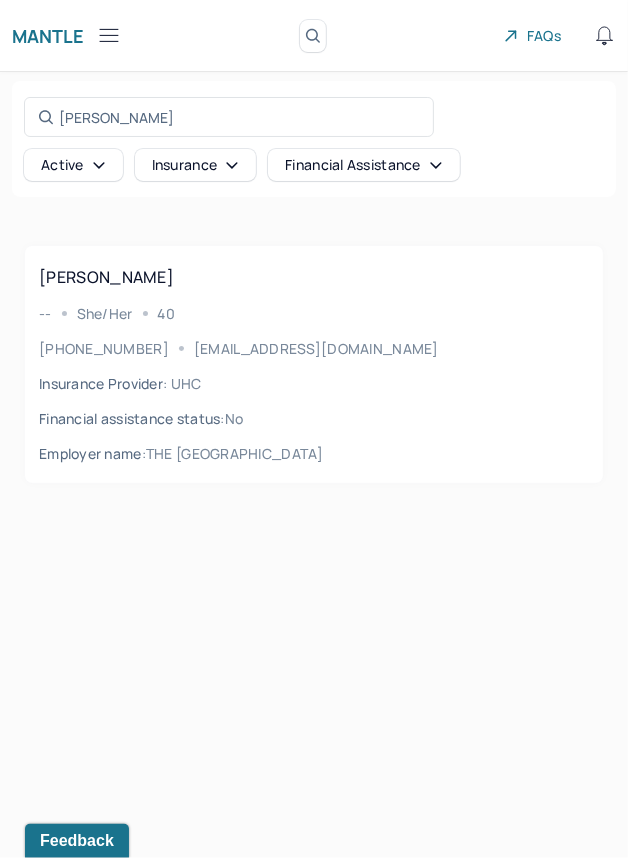 click on "lraburn@gmail.com" at bounding box center (316, 348) 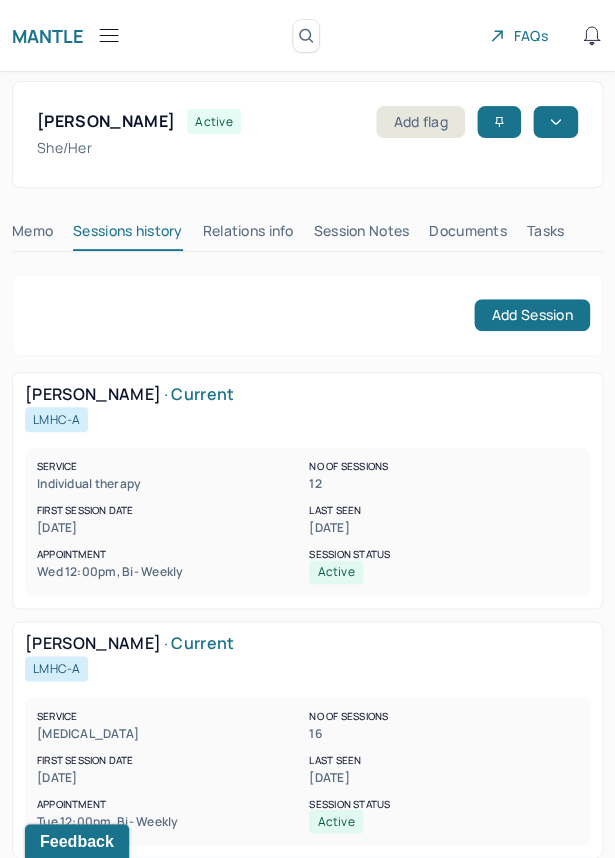 click on "Session Notes" at bounding box center (362, 235) 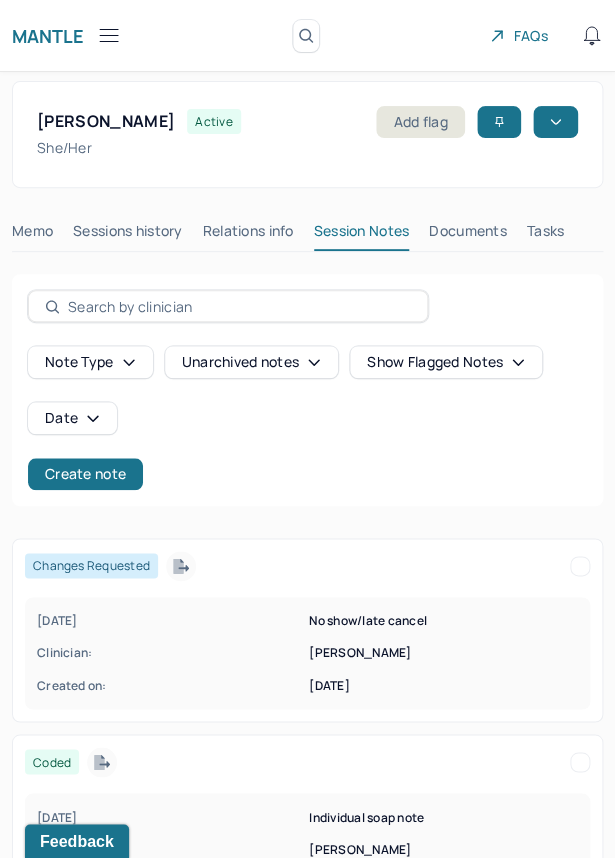 click on "Mantle     Client   Search by client name, chart number     FAQs     KM Kristjana" at bounding box center (307, 36) 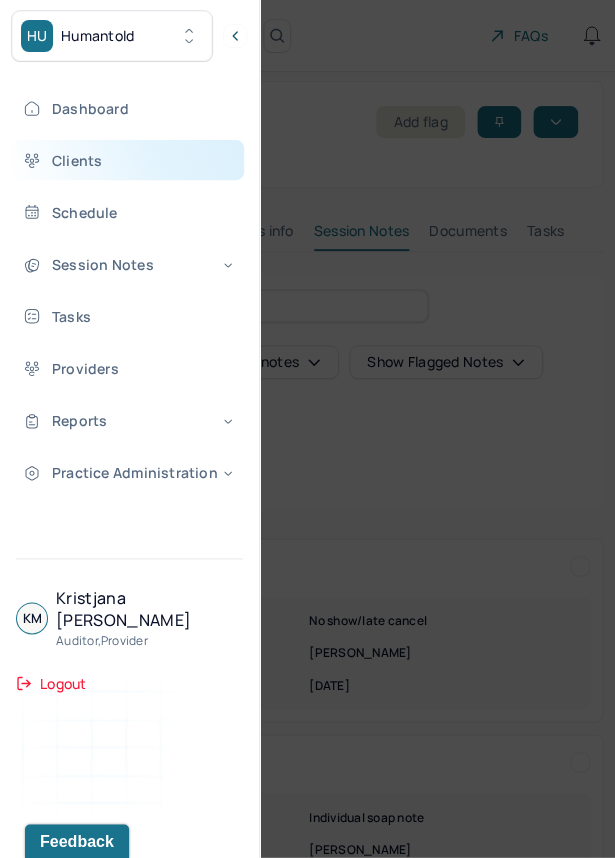 click on "Clients" at bounding box center [128, 160] 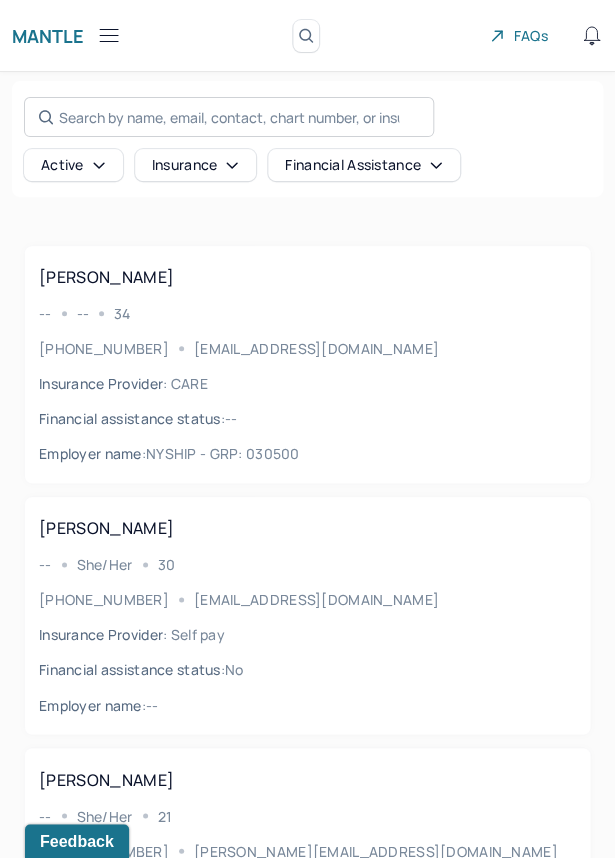 click on "Search by name, email, contact, chart number, or insurance id..." at bounding box center (229, 117) 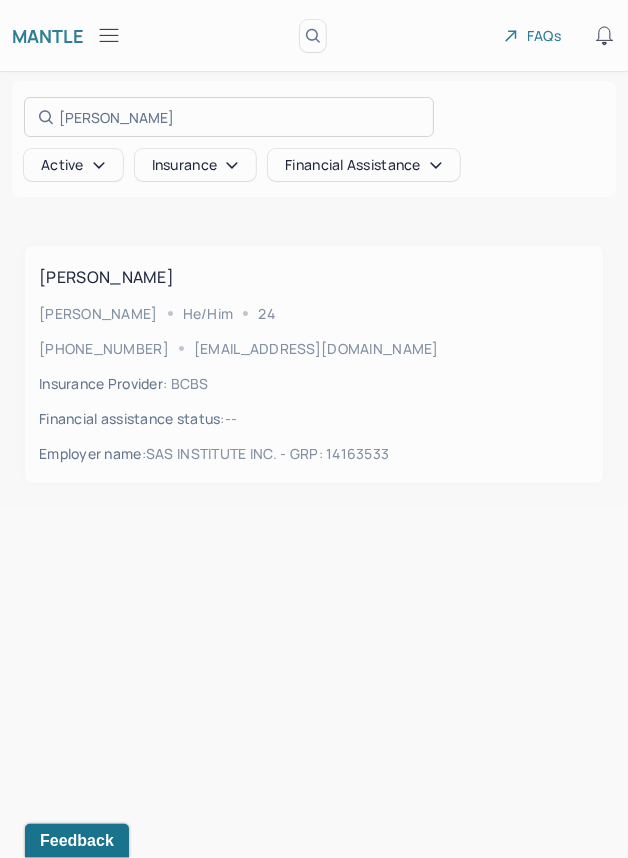 type on "Anna Cheng" 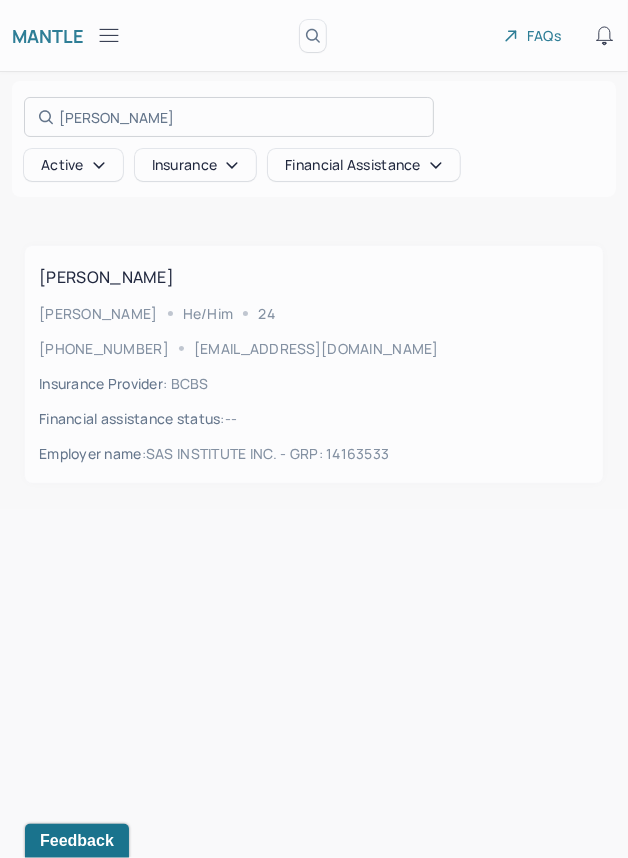drag, startPoint x: 192, startPoint y: 320, endPoint x: 136, endPoint y: 324, distance: 56.142673 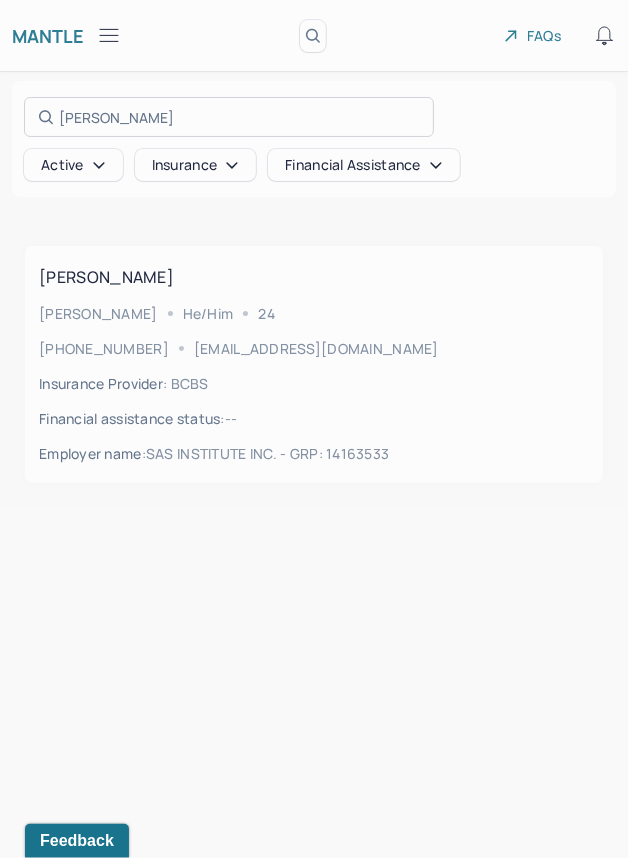 click at bounding box center (314, 429) 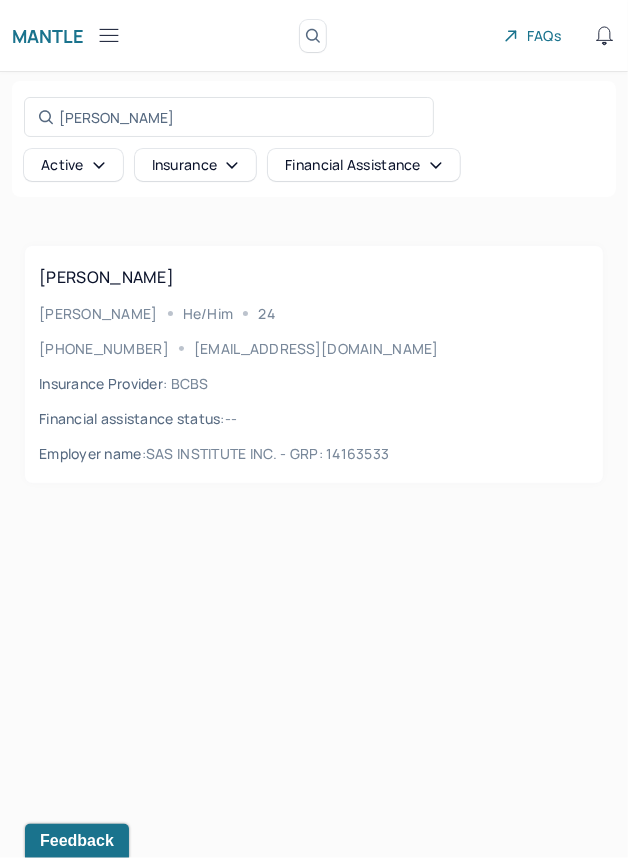 click on "CHENG, ANNA Andy he/him 24 (919) 500-6852 amcheng12@gmail.com Insurance Provider : BCBS Financial assistance status :  -- Employer name :  SAS INSTITUTE INC. - GRP: 14163533" at bounding box center [314, 364] 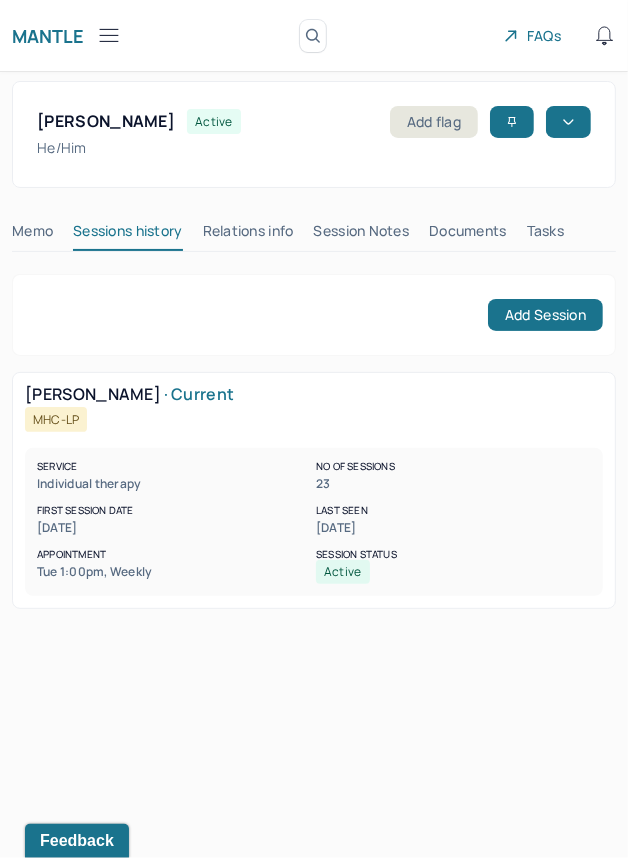 click on "Session Notes" at bounding box center [362, 235] 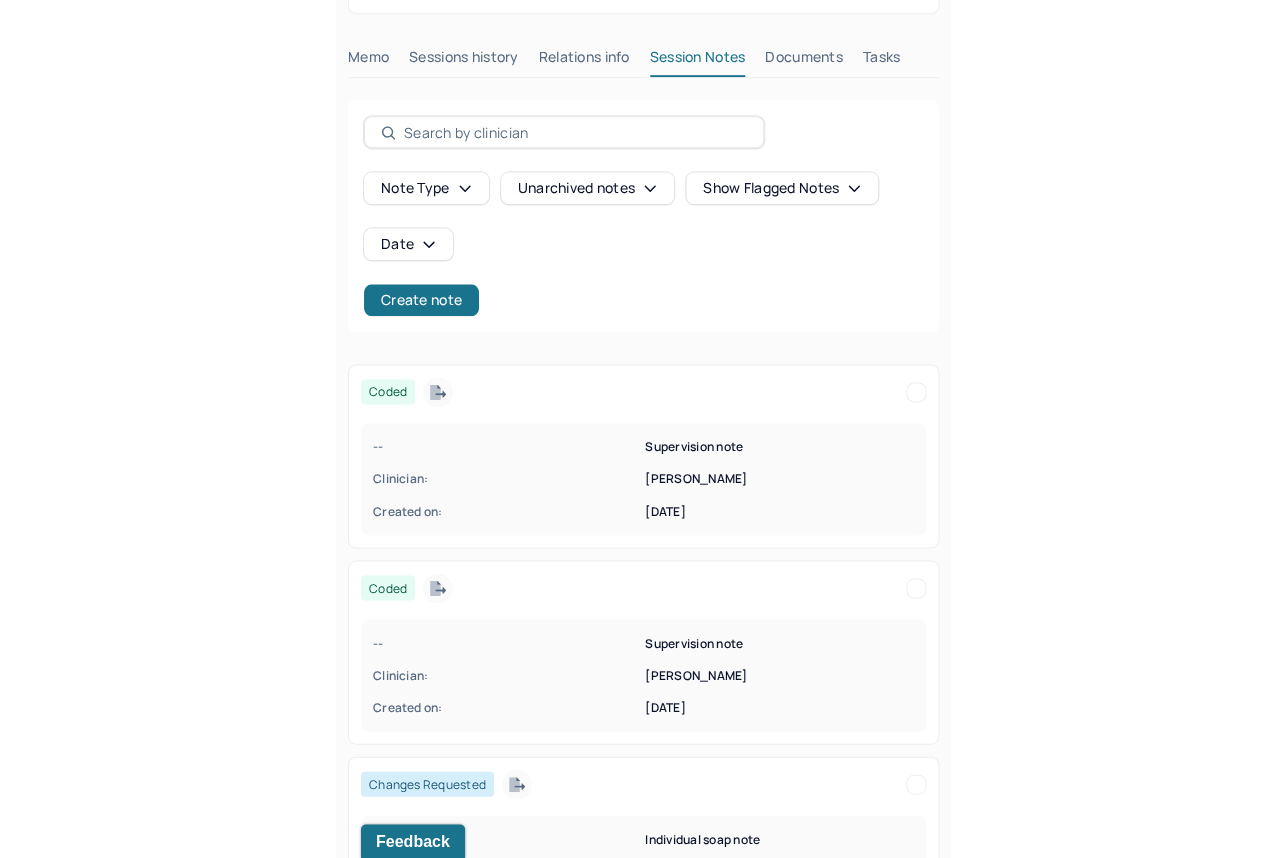 scroll, scrollTop: 0, scrollLeft: 0, axis: both 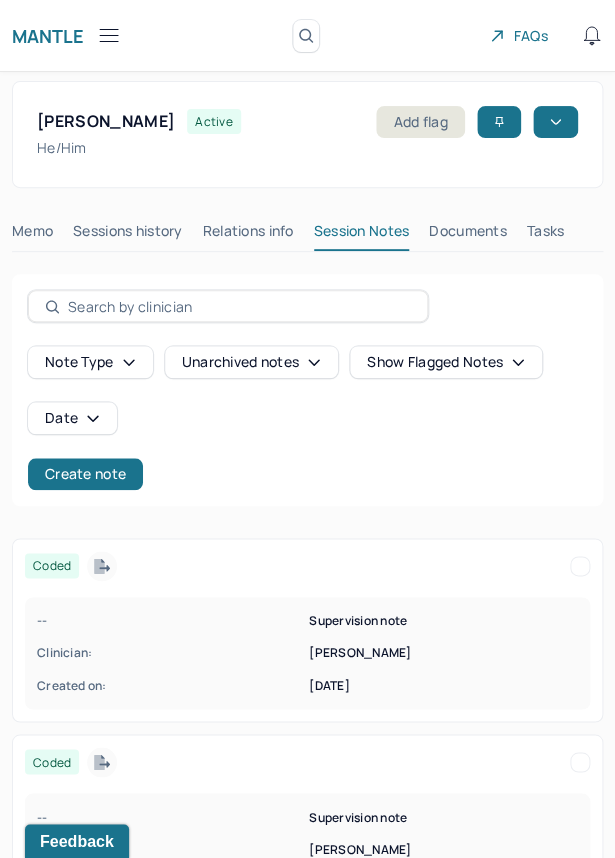 click 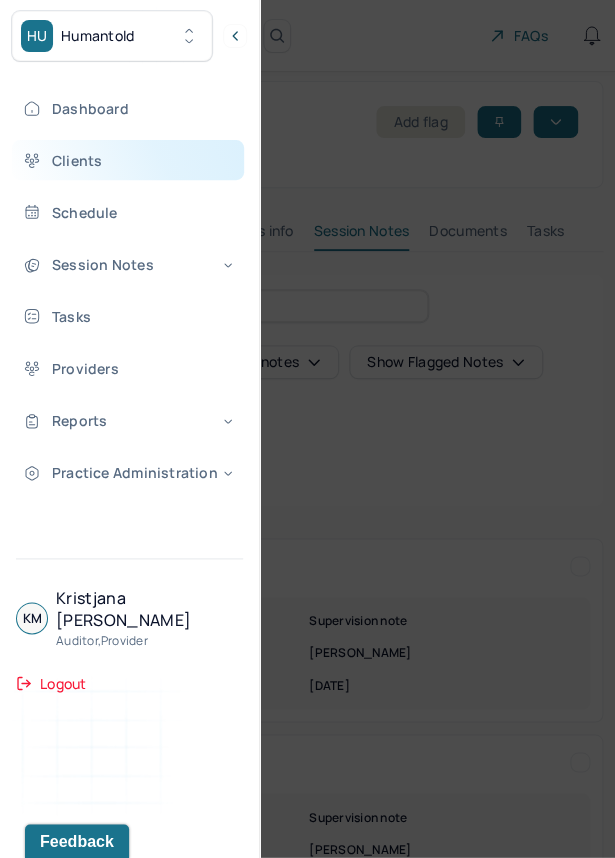 click on "Clients" at bounding box center [128, 160] 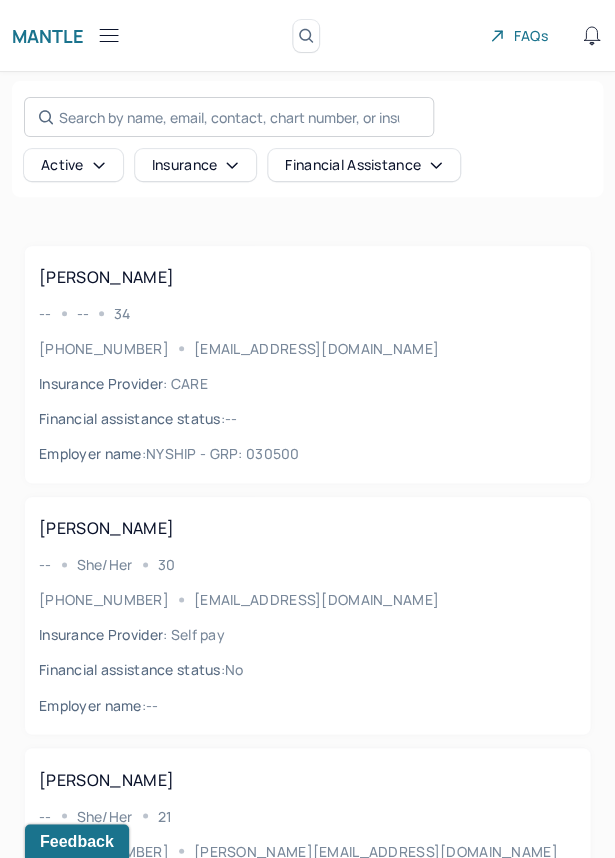 click on "Search by name, email, contact, chart number, or insurance id..." at bounding box center (229, 117) 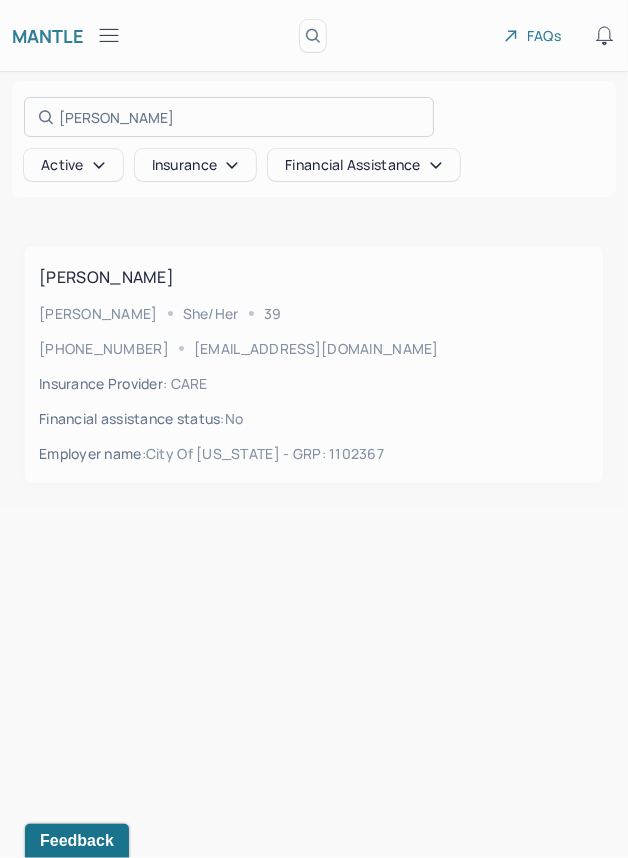 type on "Daniel Randhare" 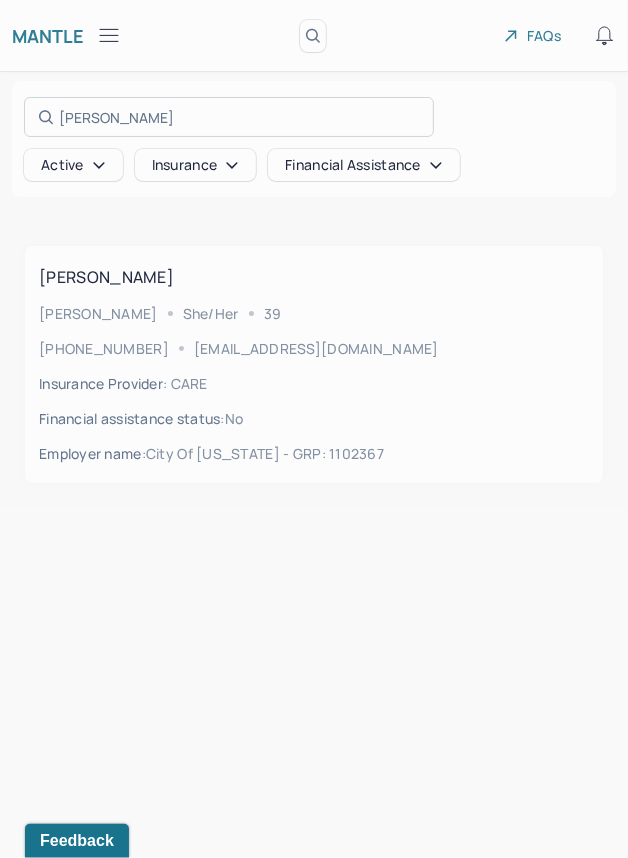 drag, startPoint x: 182, startPoint y: 274, endPoint x: 249, endPoint y: 312, distance: 77.02597 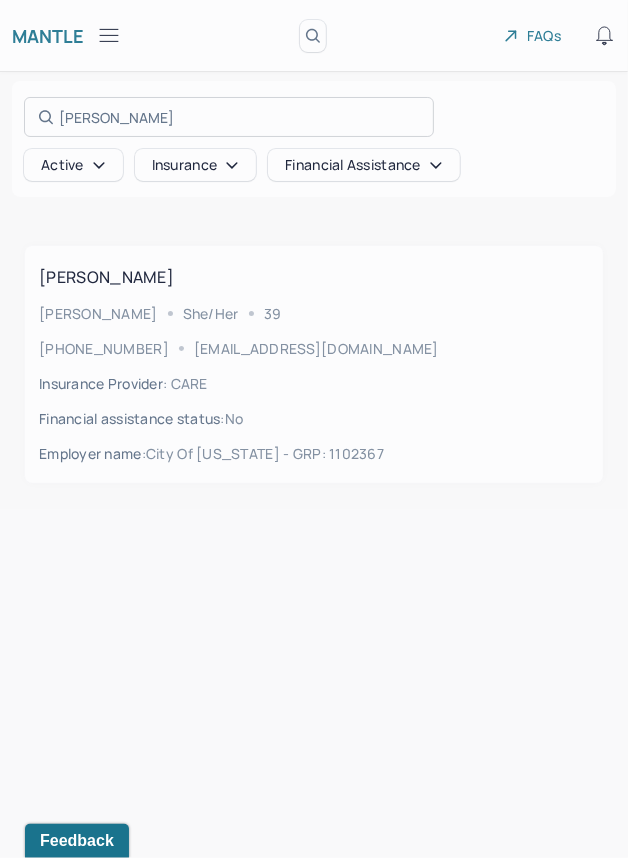 click at bounding box center [314, 429] 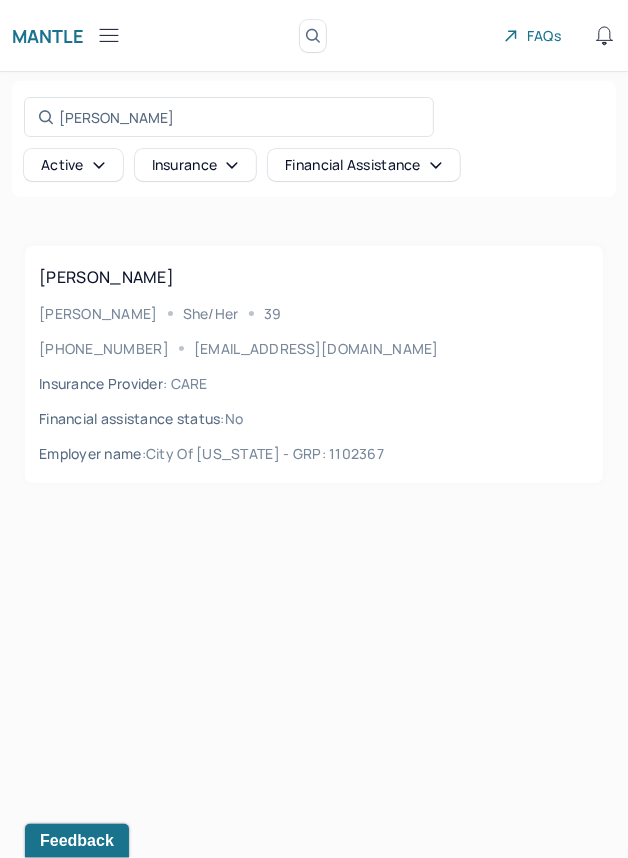 click on "Maddie She/Her 39" at bounding box center [314, 313] 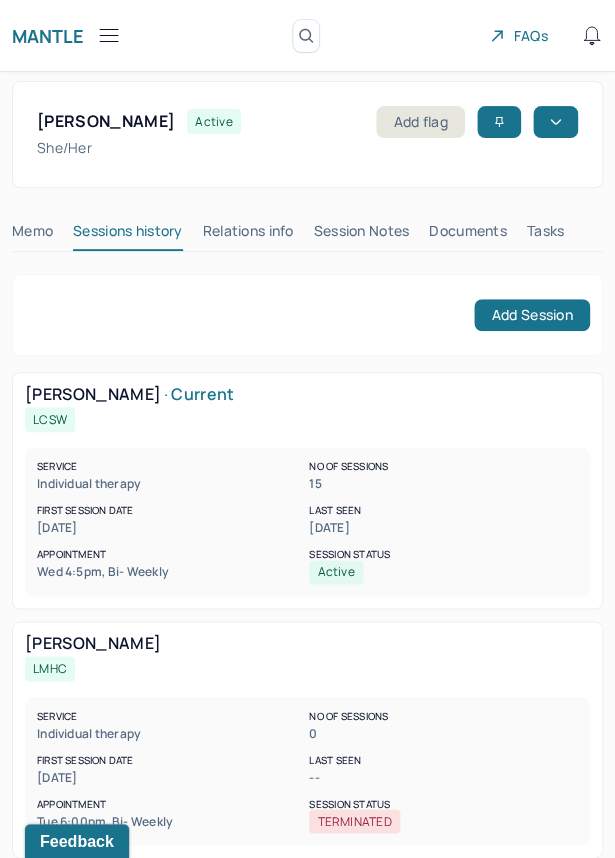 click on "Session Notes" at bounding box center [362, 235] 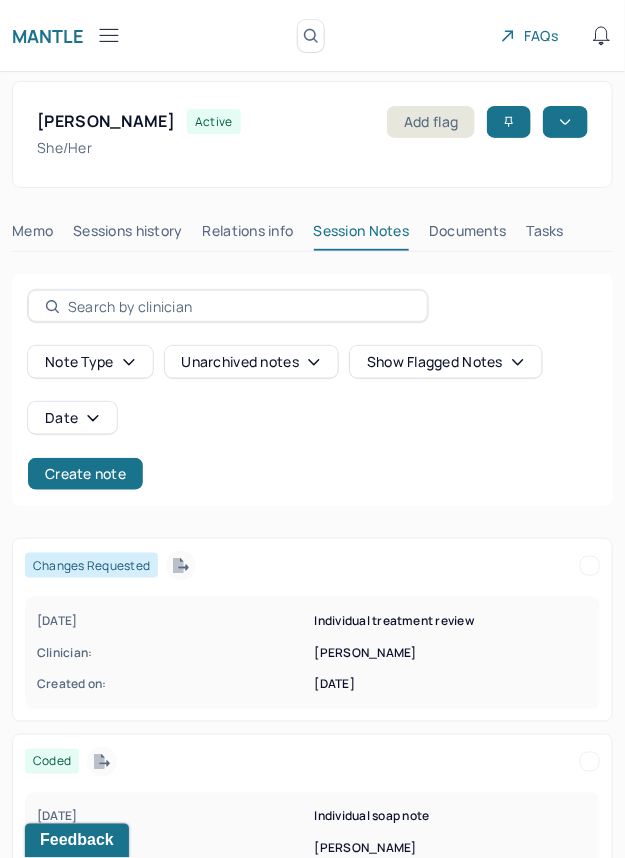 click 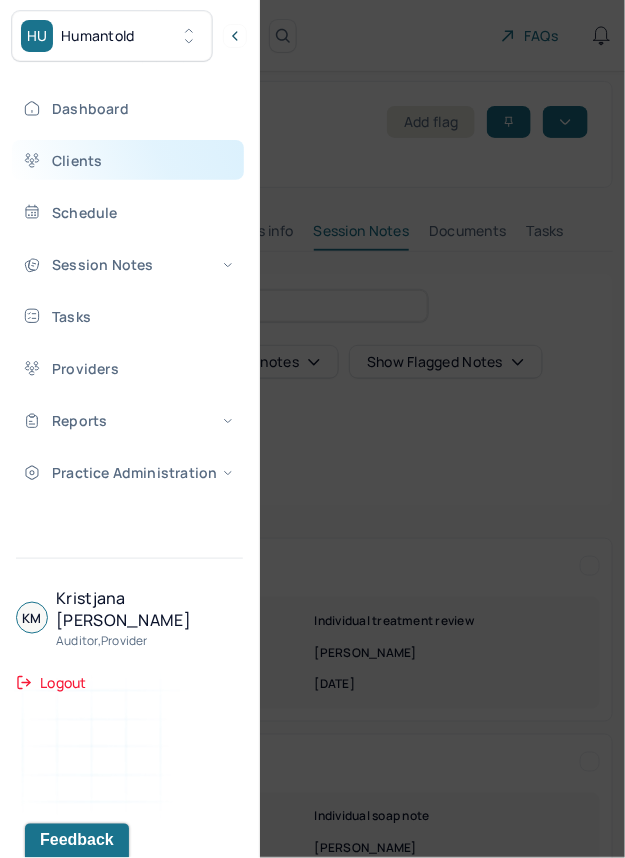 click on "Clients" at bounding box center (128, 160) 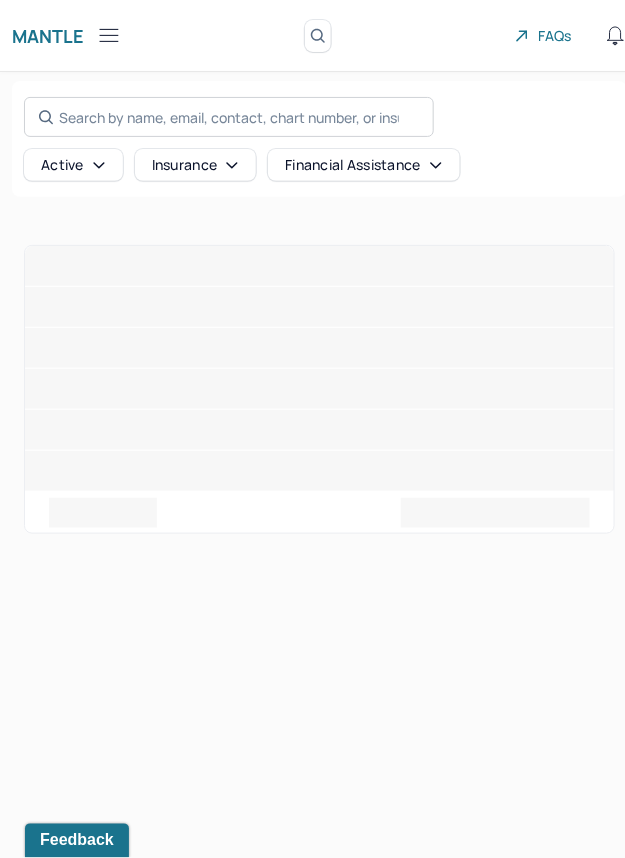 click on "Search by name, email, contact, chart number, or insurance id..." at bounding box center (229, 117) 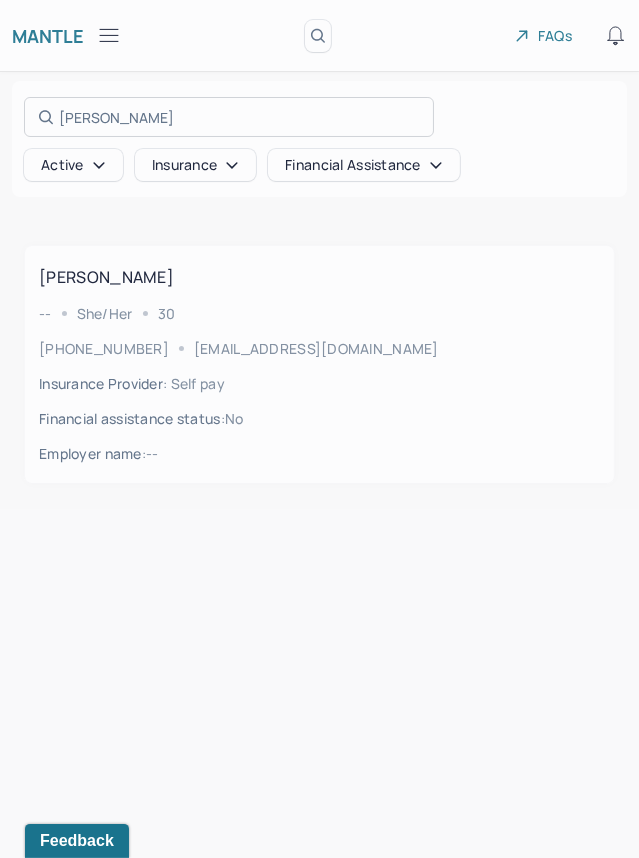 type on "[PERSON_NAME]" 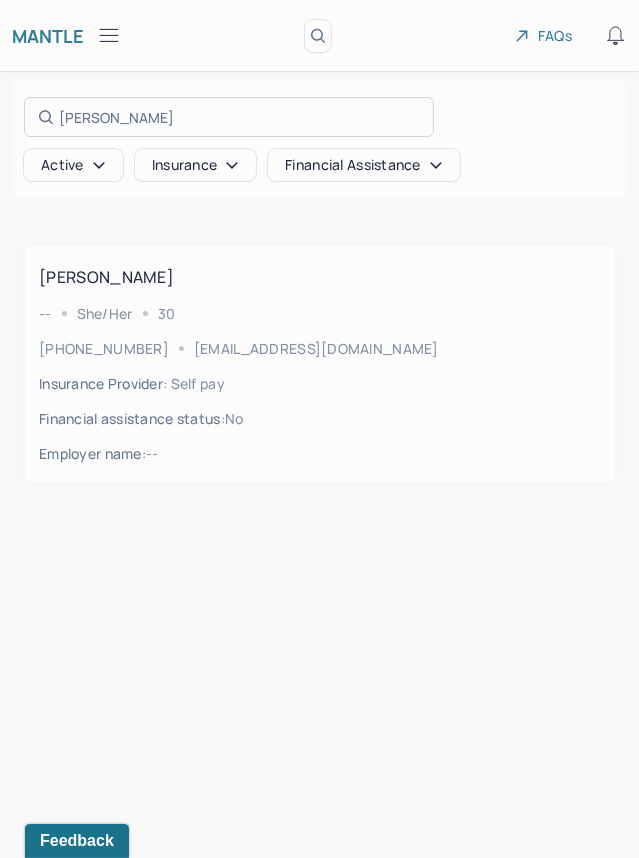 click at bounding box center [319, 429] 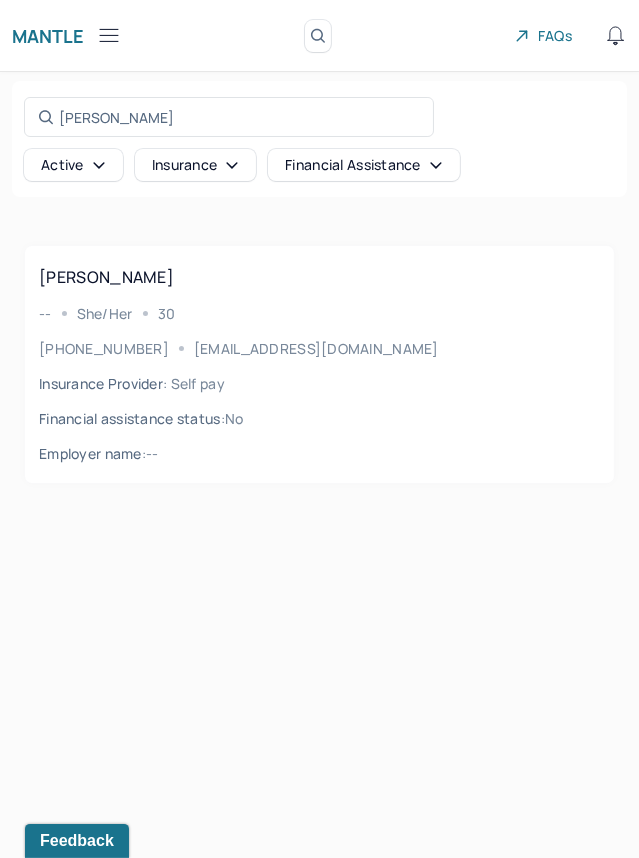 click on "NICKS, MAGGIE -- she/her 30 (904) 553-6496 nicksmaggie@gmail.com Insurance Provider : Self pay Financial assistance status :  no Employer name :  --" at bounding box center (319, 364) 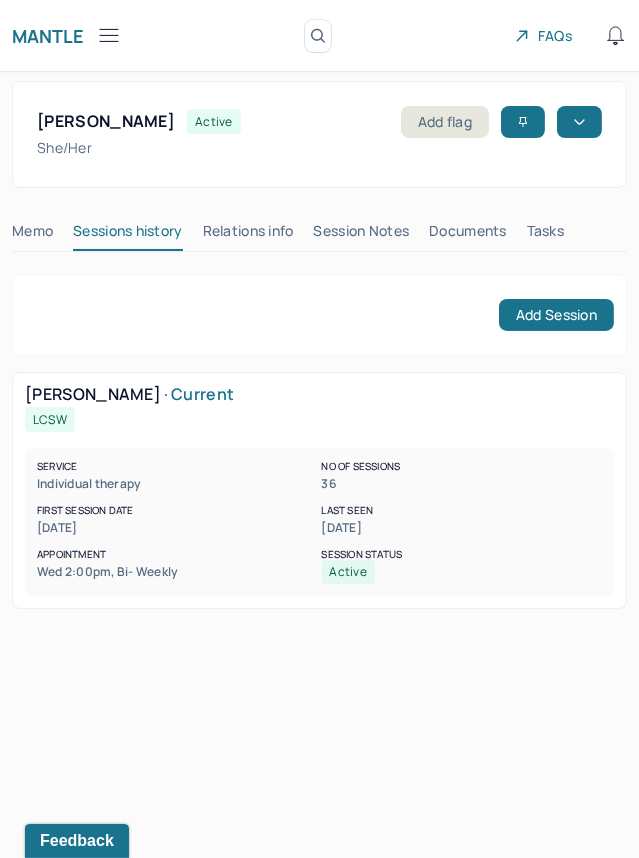 click on "Session Notes" at bounding box center [362, 235] 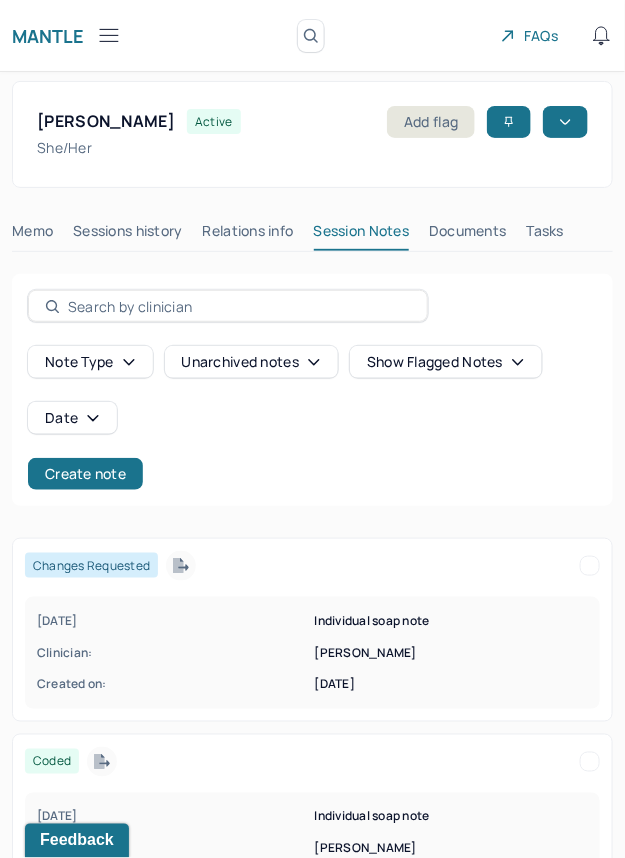 click 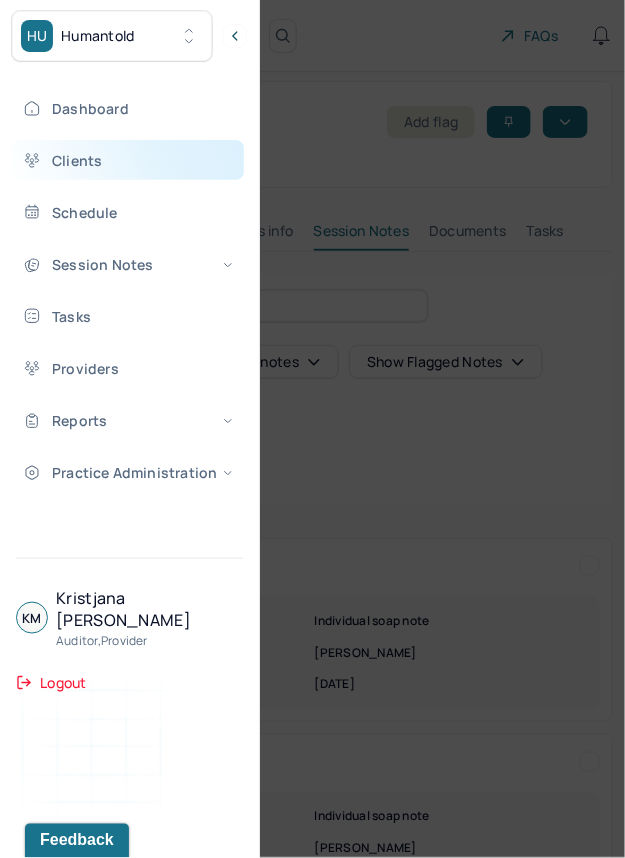 click on "Clients" at bounding box center (128, 160) 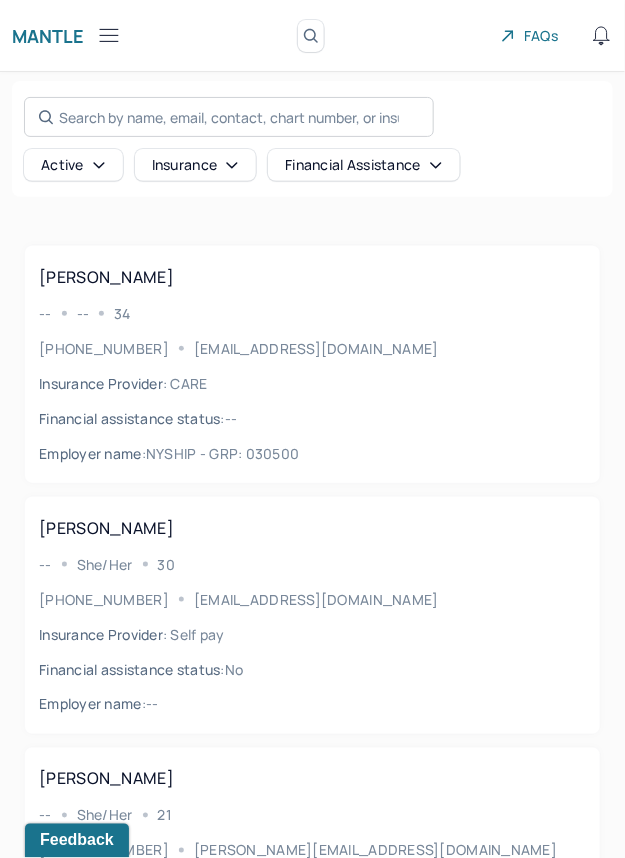 click on "Search by name, email, contact, chart number, or insurance id..." at bounding box center (229, 117) 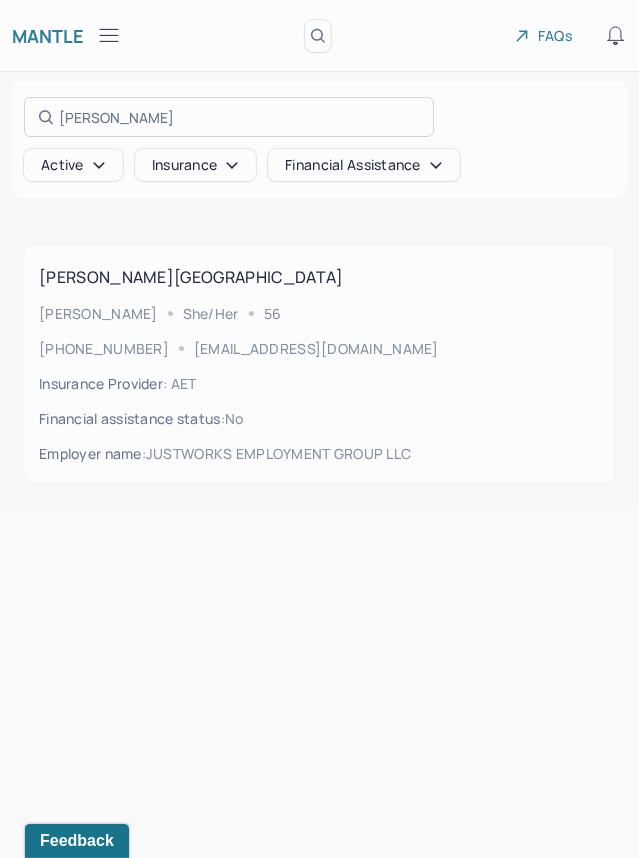 type on "[PERSON_NAME]" 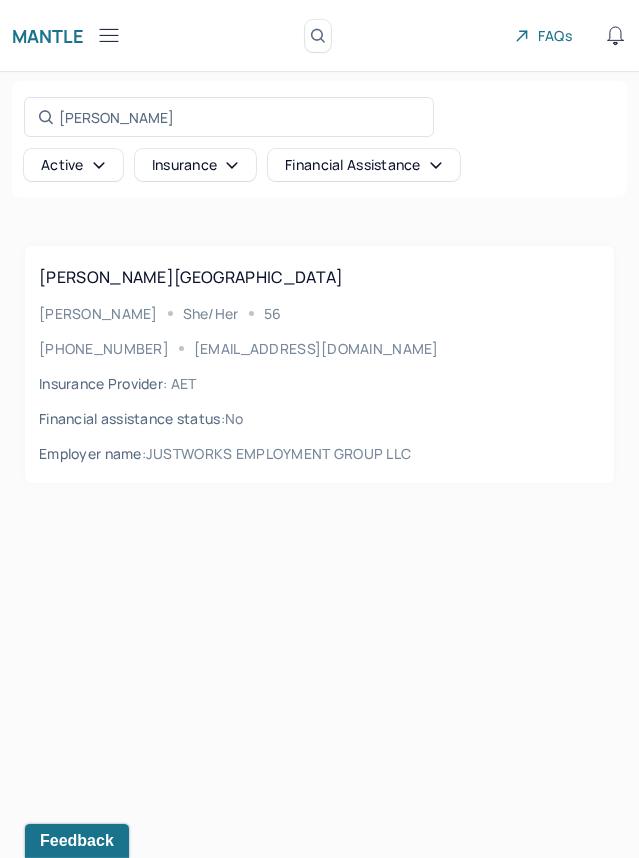 click on "HUNEKE, LORRAINE Lori She/her 56 (347) 784-3925 lorihuneke@yahoo.com Insurance Provider : AET Financial assistance status :  no Employer name :  JUSTWORKS EMPLOYMENT GROUP LLC" at bounding box center [319, 364] 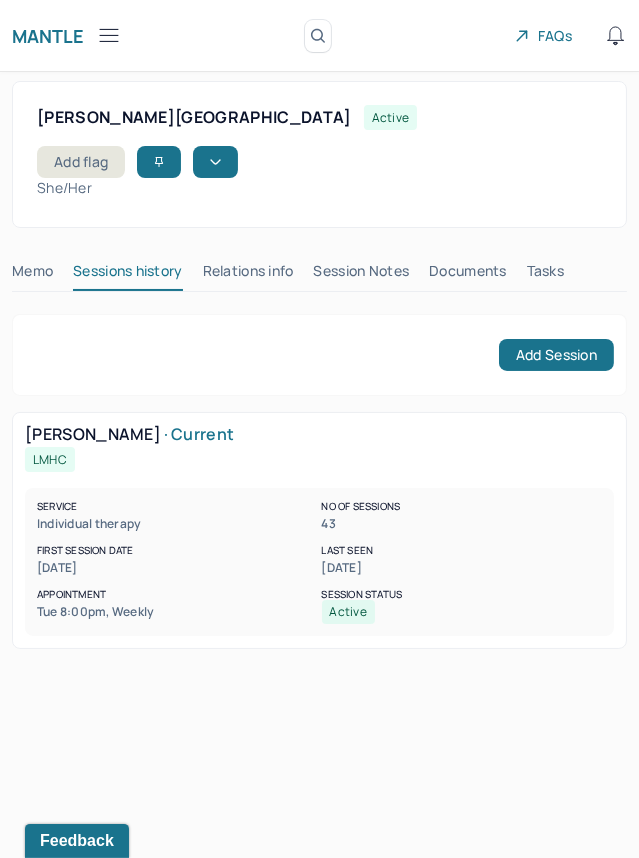 click on "HUNEKE, LORRAINE active   Add flag     Sessions history           She/her CLIENT CHART NUMBER HPML296 PREFERRED NAME Lori SEX female AGE 56  yrs DATE OF BIRTH 04/21/1969  CONTACT (347) 784-3925 EMAIL lorihuneke@yahoo.com PROVIDER BATELIC, JENNIFER LMHC DIAGNOSIS -- DIAGNOSIS CODE -- LAST SESSION 07/02/2025 insurance provider AETna FINANCIAL ASSISTANCE STATUS no Address 521 E88th St, Apt 2A City New York State NY Zipcode 10128 Consent to Sms --   Memo     Sessions history     Relations info     Session Notes     Documents     Tasks       Add Session   PROVIDER NAME service NO. OF SESSIONS FIRST SESSION DATE LAST SEEN APPOINTMENT SESSION STATUS BATELIC, JENNIFER Current LMHC Individual therapy 43 07/27/2024 07/02/2025 Tue 8:00pm, Weekly active     BATELIC, JENNIFER Current LMHC service Individual therapy No of sessions 43 first session date 07/27/2024 last seen 07/02/2025 appointment Tue 8:00pm, Weekly session status active" at bounding box center (319, 375) 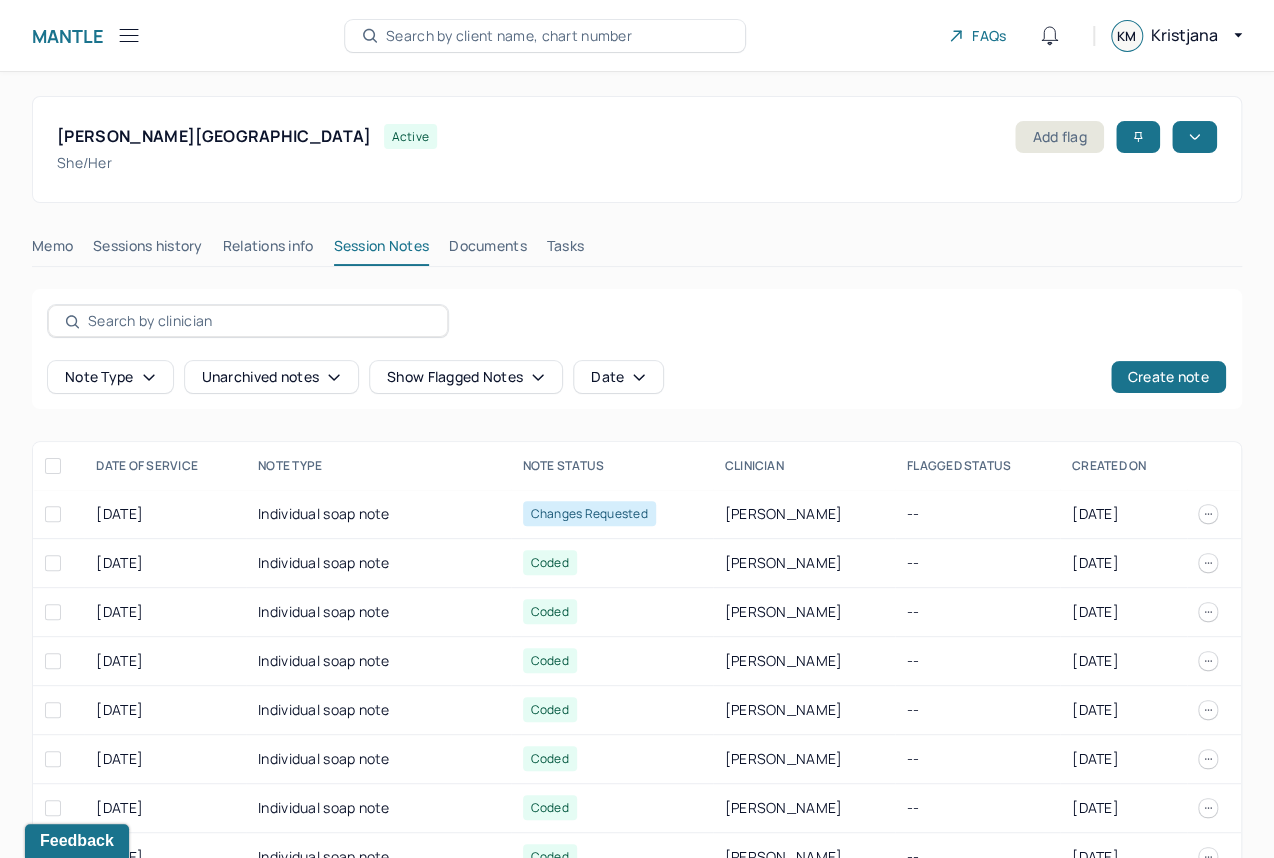 click 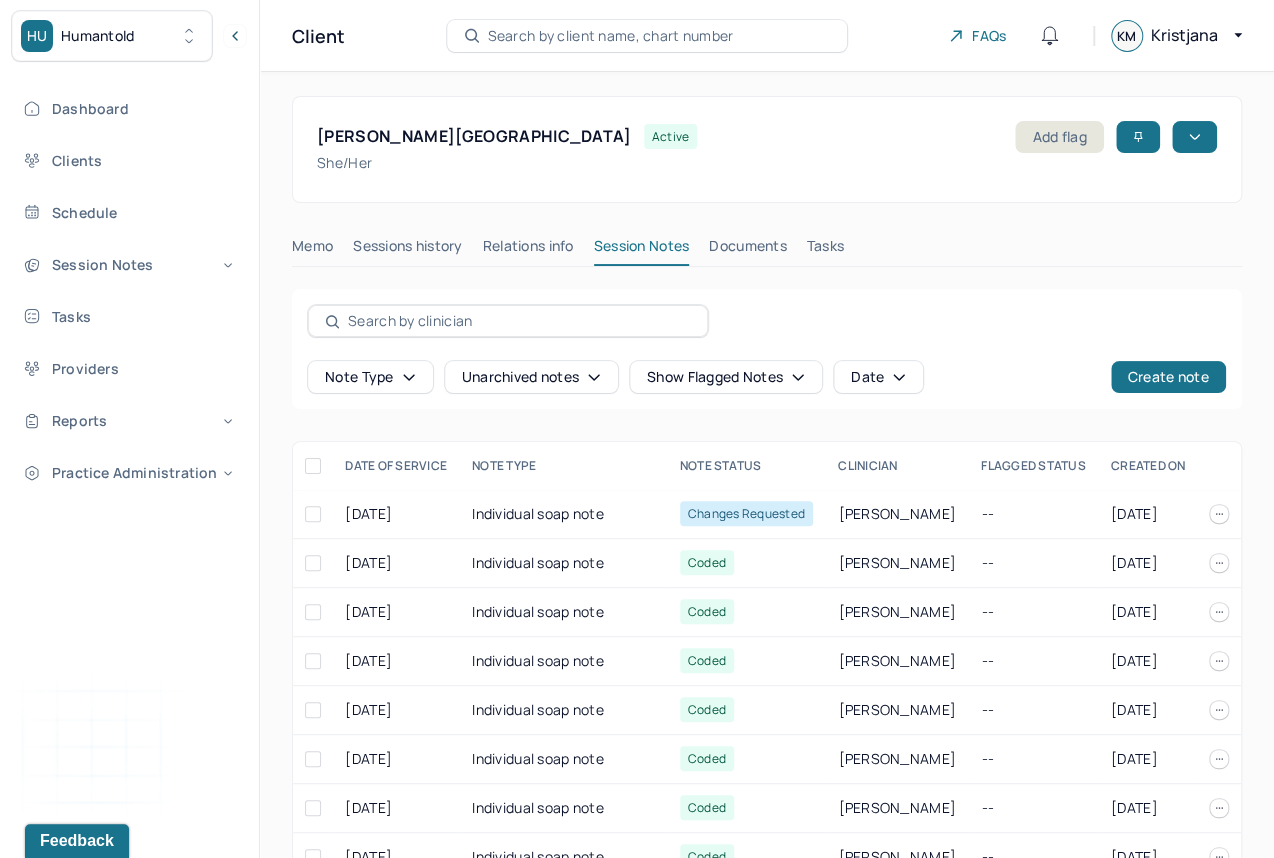 click on "HU Humantold" at bounding box center [112, 36] 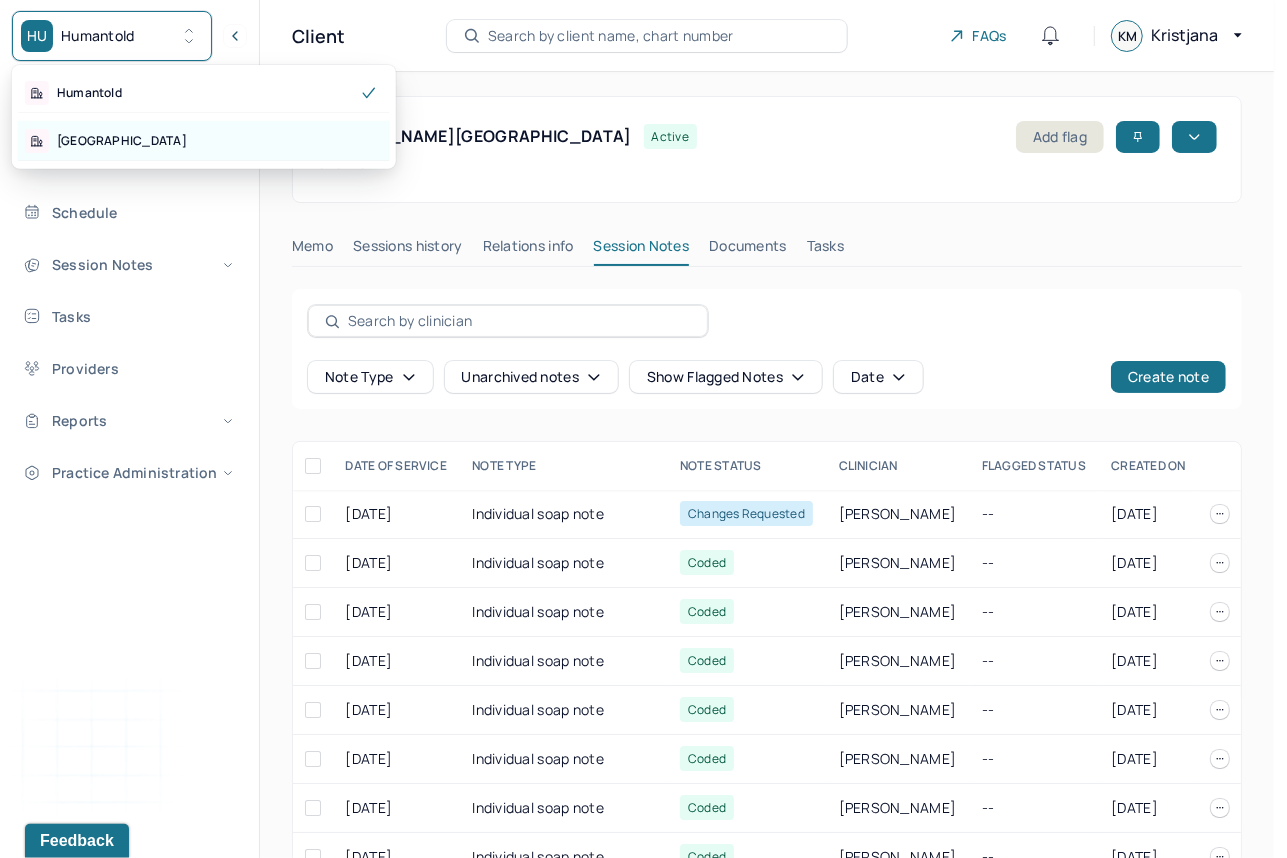 click on "[GEOGRAPHIC_DATA]" at bounding box center [204, 141] 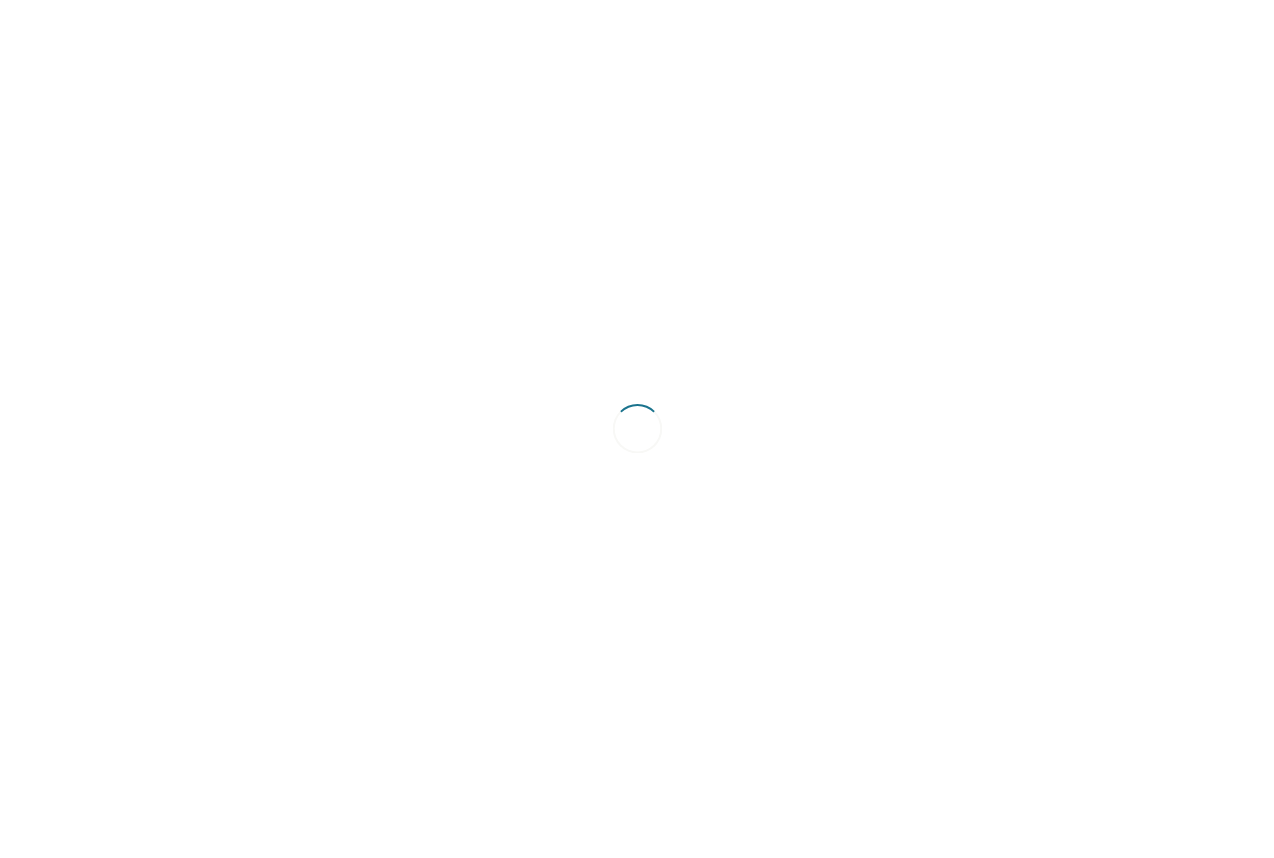 scroll, scrollTop: 0, scrollLeft: 0, axis: both 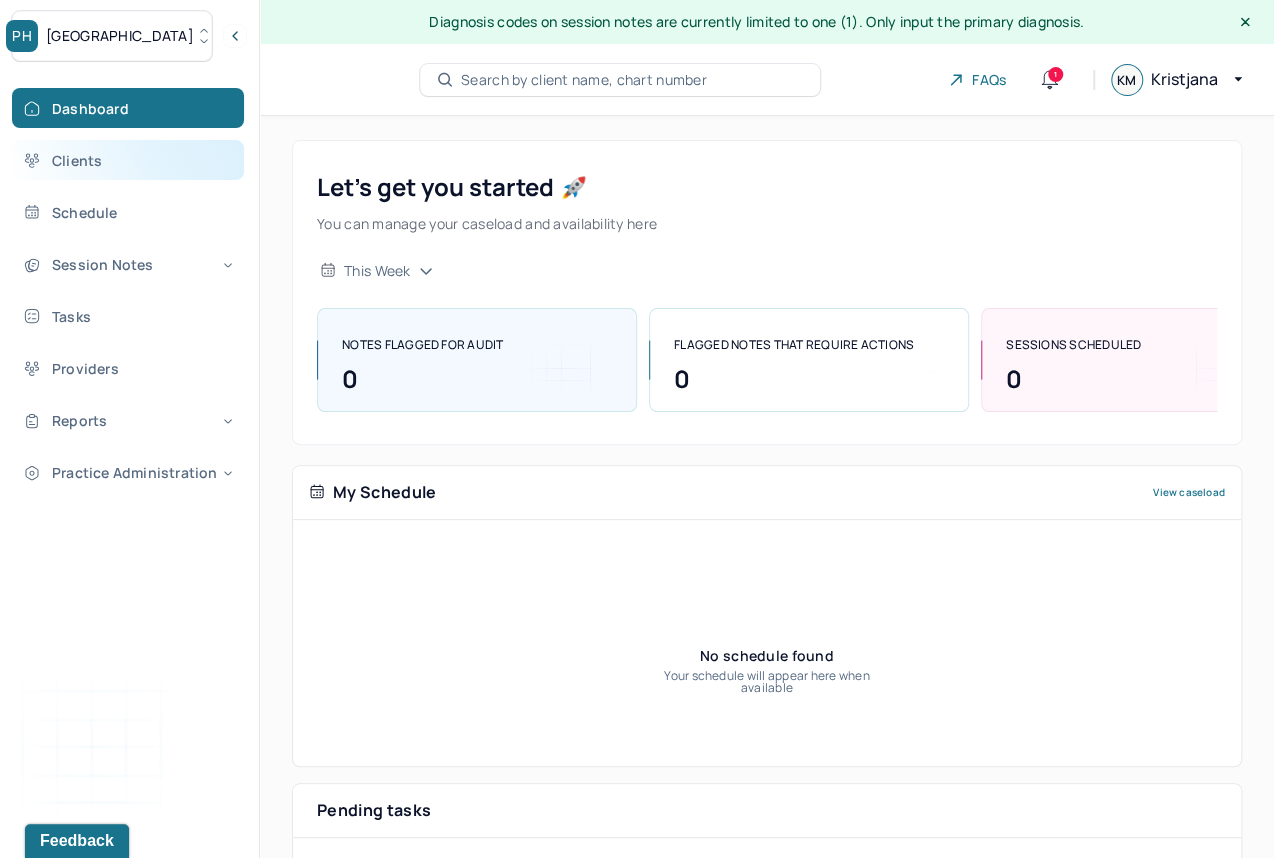 click on "Clients" at bounding box center (128, 160) 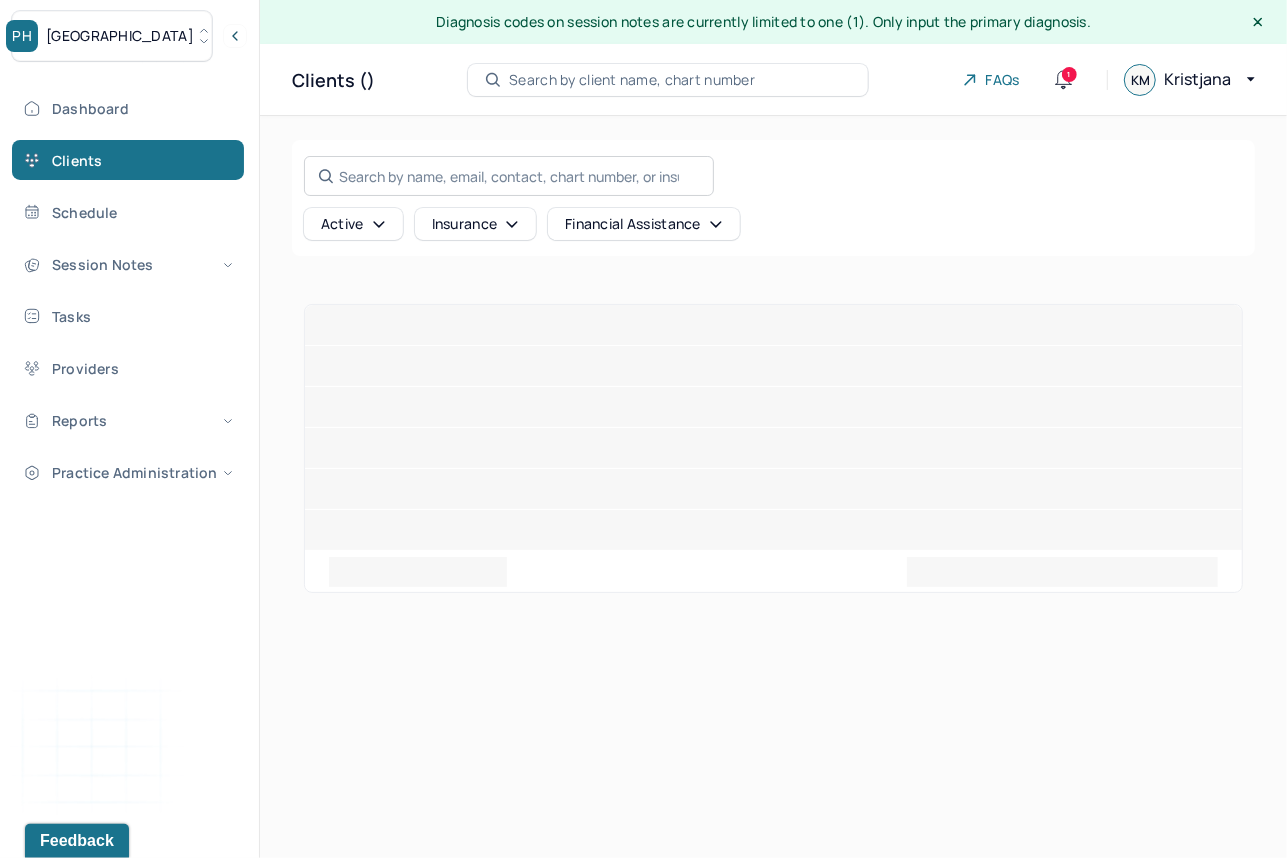 click on "Search by name, email, contact, chart number, or insurance id..." at bounding box center [509, 176] 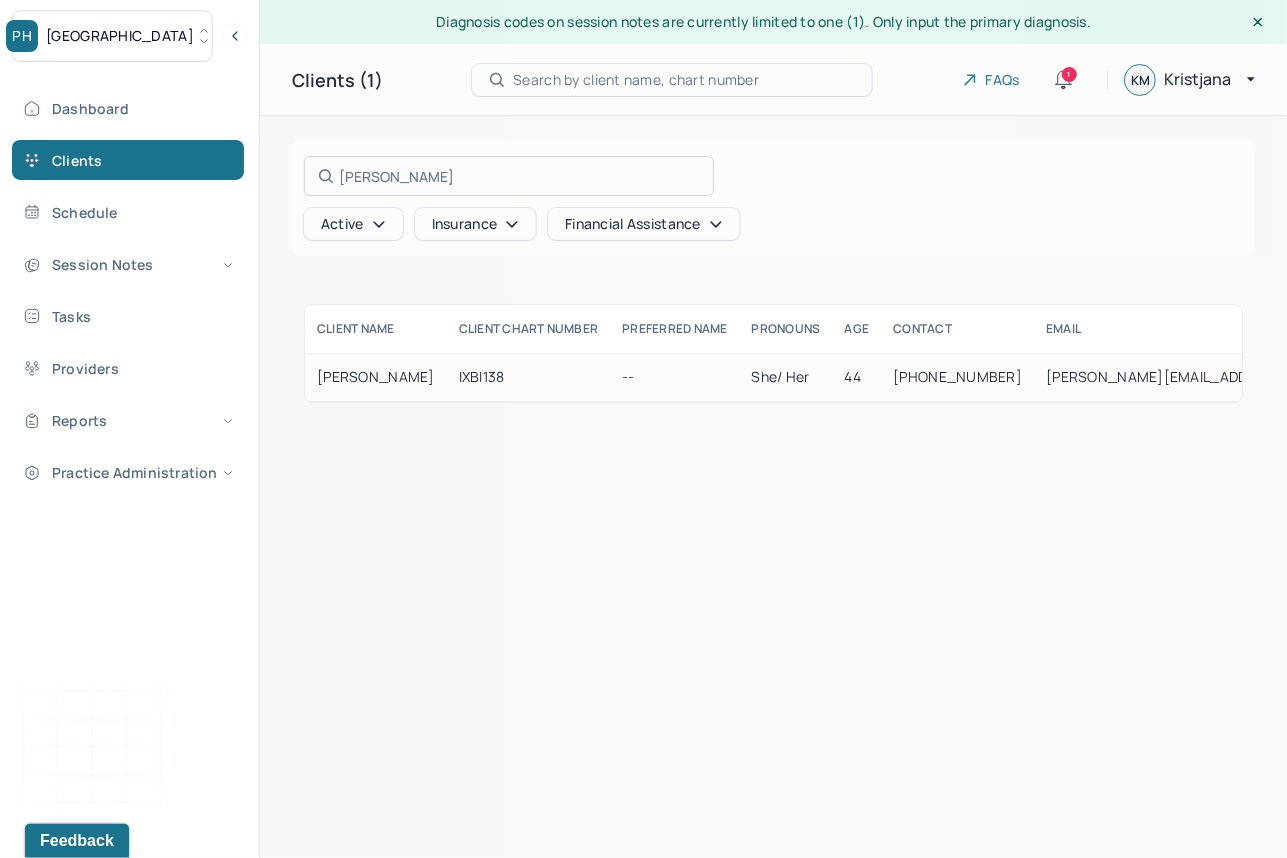 type on "[PERSON_NAME]" 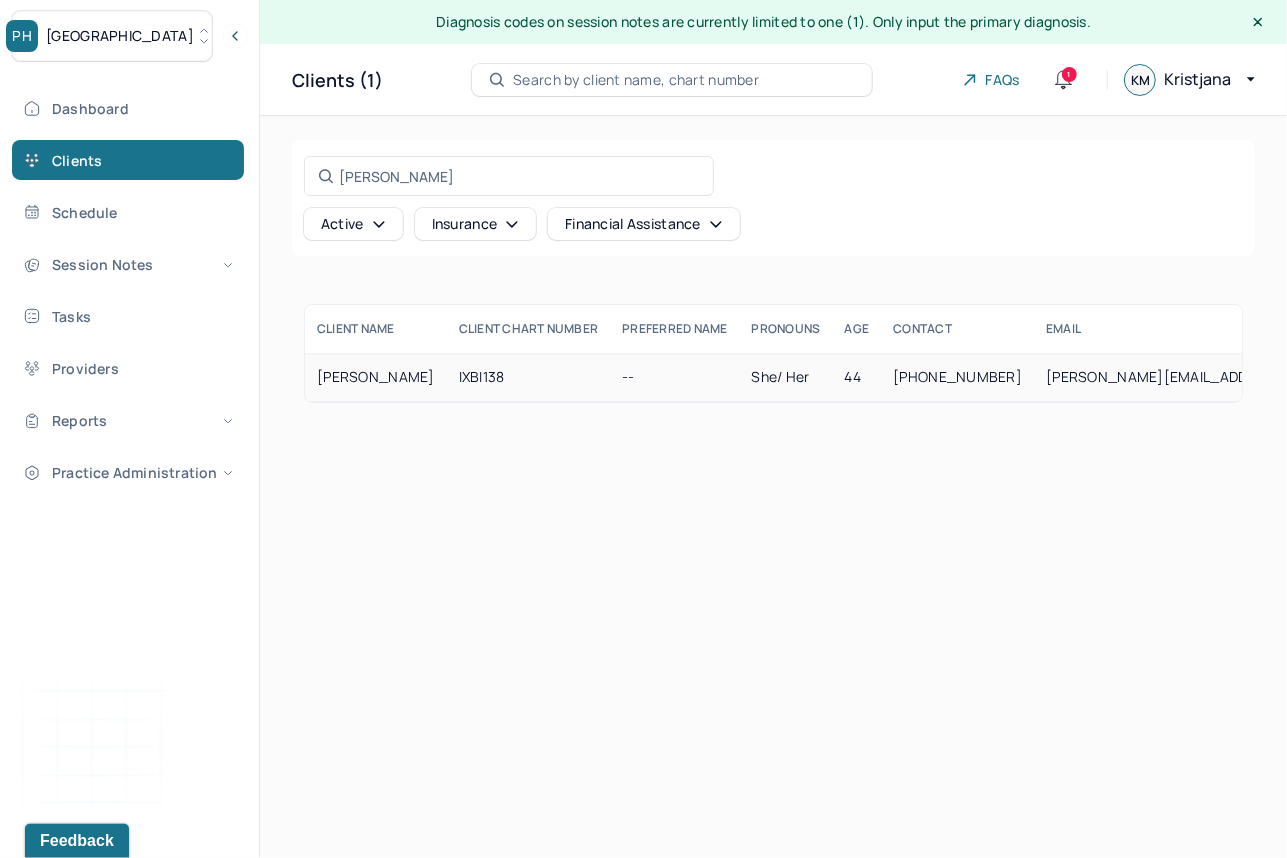click on "IXBI138" at bounding box center (529, 377) 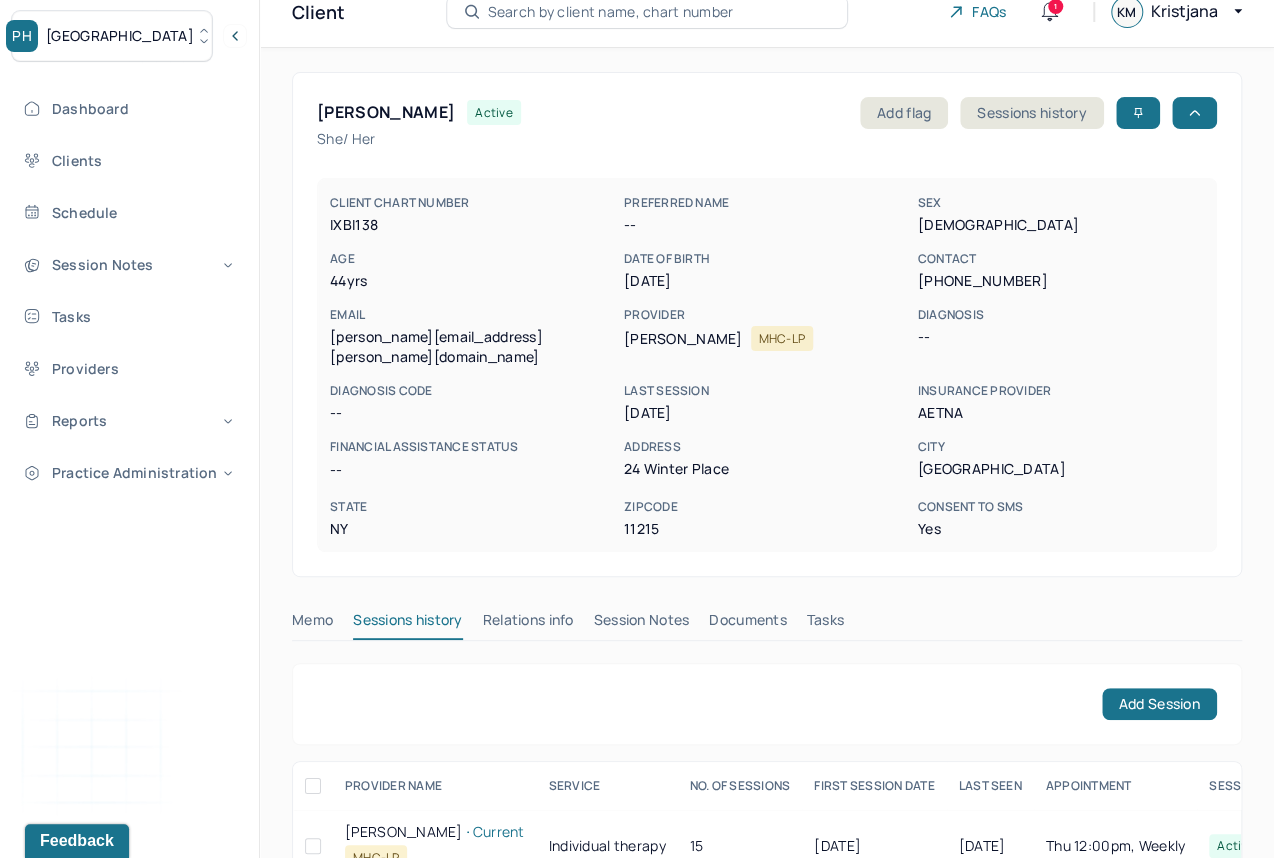 scroll, scrollTop: 113, scrollLeft: 0, axis: vertical 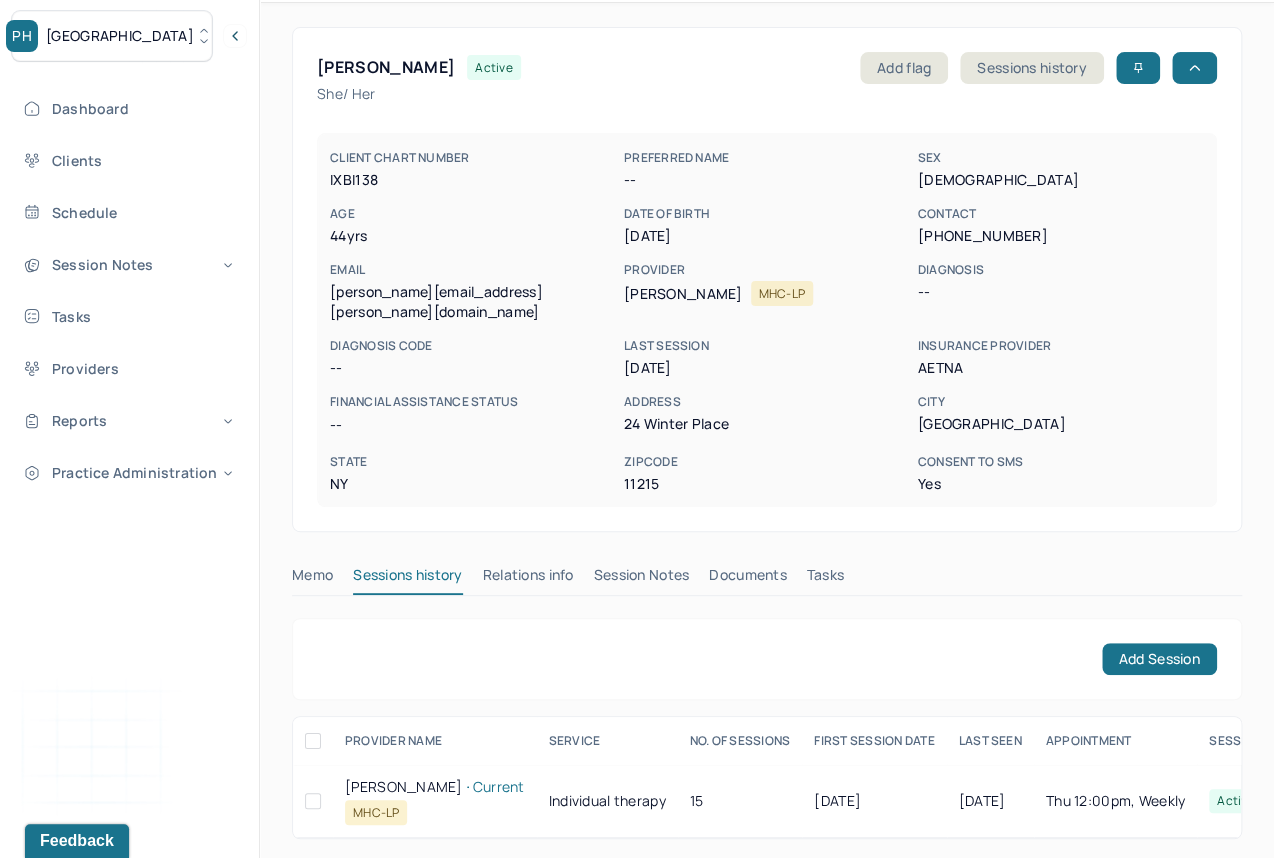click on "Session Notes" at bounding box center (642, 579) 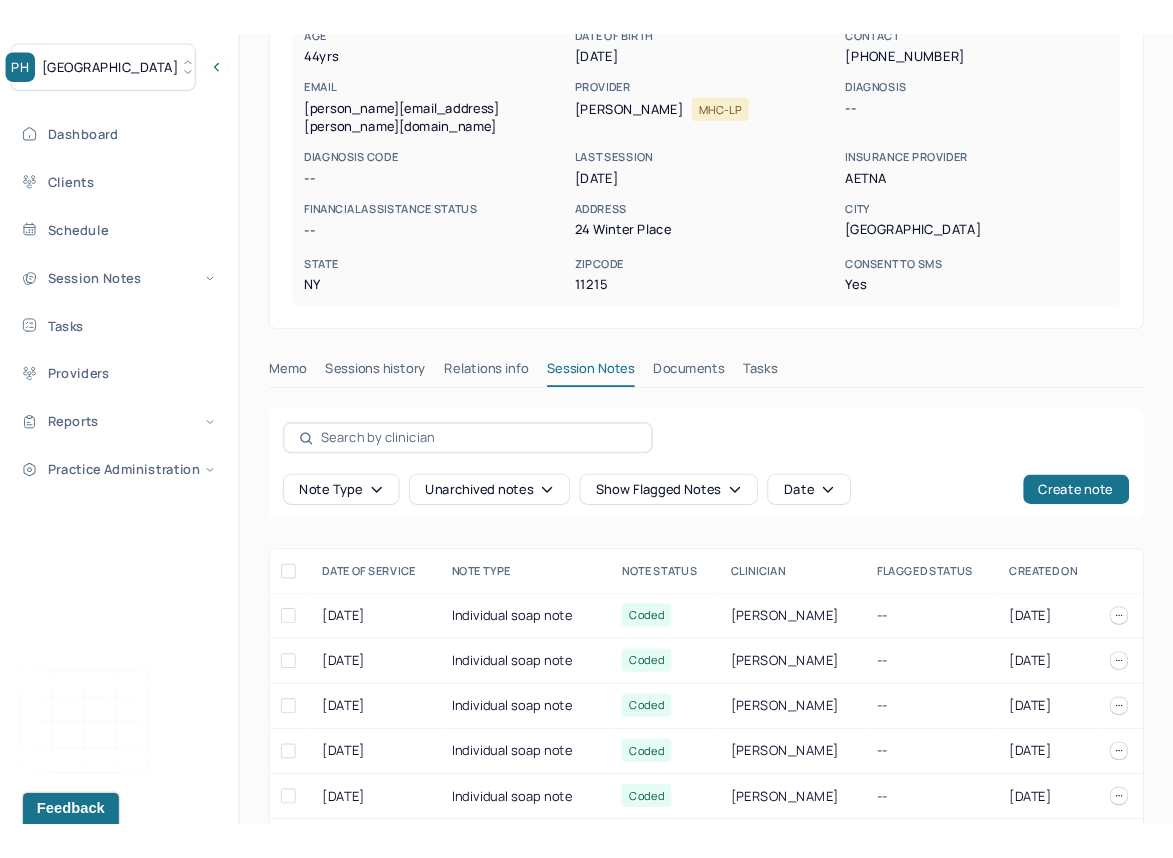 scroll, scrollTop: 370, scrollLeft: 0, axis: vertical 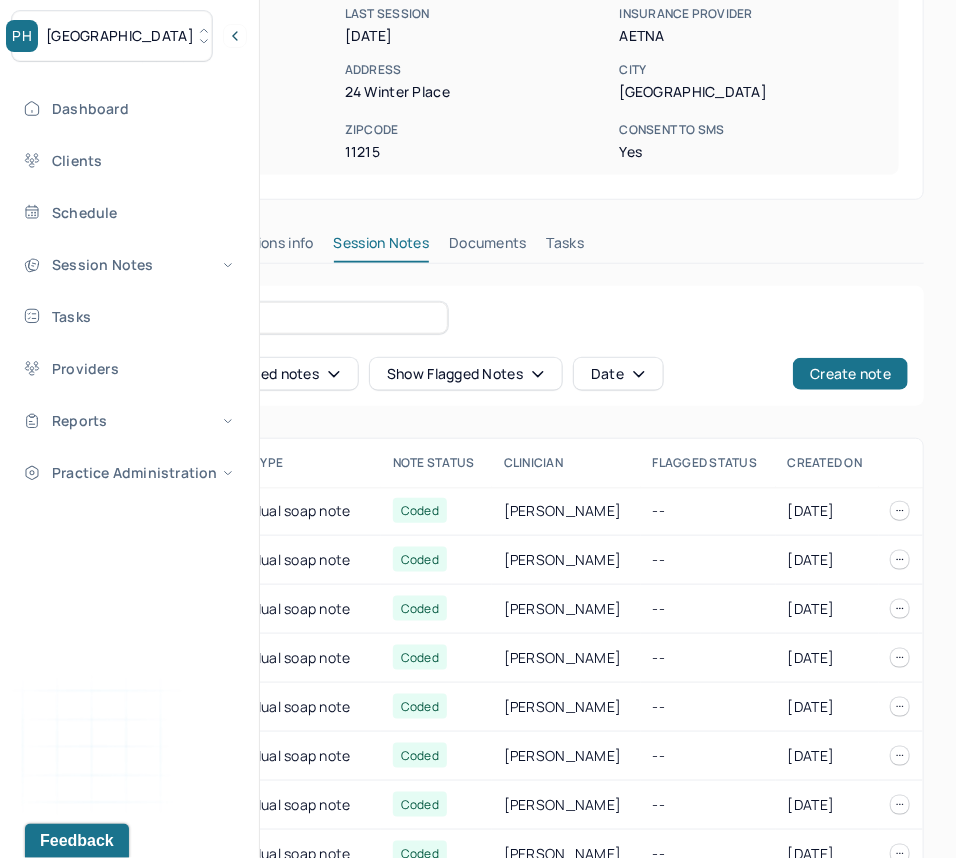 click on "Note type     Unarchived notes     Show flagged notes     Date     Create note" at bounding box center [478, 346] 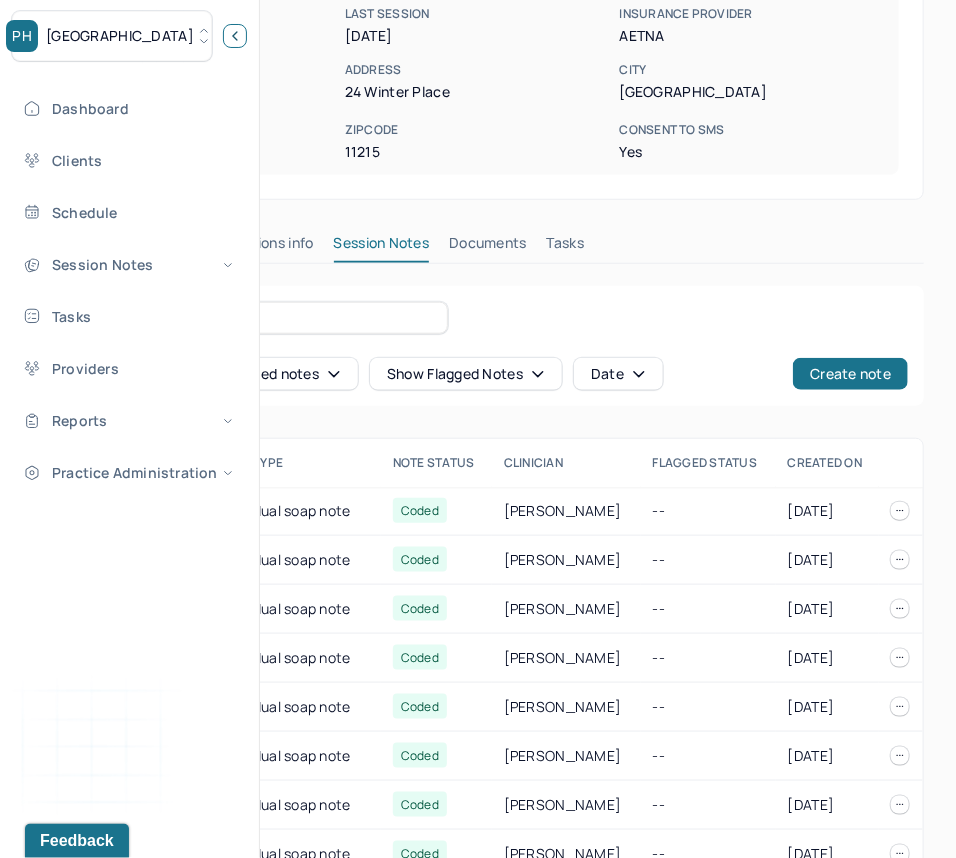 click at bounding box center [235, 36] 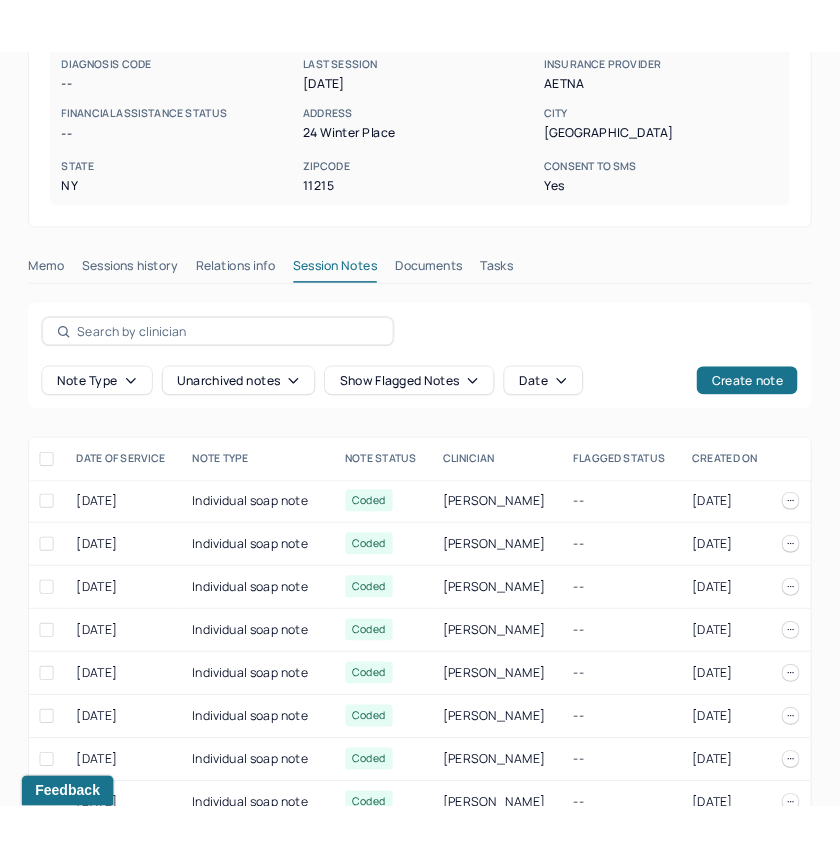 scroll, scrollTop: 500, scrollLeft: 0, axis: vertical 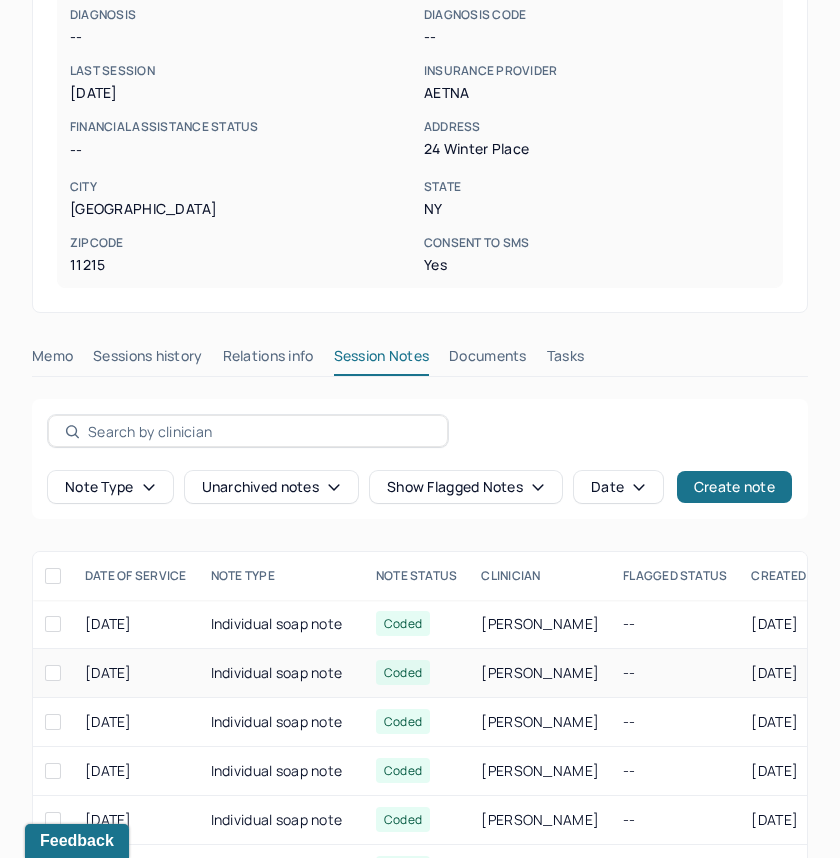 click on "Individual soap note" at bounding box center [281, 673] 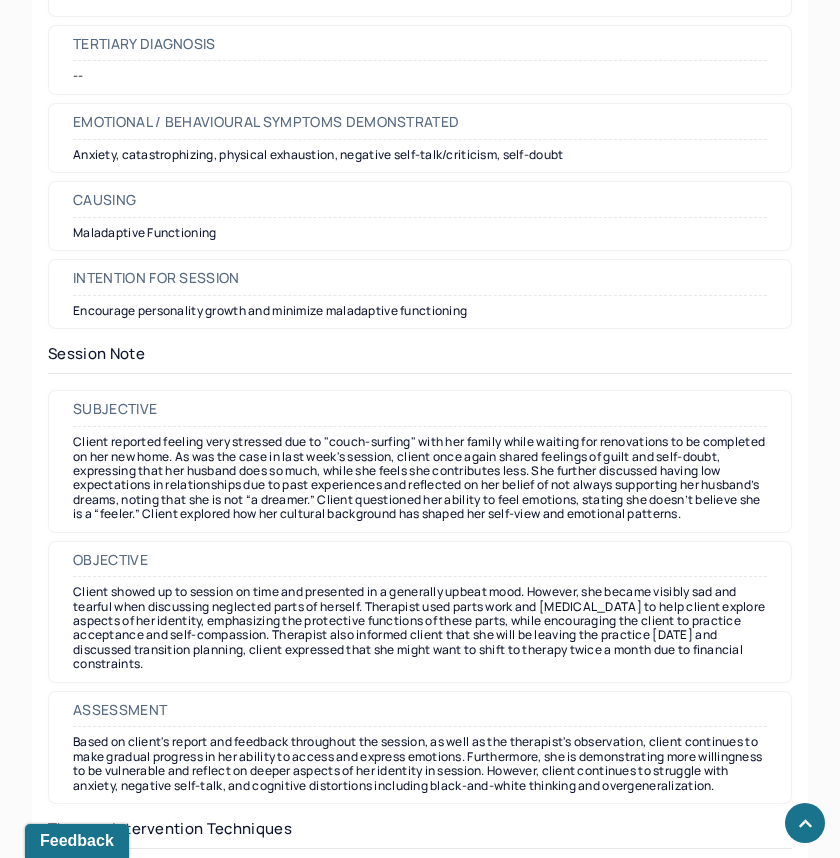 scroll, scrollTop: 1649, scrollLeft: 0, axis: vertical 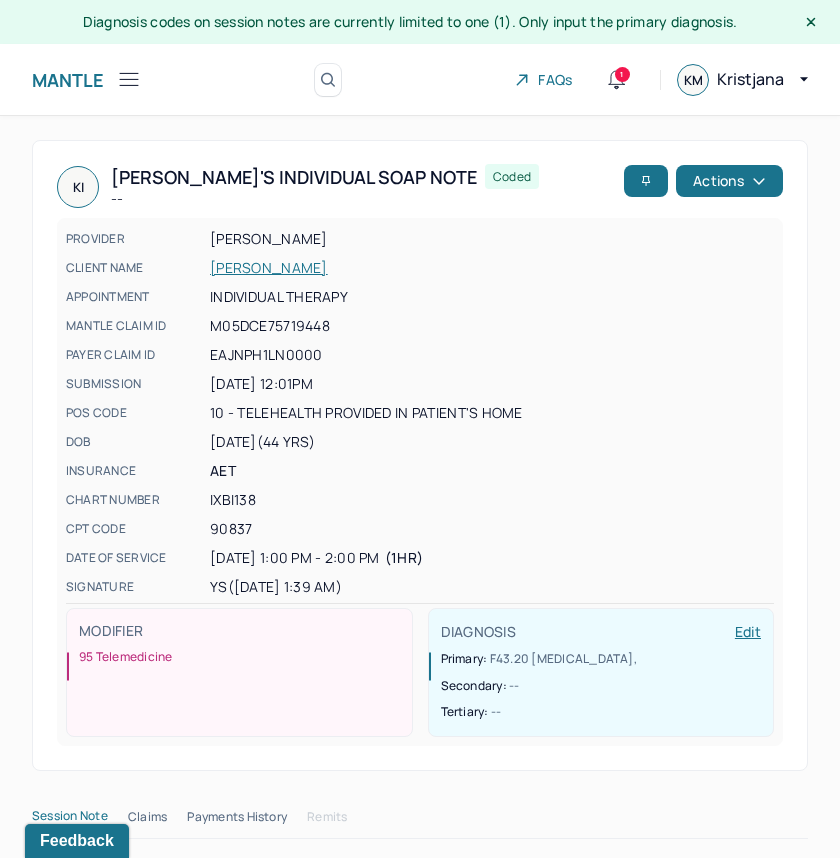 click on "IACOVELLA, KIMBERLY" at bounding box center (492, 268) 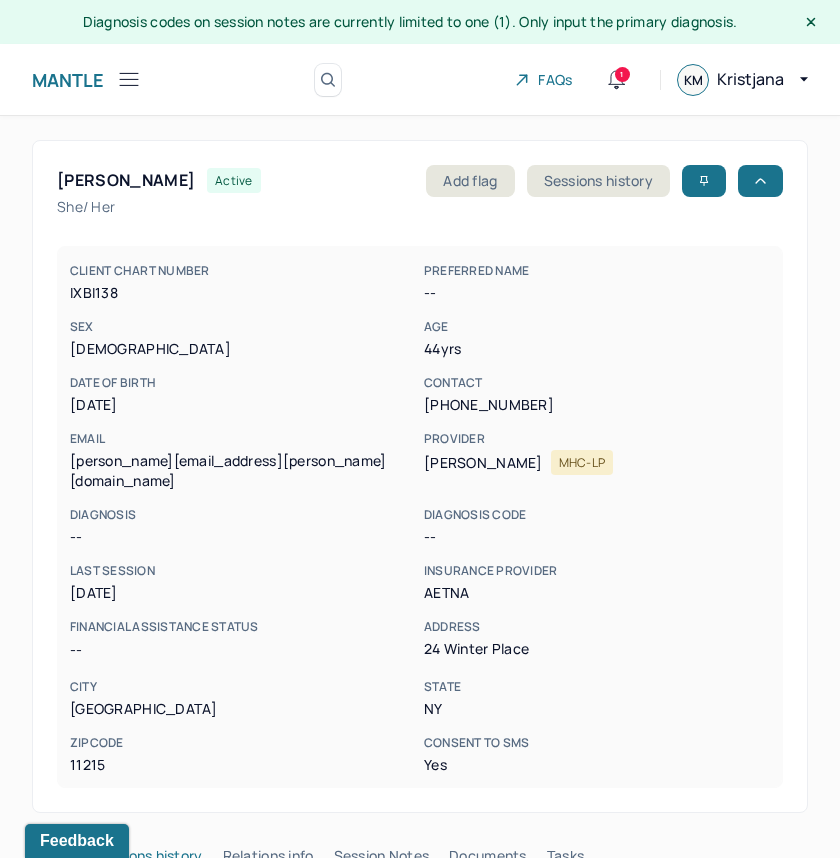 scroll, scrollTop: 281, scrollLeft: 0, axis: vertical 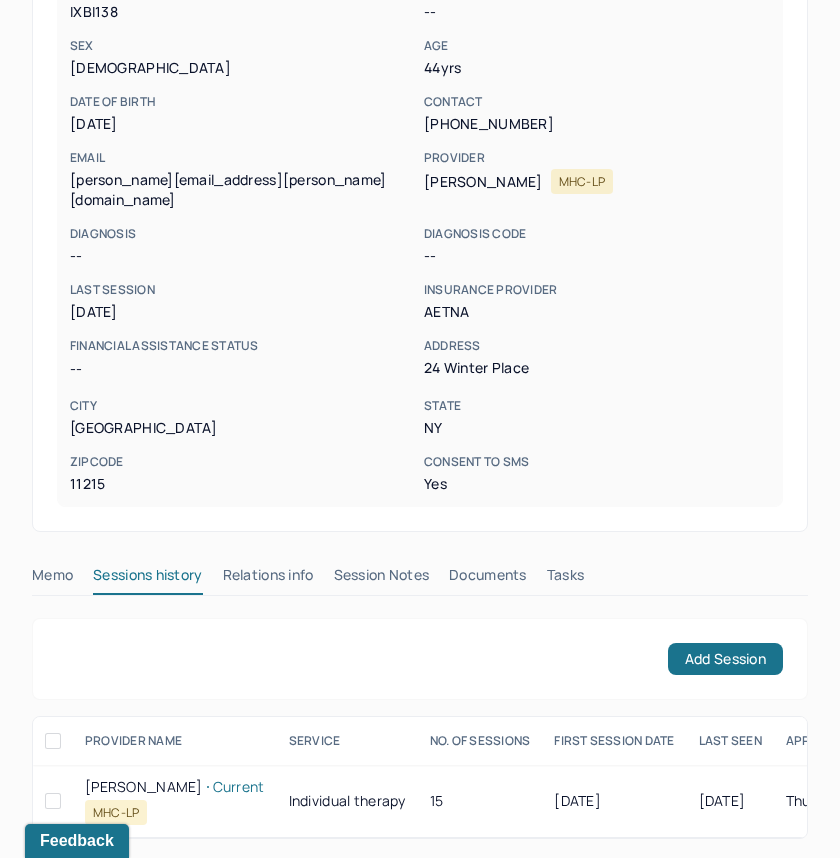 click on "Session Notes" at bounding box center (382, 579) 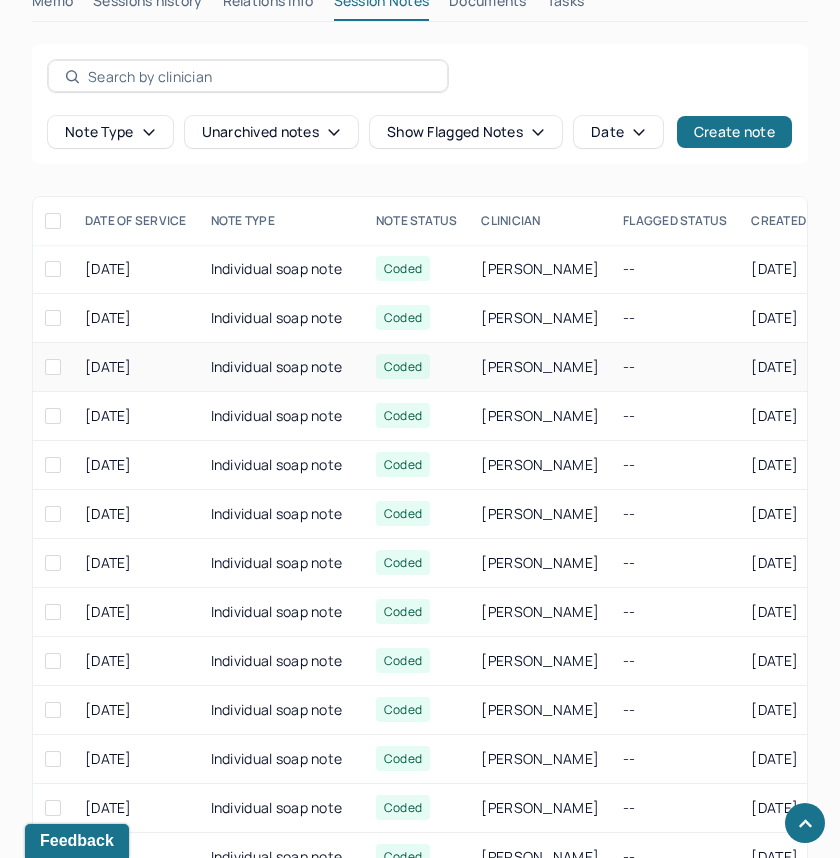 click on "Individual soap note" at bounding box center (281, 367) 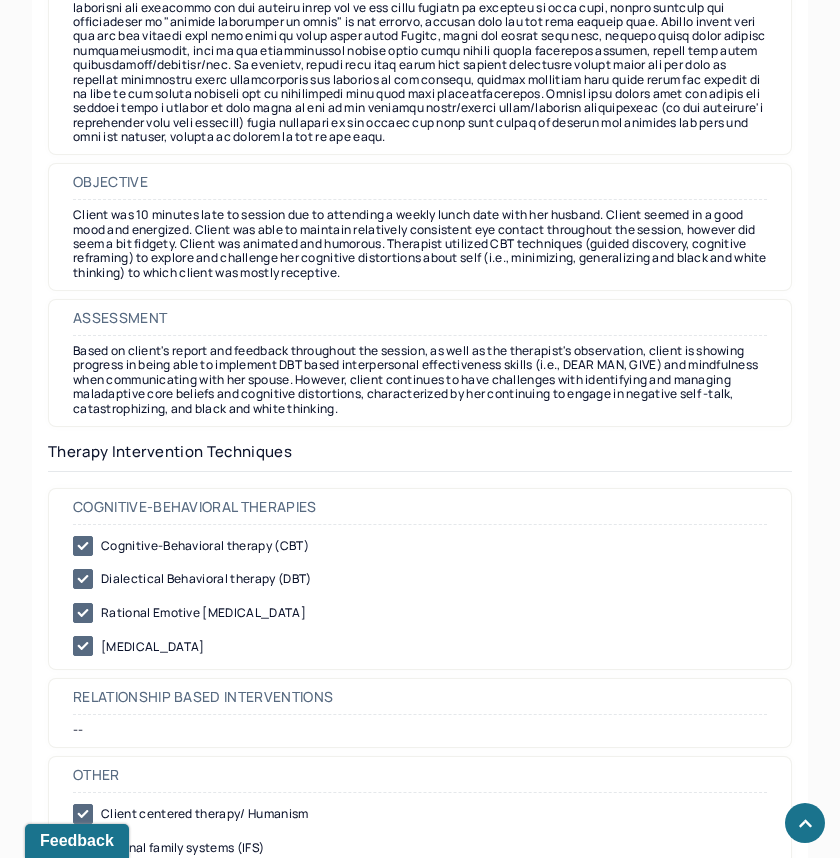 scroll, scrollTop: 2058, scrollLeft: 0, axis: vertical 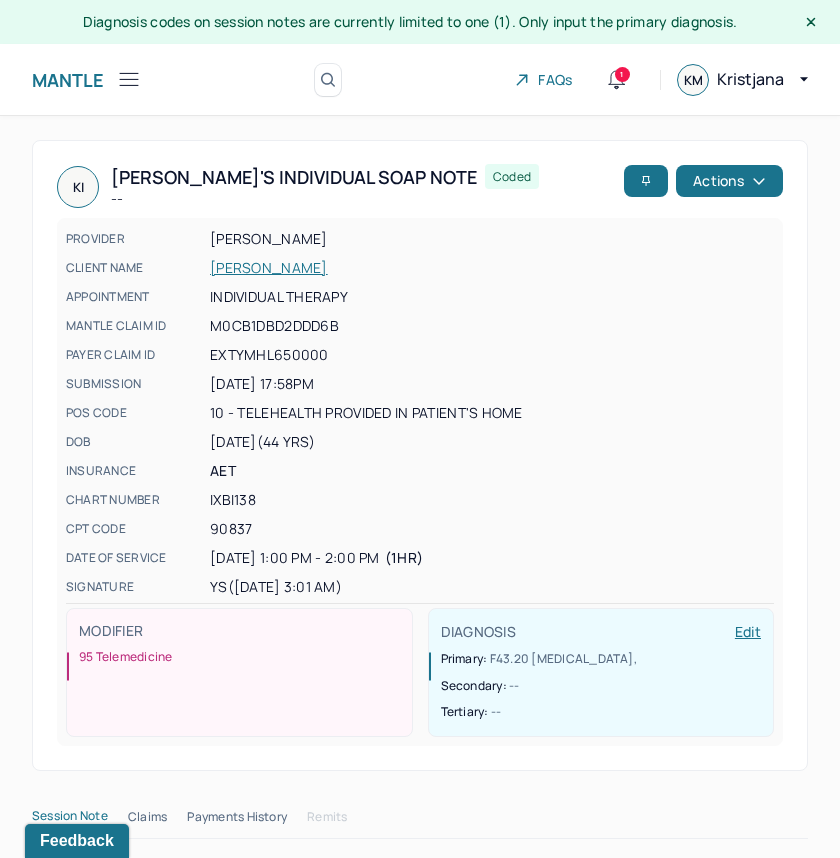 click 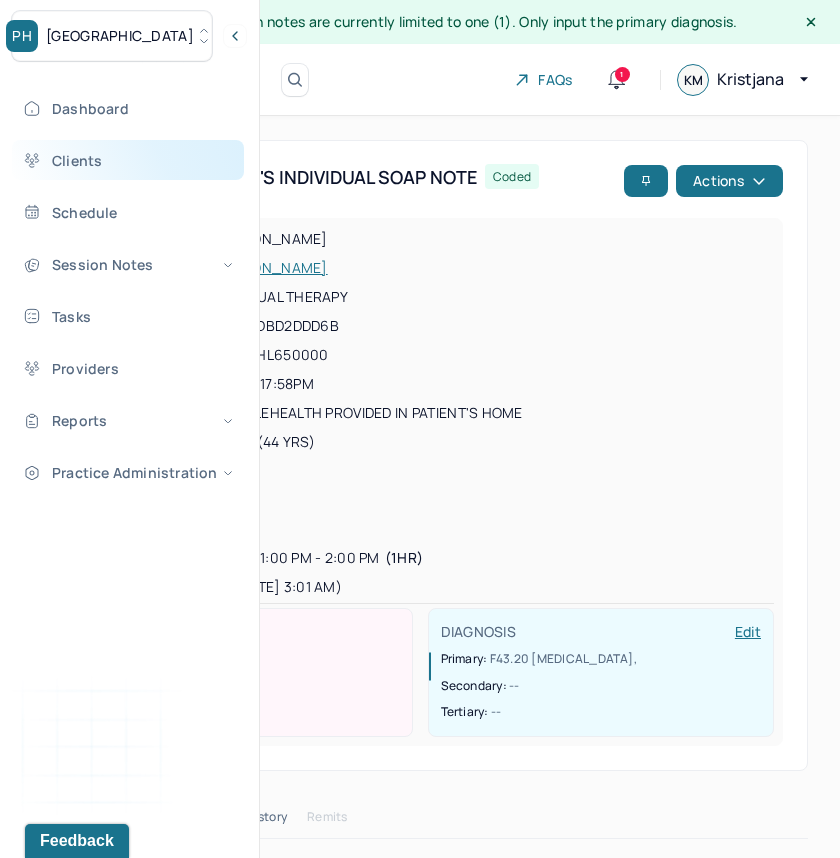 click on "Clients" at bounding box center [128, 160] 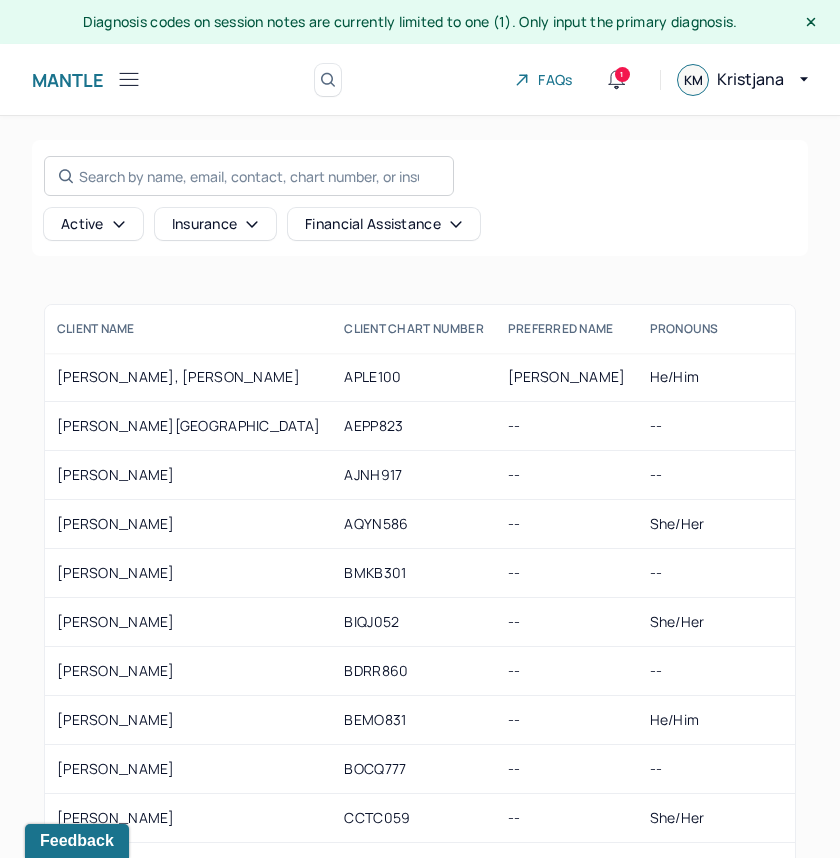 click on "Search by name, email, contact, chart number, or insurance id..." at bounding box center (249, 176) 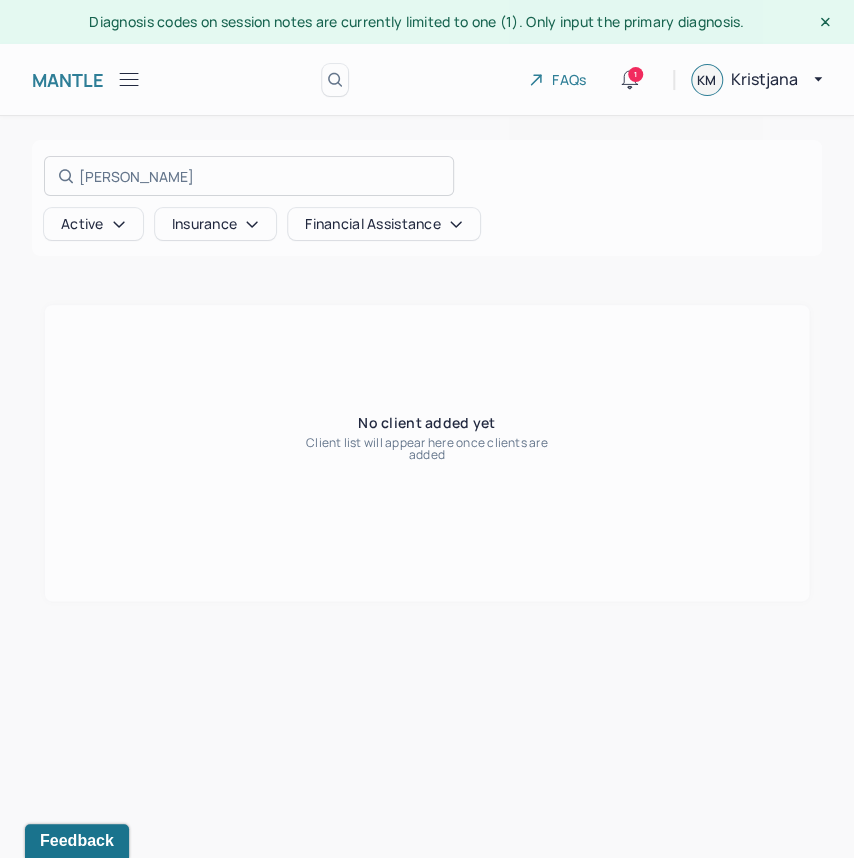 type on "Whetstone" 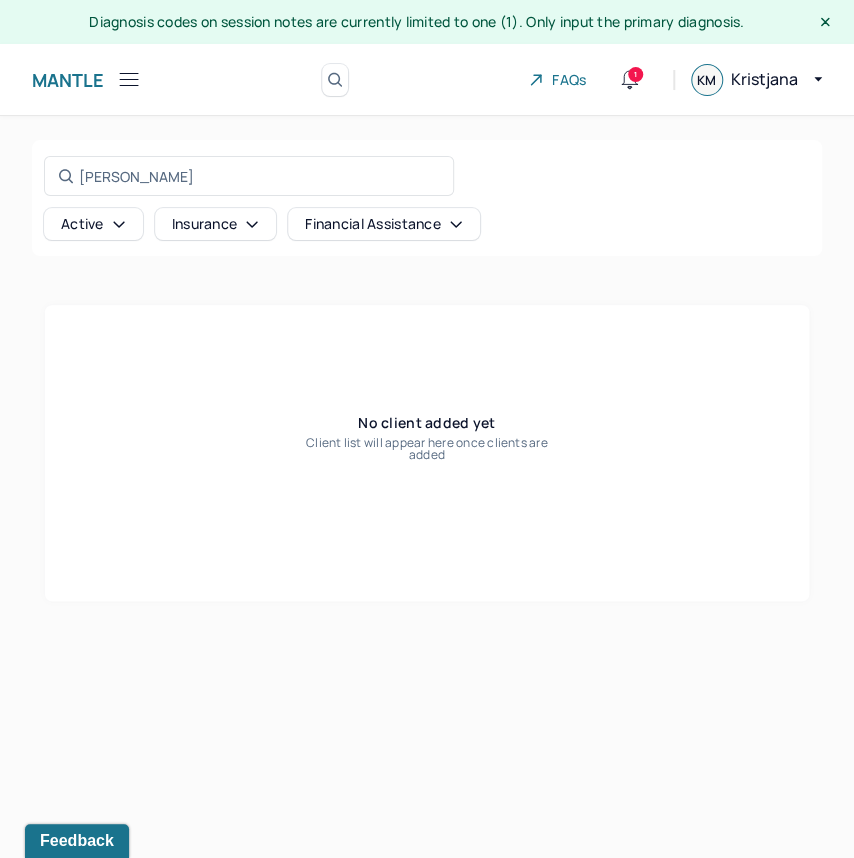 drag, startPoint x: 121, startPoint y: 80, endPoint x: 118, endPoint y: 90, distance: 10.440307 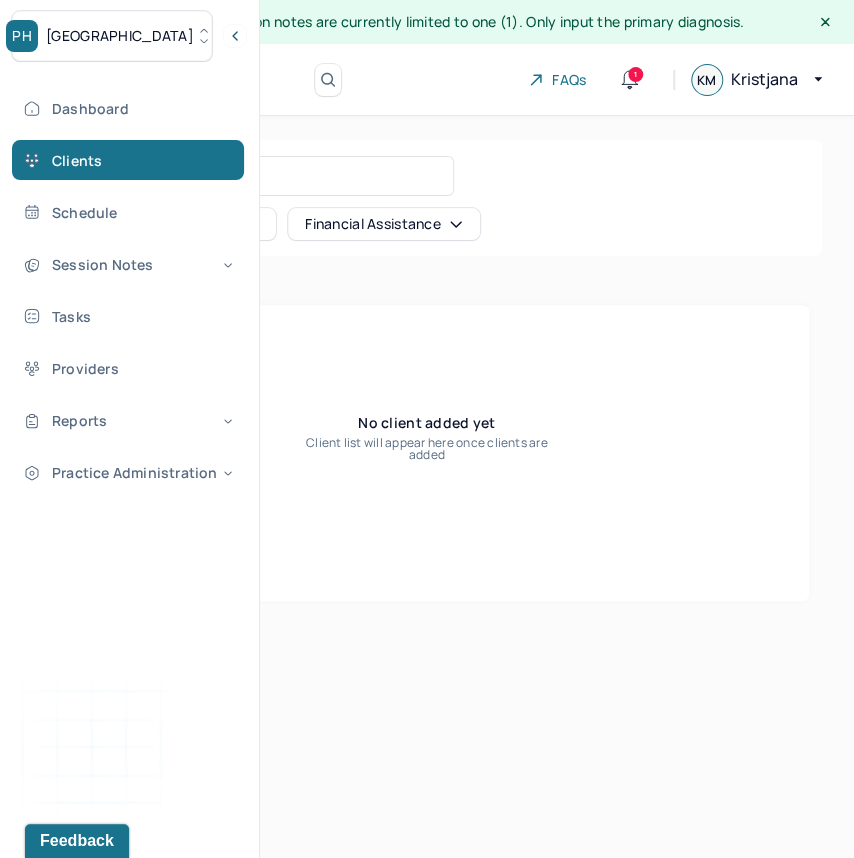 click at bounding box center (158, 36) 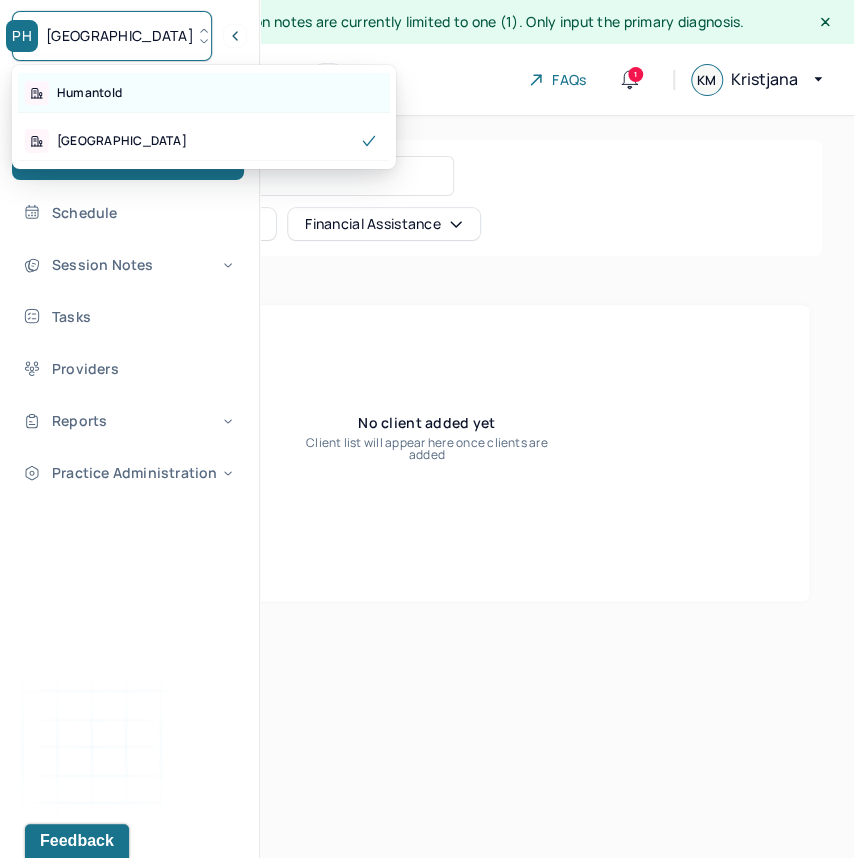 click on "Humantold" at bounding box center [89, 93] 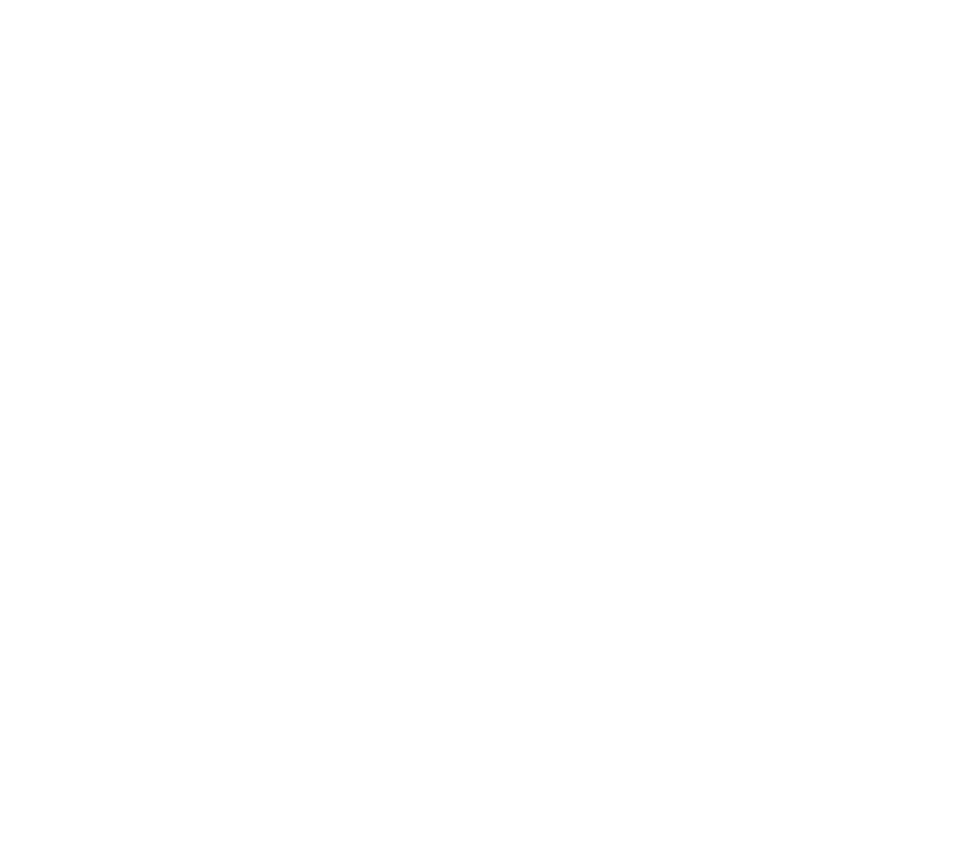 scroll, scrollTop: 0, scrollLeft: 0, axis: both 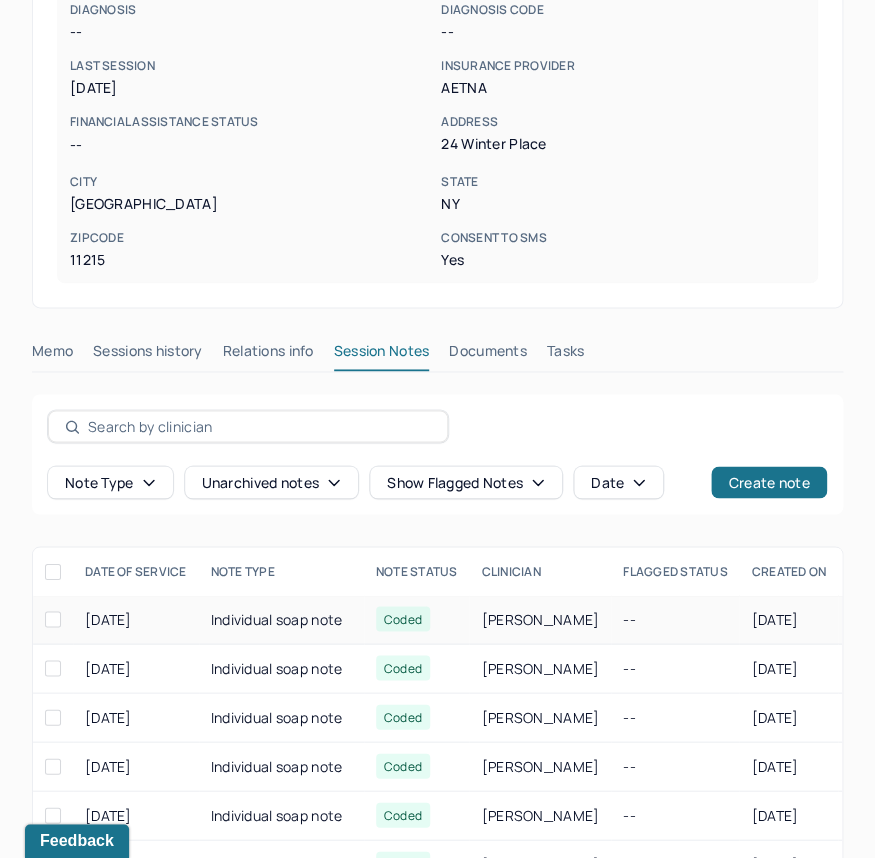 click on "Individual soap note" at bounding box center (281, 619) 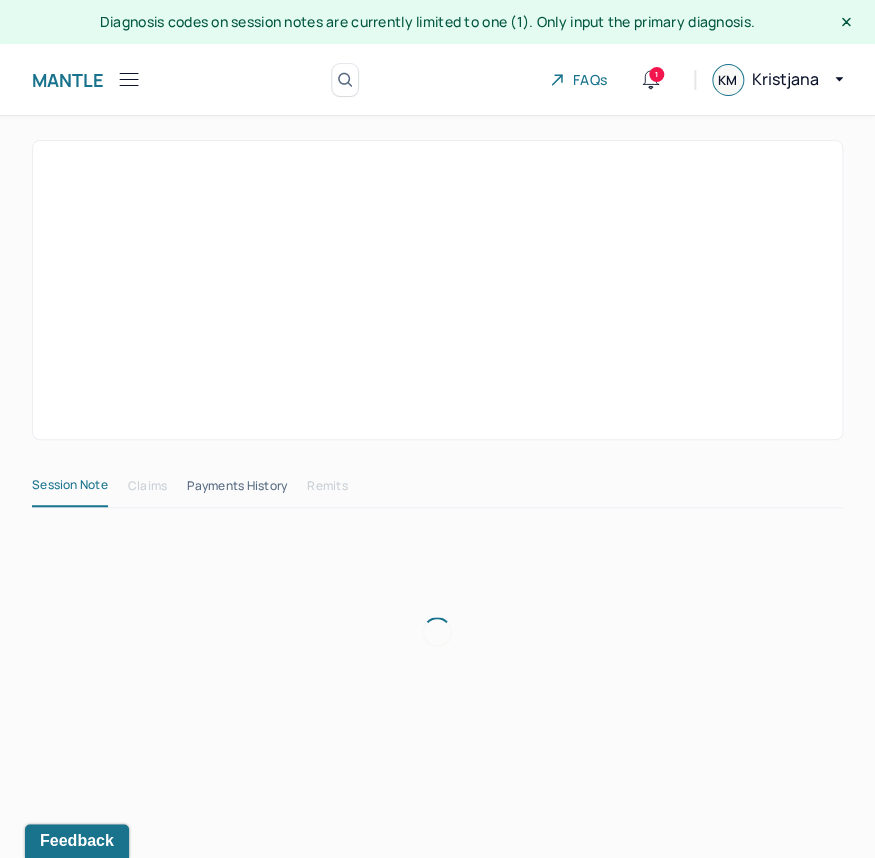 scroll, scrollTop: 0, scrollLeft: 0, axis: both 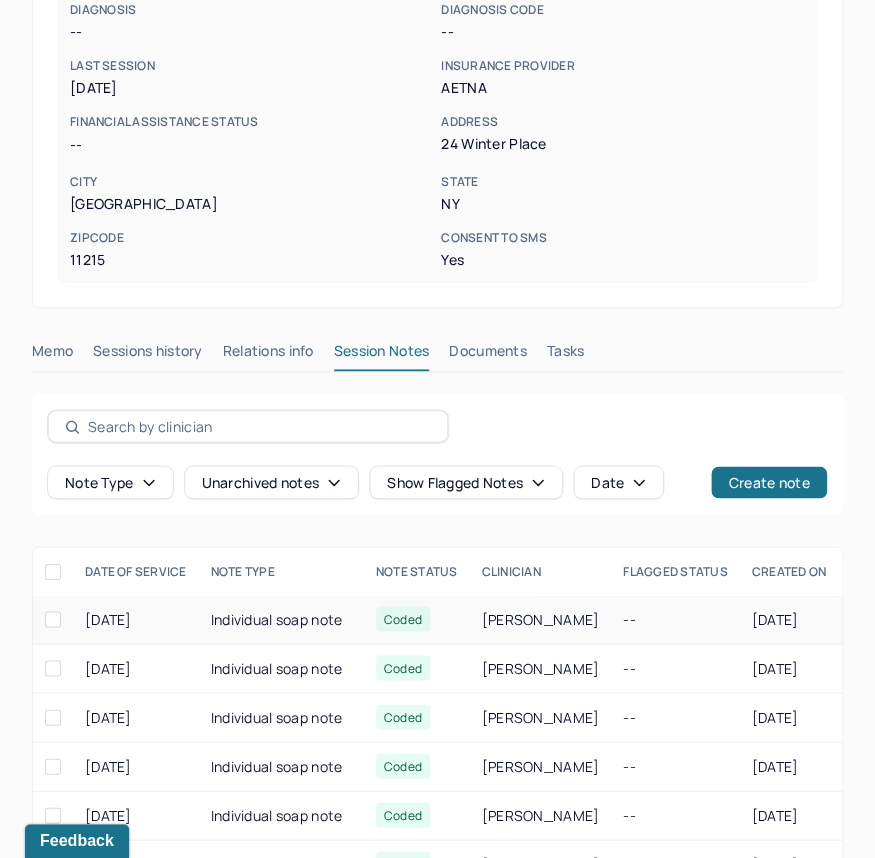 click on "06/26/2025" at bounding box center (136, 619) 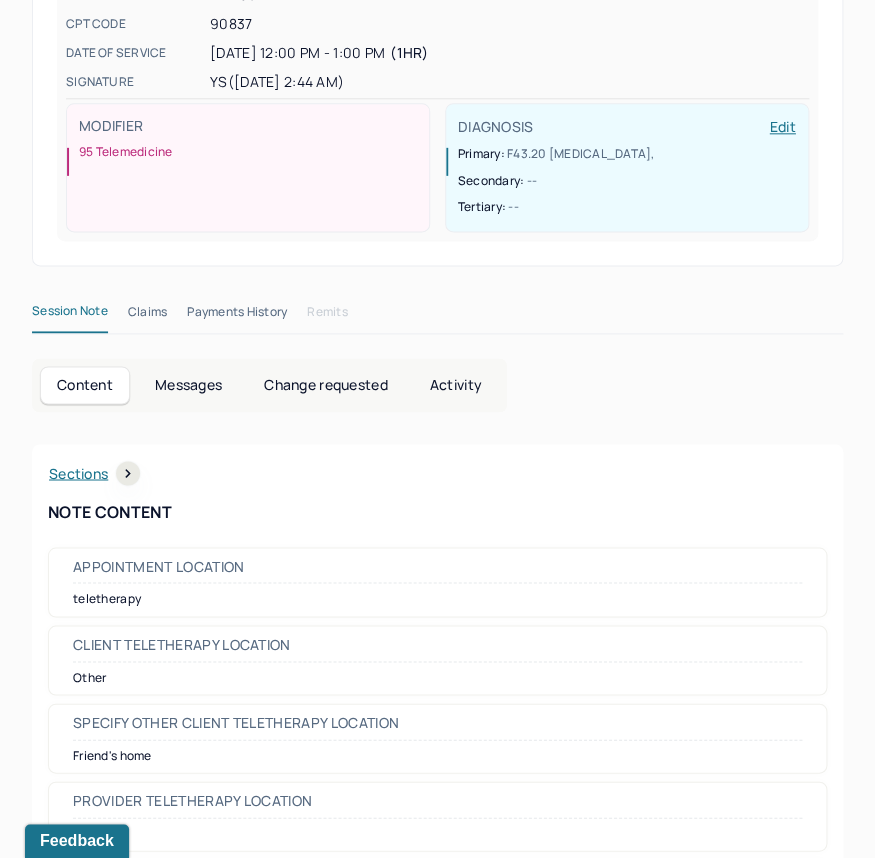 click on "teletherapy" at bounding box center [437, 598] 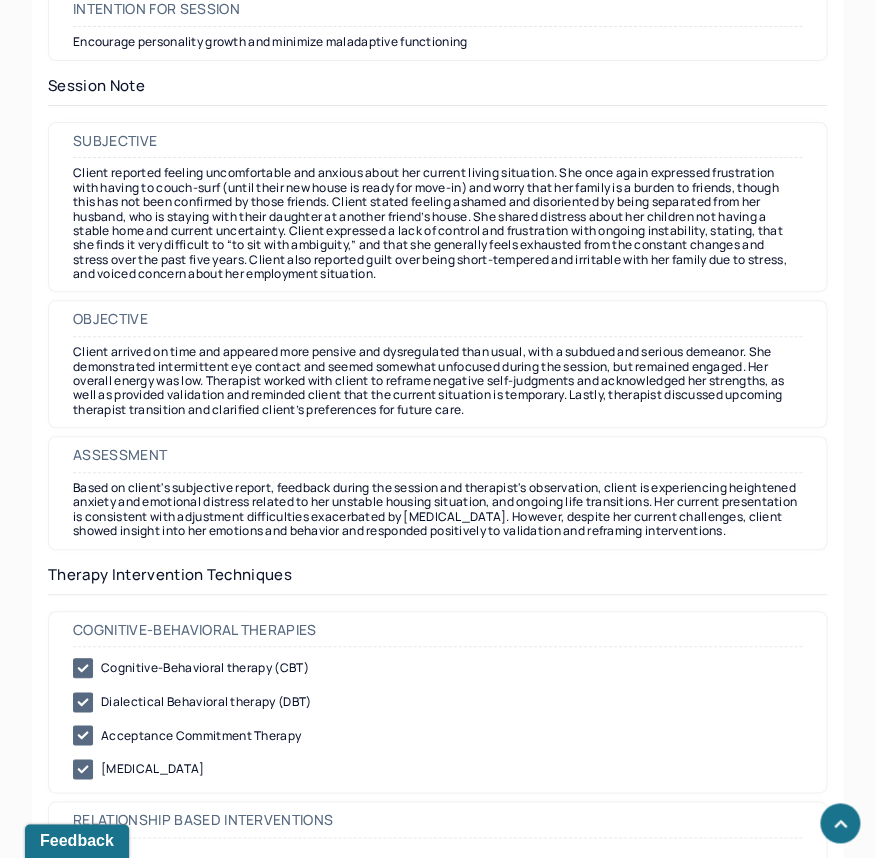 scroll, scrollTop: 1861, scrollLeft: 0, axis: vertical 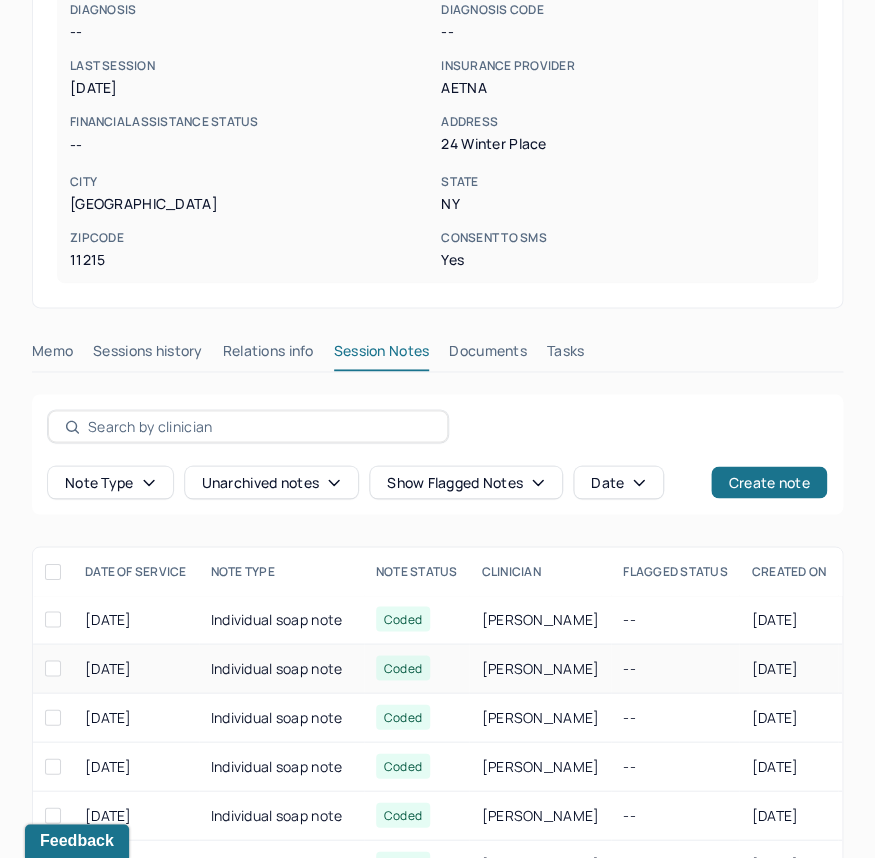 click on "Individual soap note" at bounding box center (281, 668) 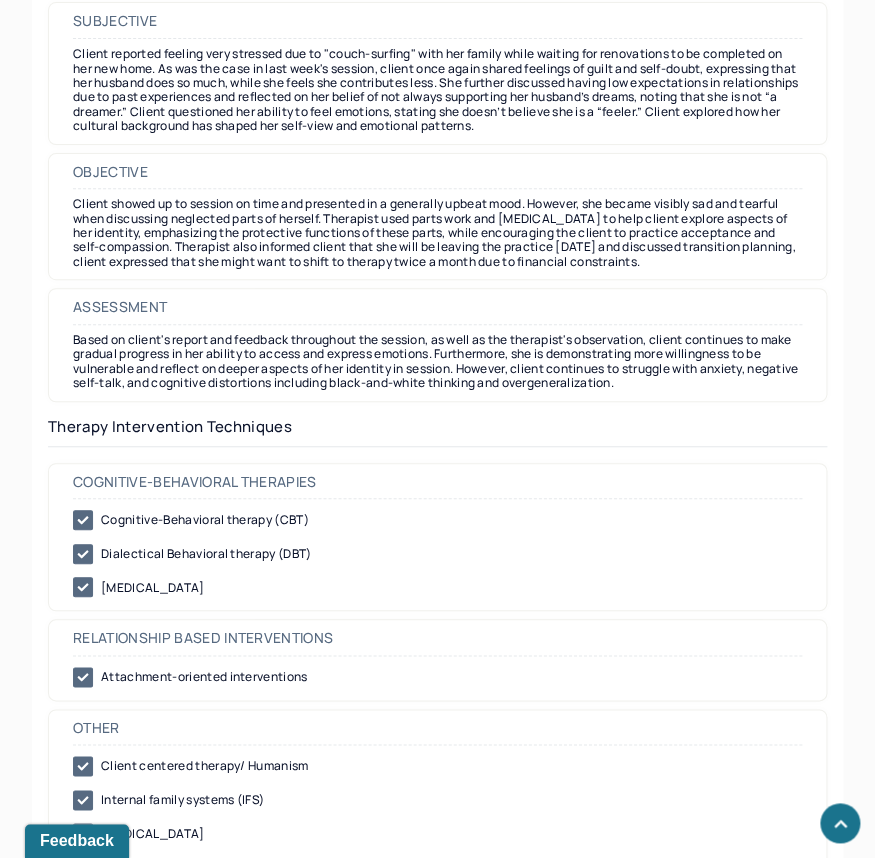 scroll, scrollTop: 1997, scrollLeft: 0, axis: vertical 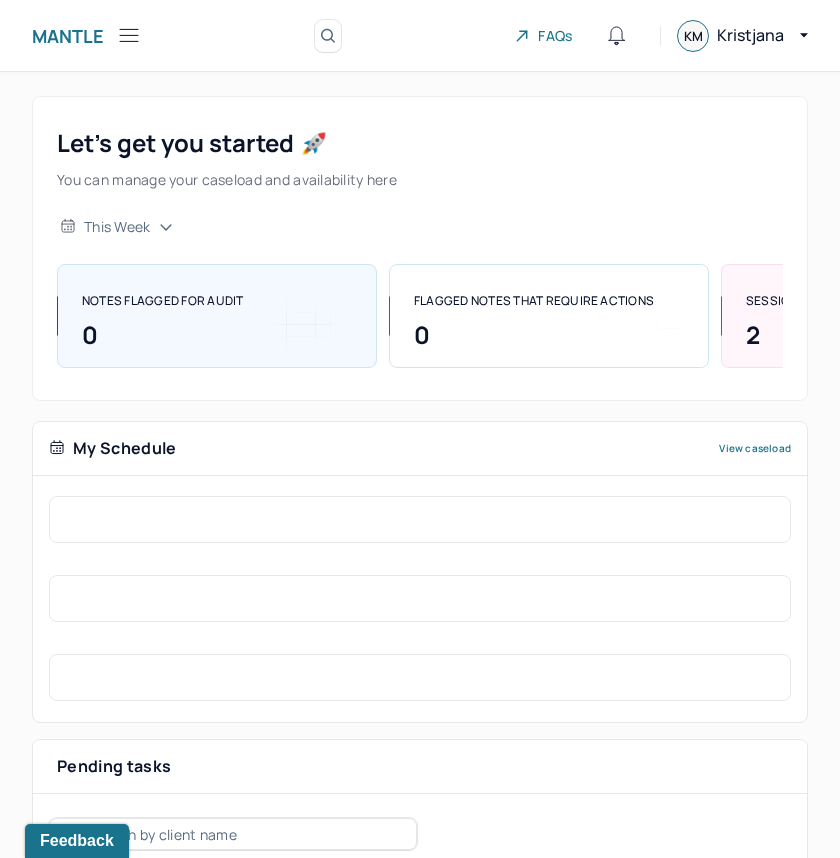 click 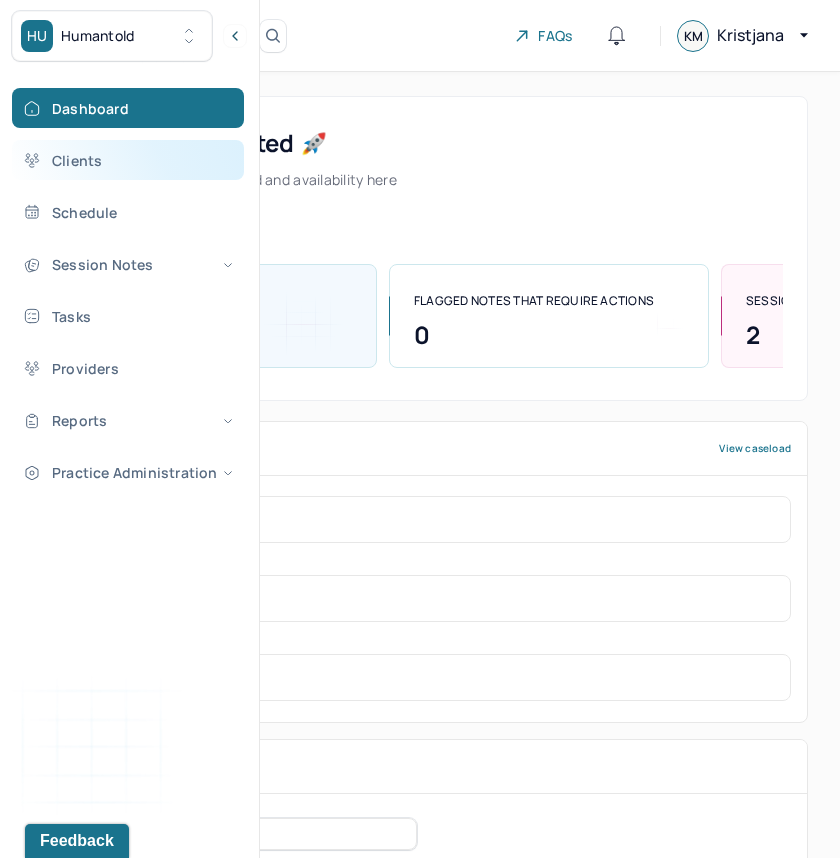 click on "Clients" at bounding box center [128, 160] 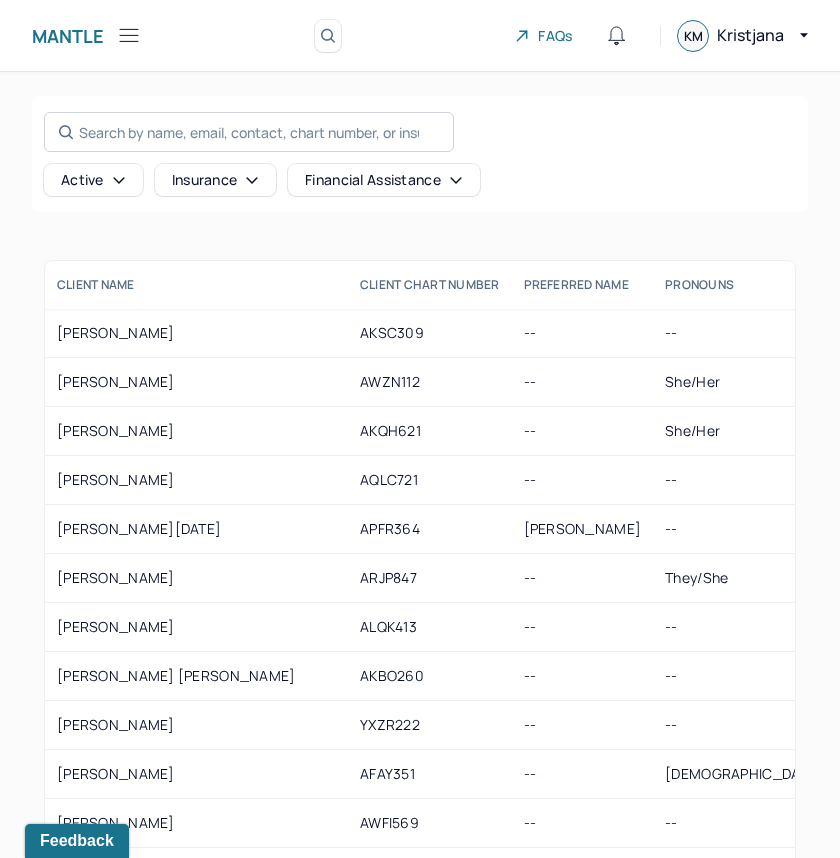 click on "Search by name, email, contact, chart number, or insurance id..." at bounding box center (249, 132) 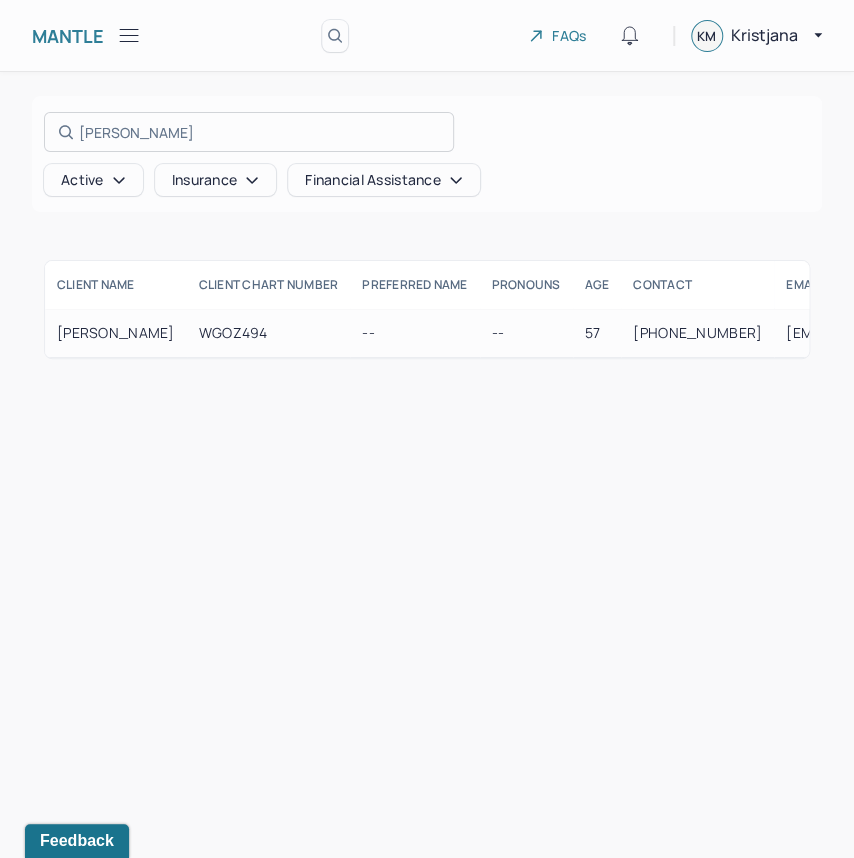 type on "[PERSON_NAME]" 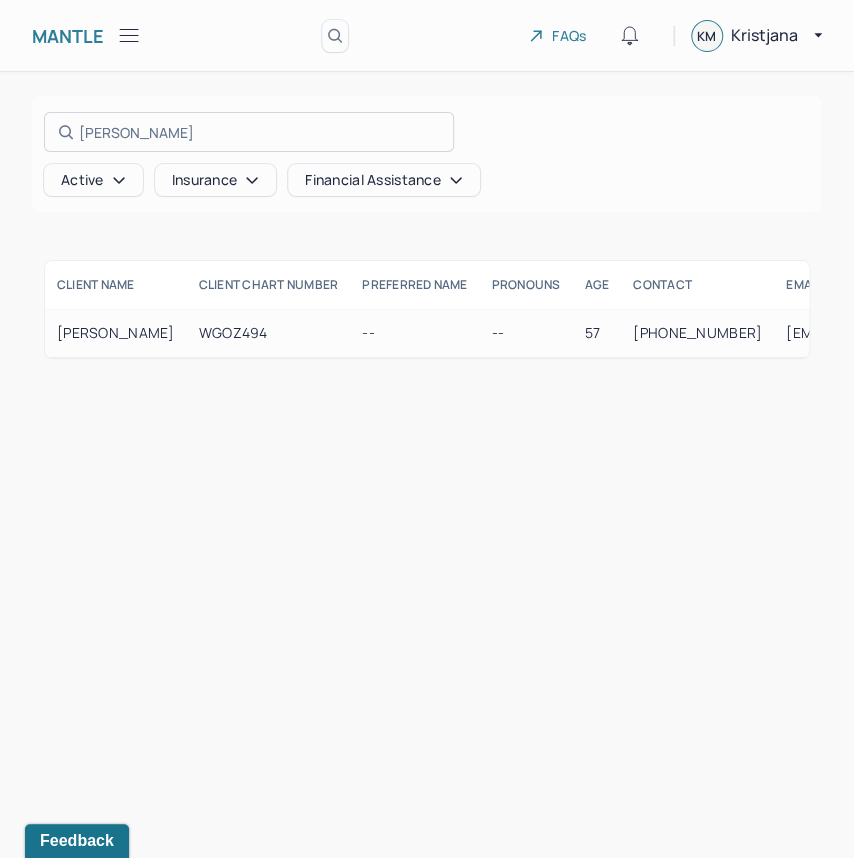 click at bounding box center (427, 429) 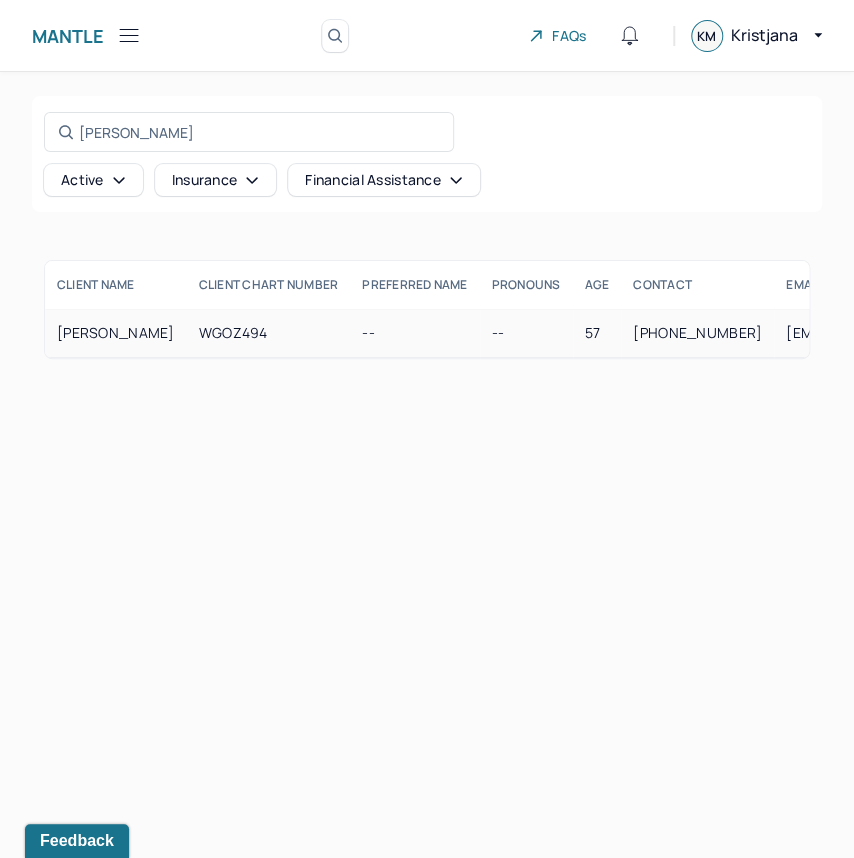 click on "[PERSON_NAME]" at bounding box center (116, 333) 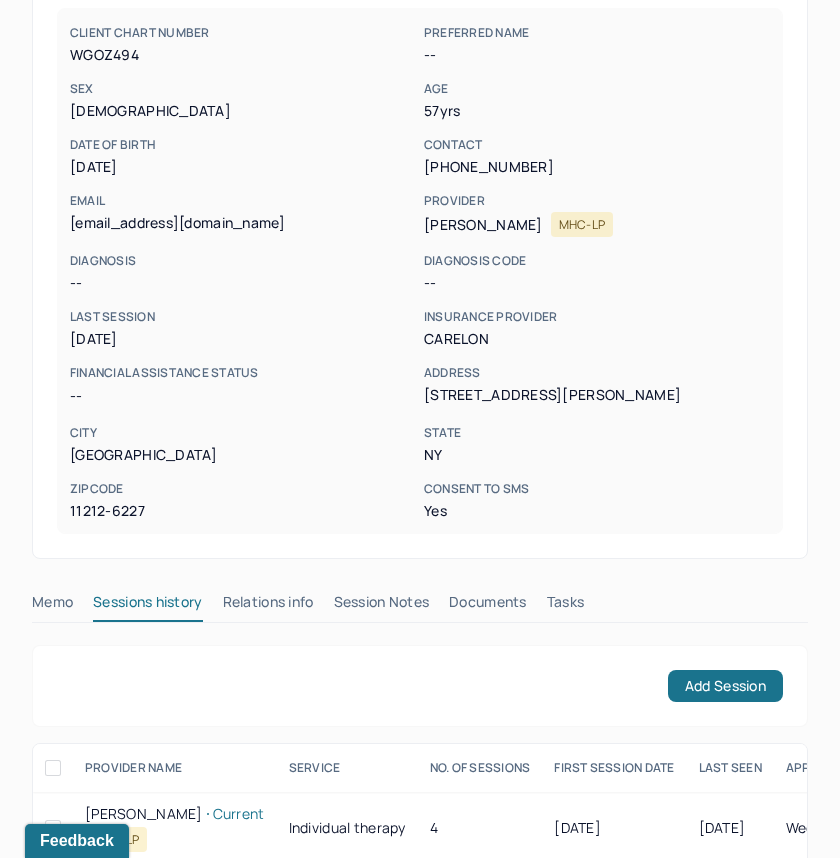 scroll, scrollTop: 238, scrollLeft: 0, axis: vertical 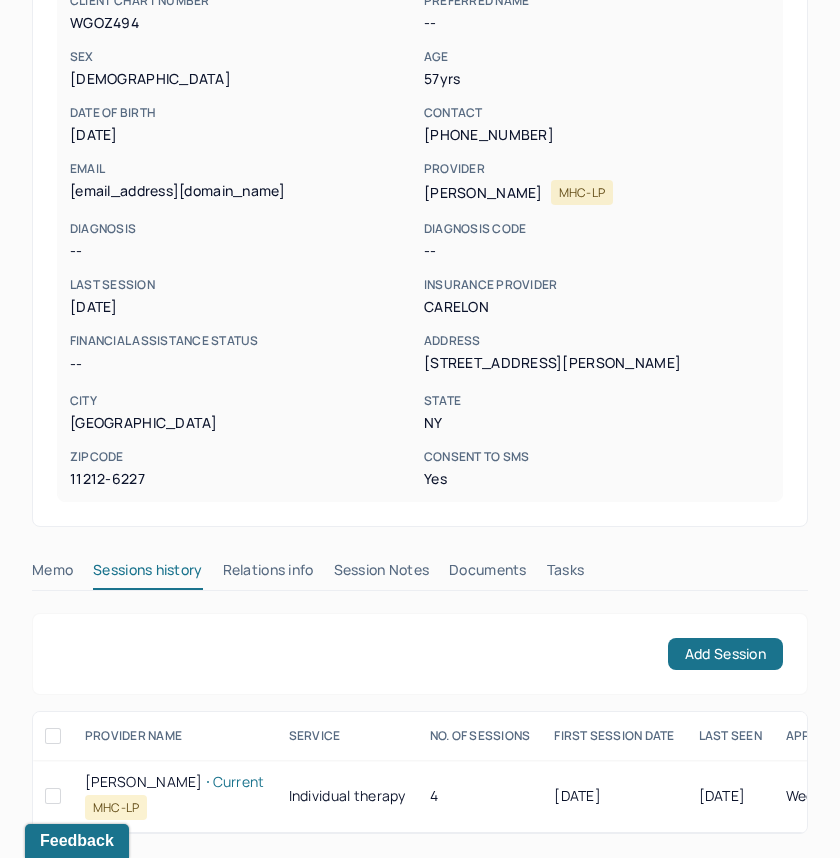 click on "Session Notes" at bounding box center [382, 574] 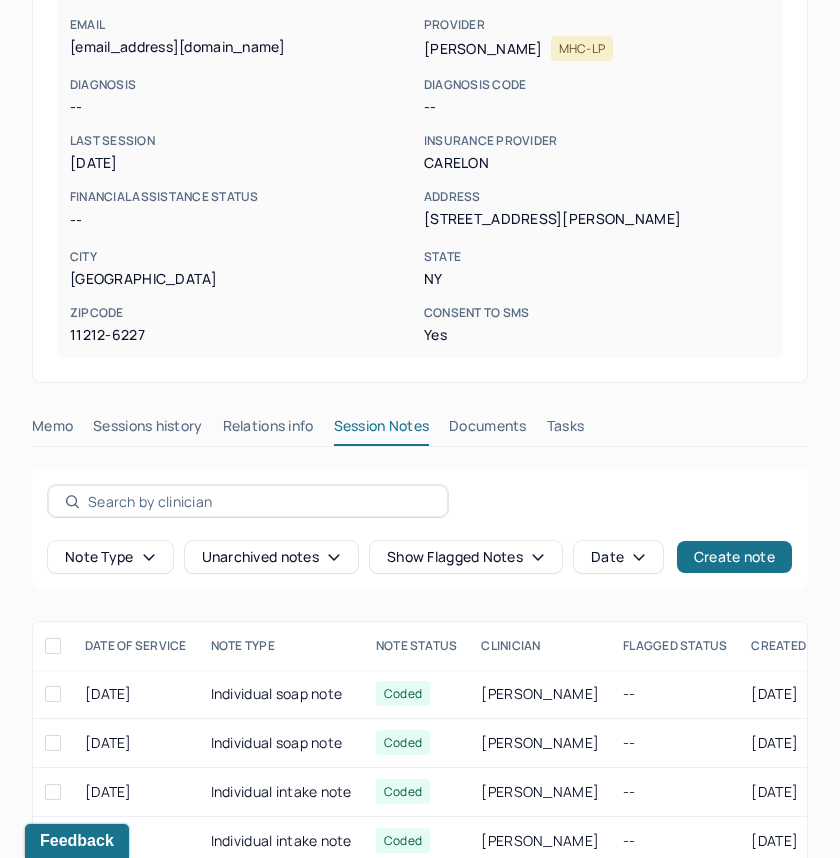 scroll, scrollTop: 470, scrollLeft: 0, axis: vertical 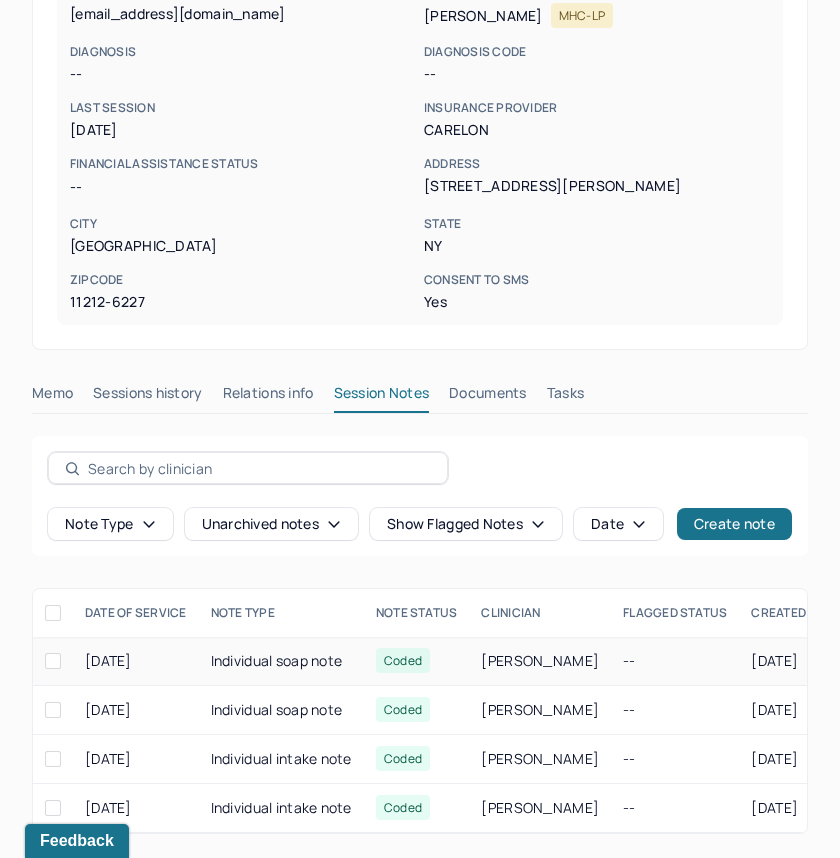click on "Individual soap note" at bounding box center [281, 661] 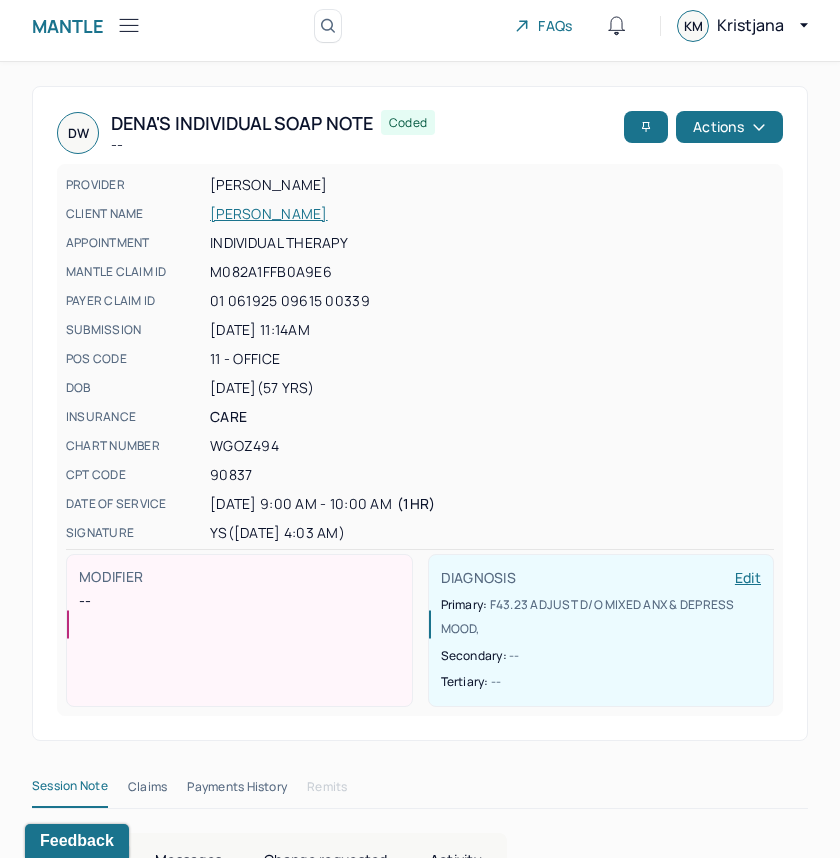 scroll, scrollTop: 0, scrollLeft: 0, axis: both 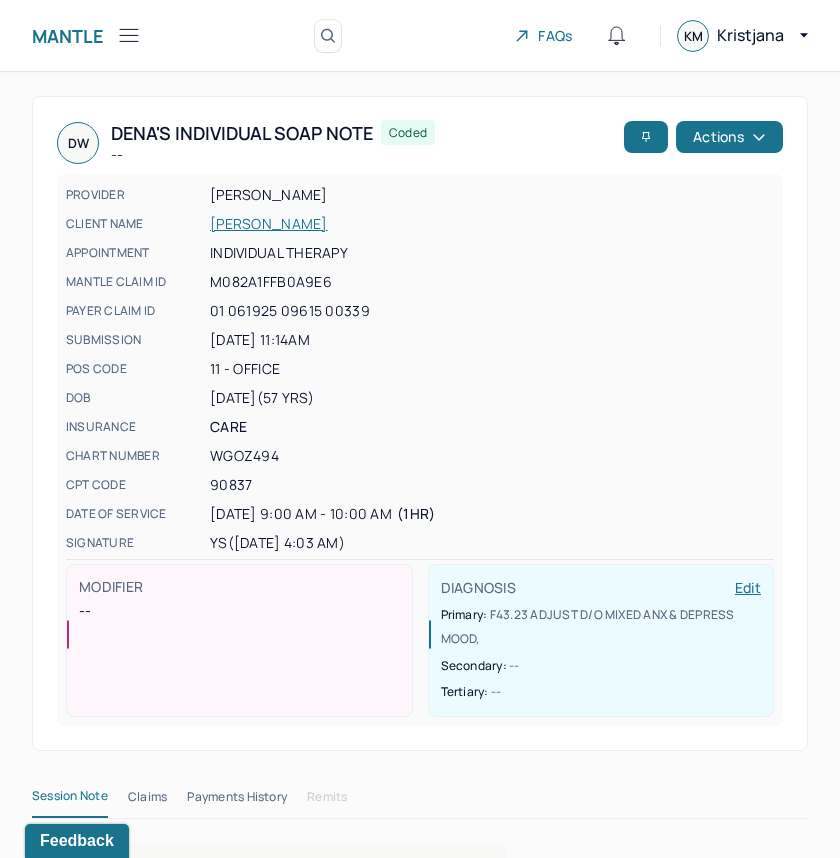 drag, startPoint x: 112, startPoint y: 35, endPoint x: 129, endPoint y: 39, distance: 17.464249 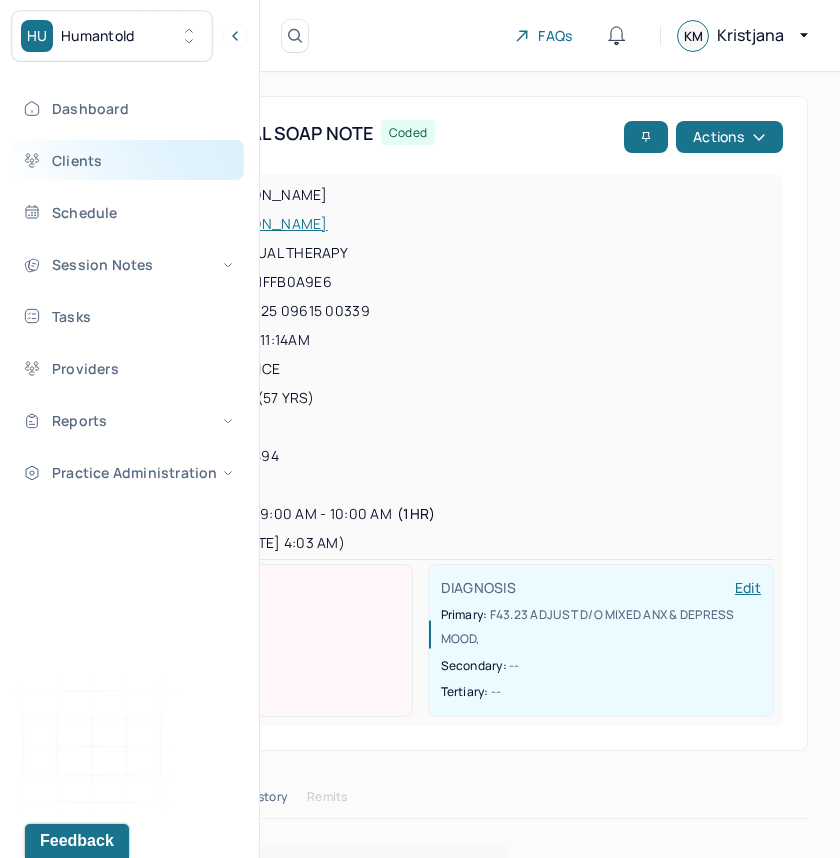 click on "Clients" at bounding box center [128, 160] 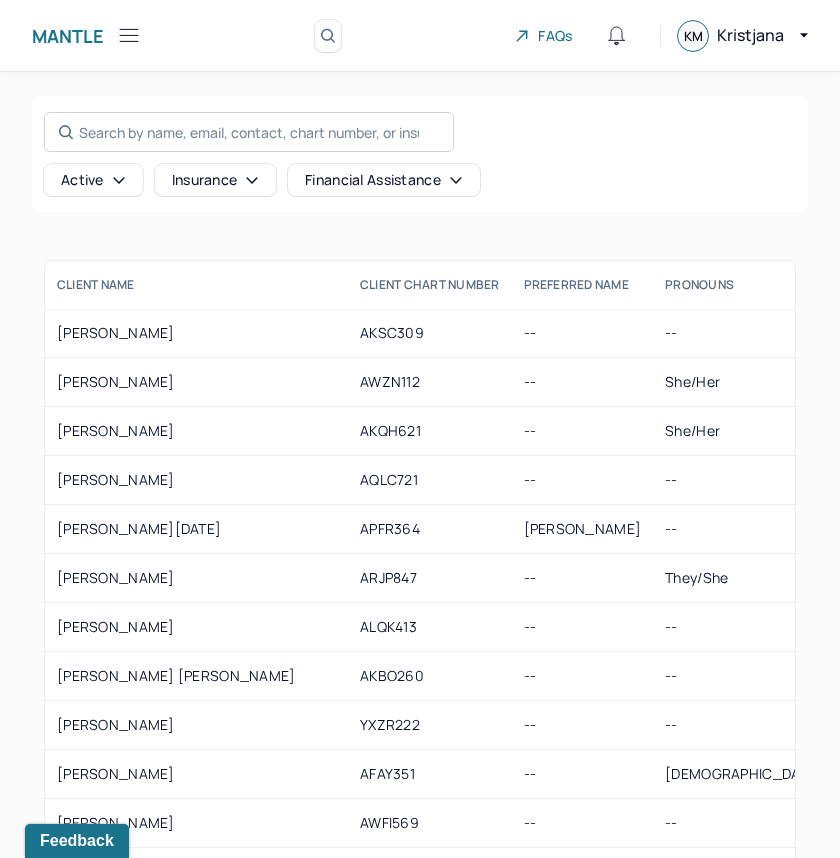 click on "Search by name, email, contact, chart number, or insurance id..." at bounding box center (249, 132) 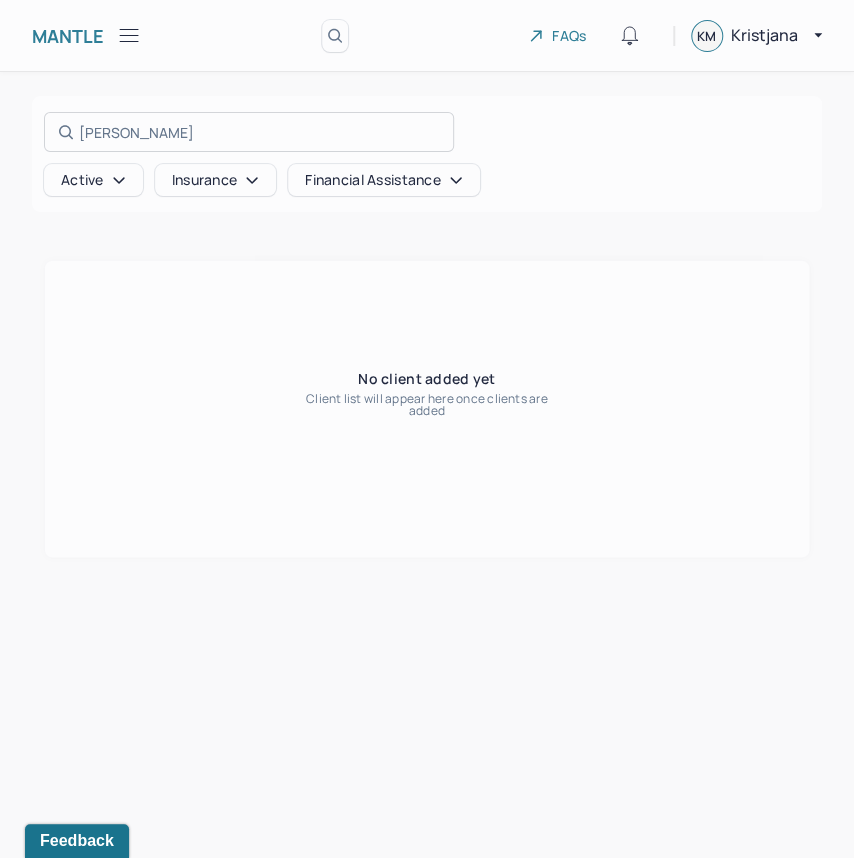 type on "[PERSON_NAME]" 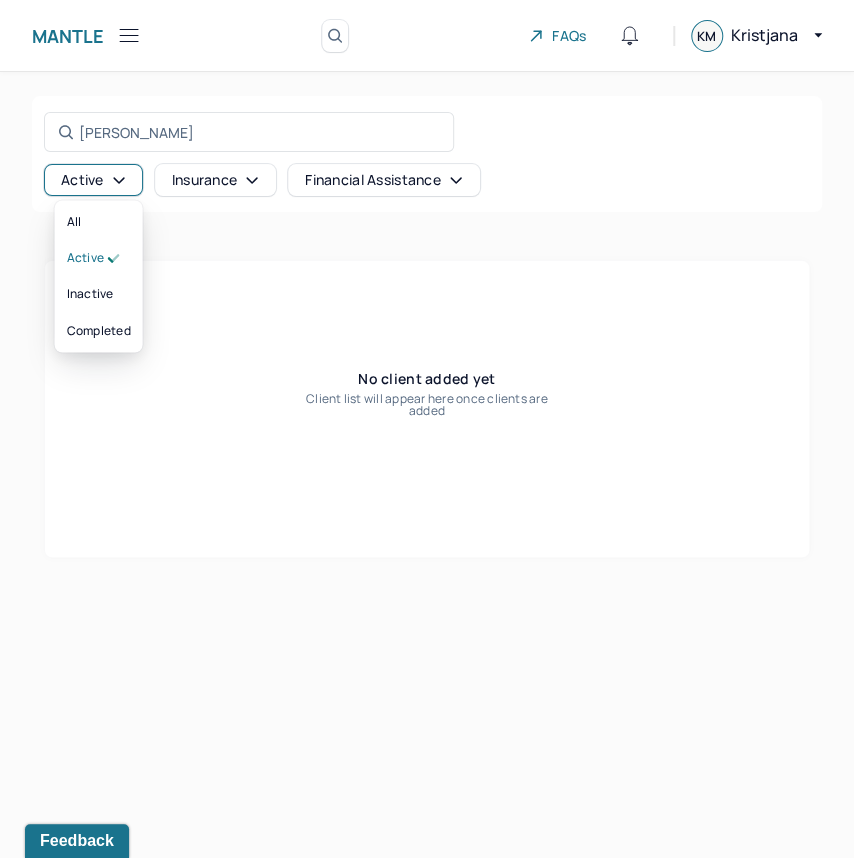 click on "Active" at bounding box center [93, 180] 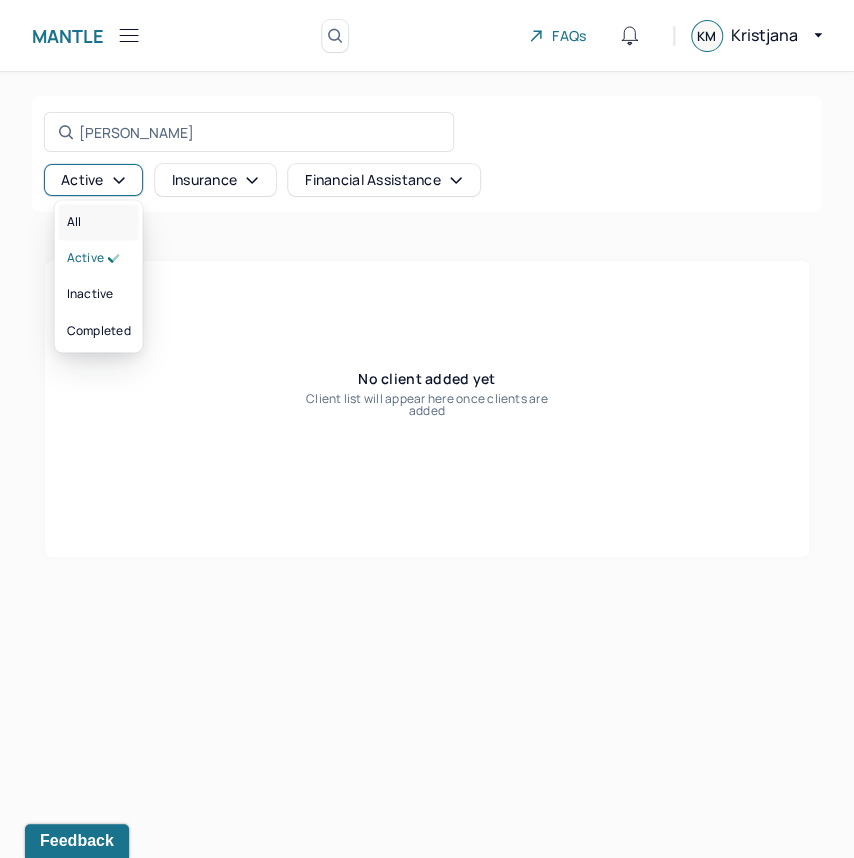 click on "All" at bounding box center (99, 222) 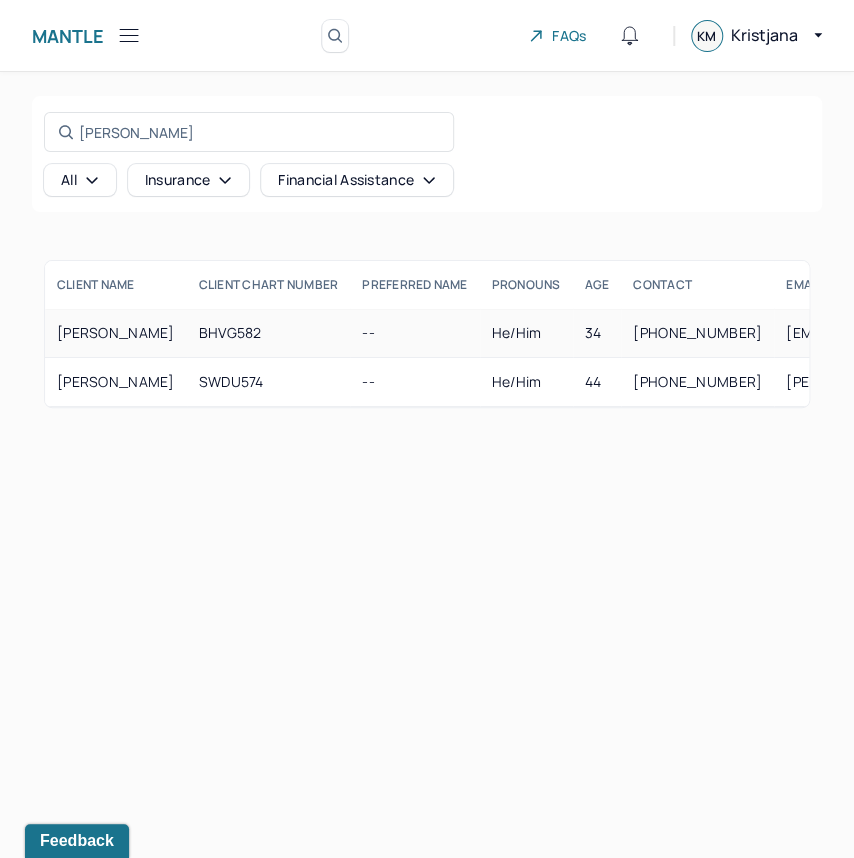 click on "[PERSON_NAME]" at bounding box center [116, 333] 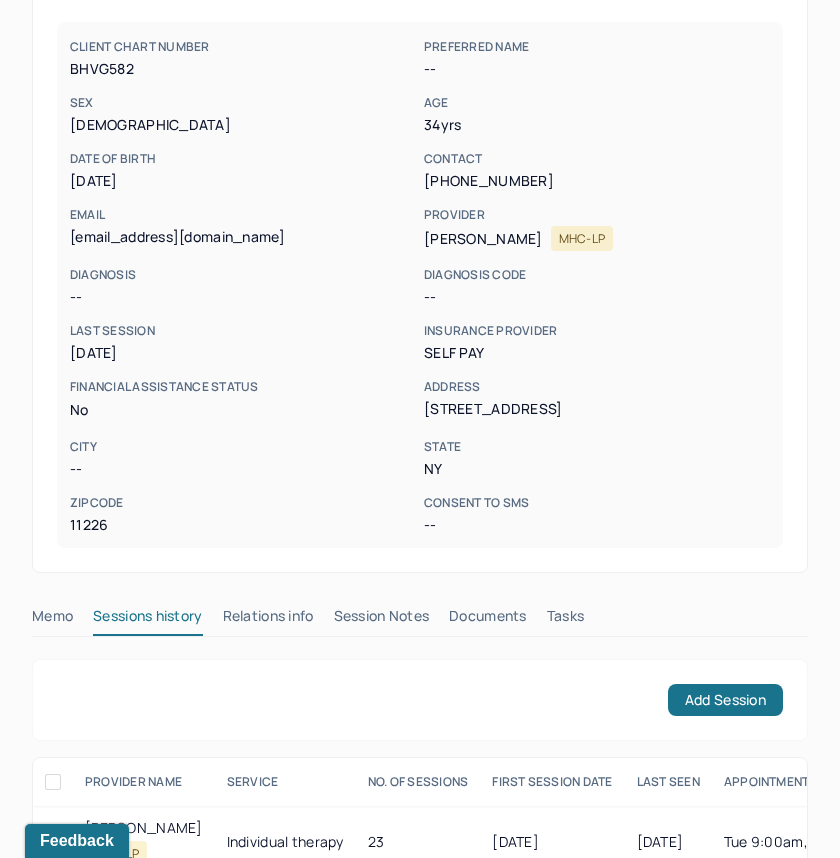 scroll, scrollTop: 238, scrollLeft: 0, axis: vertical 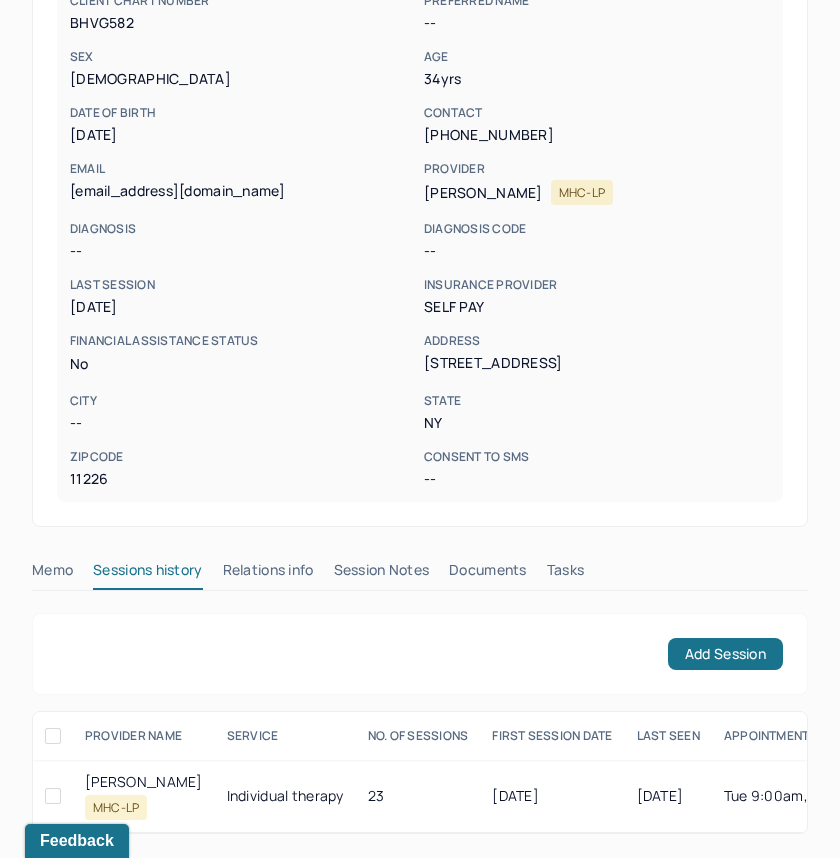 click on "Session Notes" at bounding box center (382, 574) 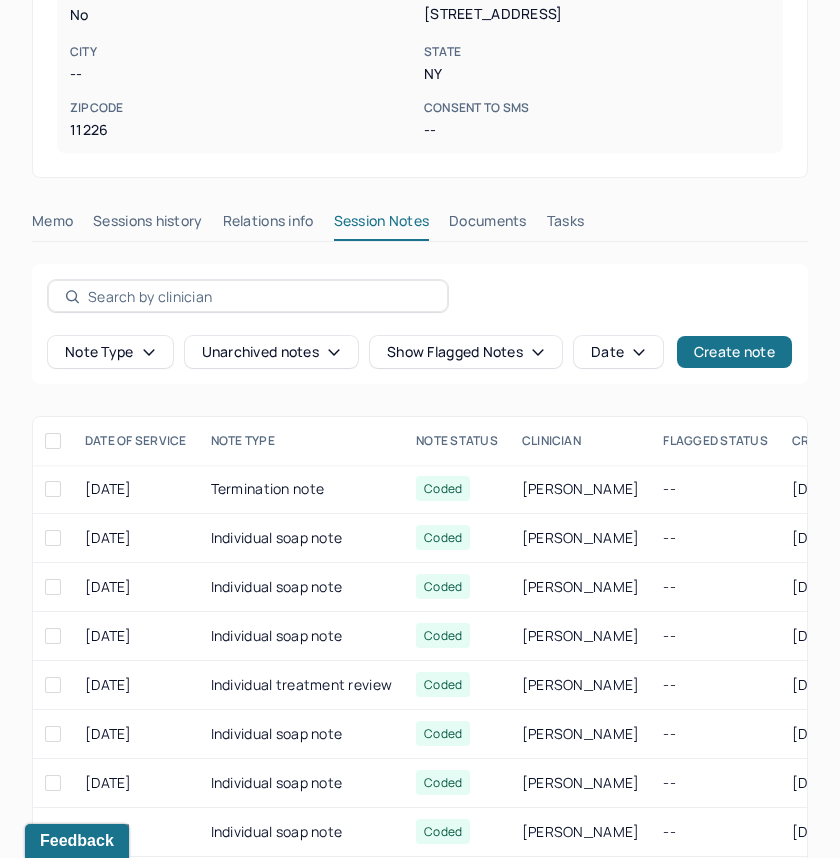 scroll, scrollTop: 584, scrollLeft: 0, axis: vertical 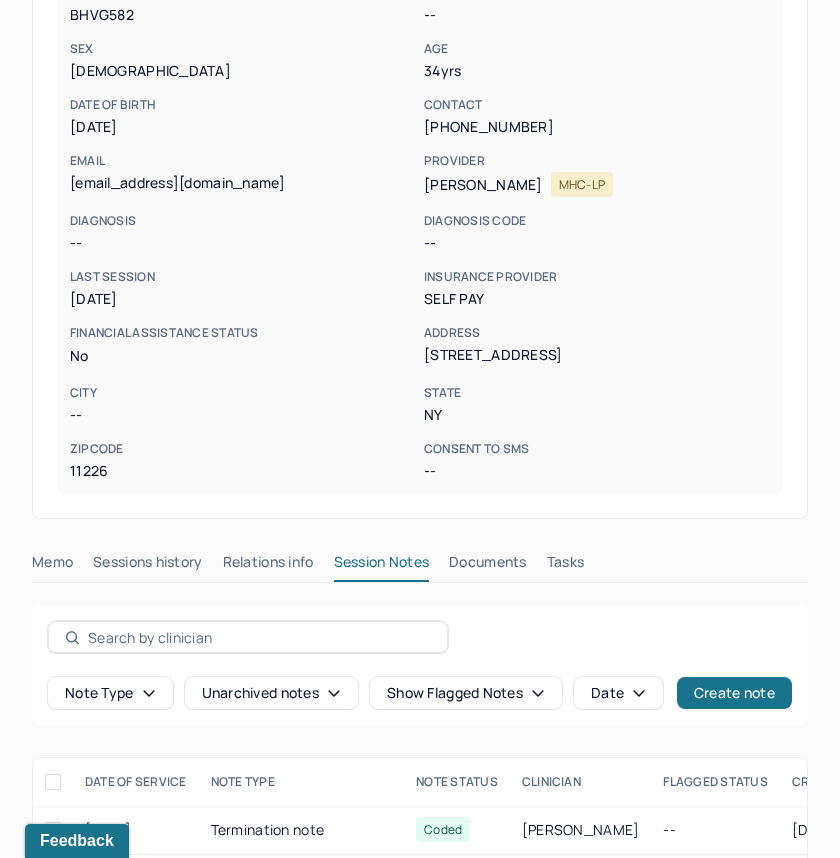 click on "Relations info" at bounding box center (268, 566) 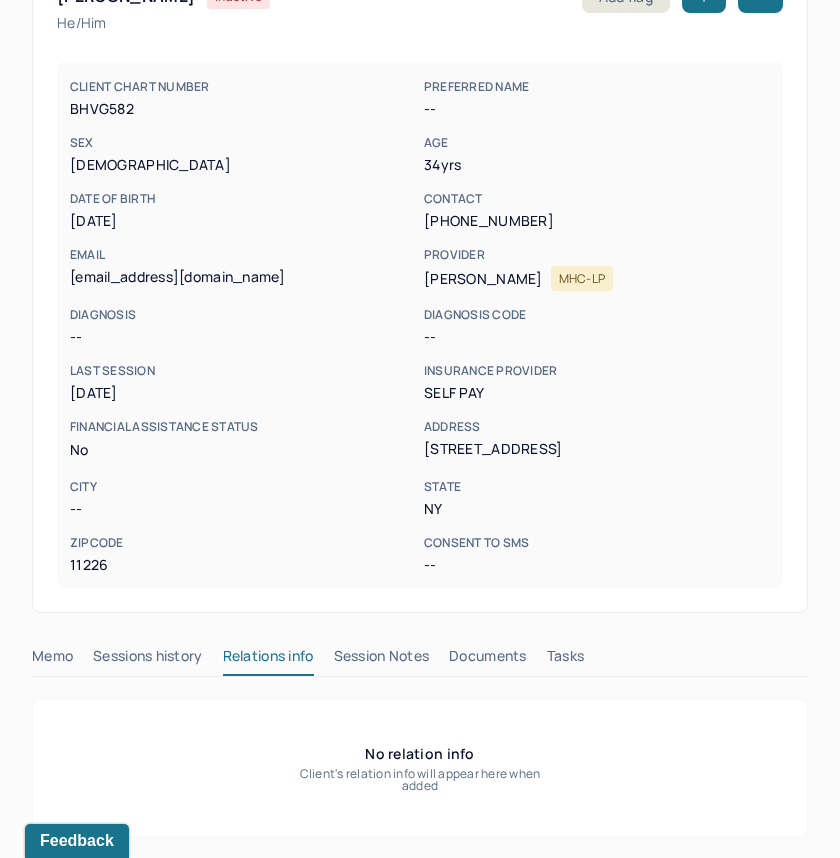scroll, scrollTop: 141, scrollLeft: 0, axis: vertical 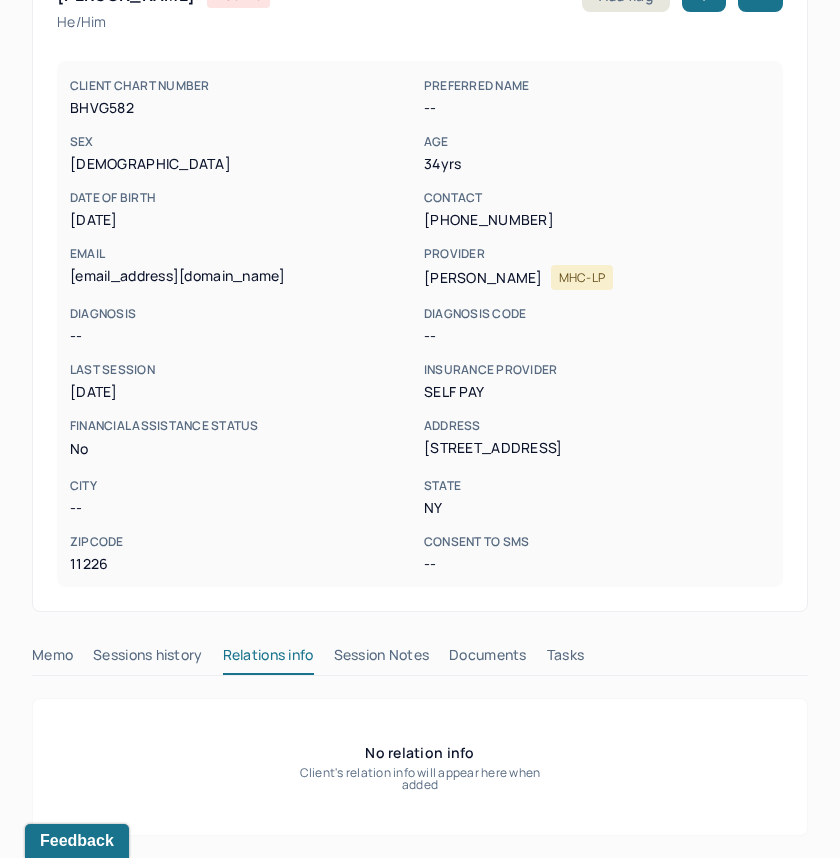 click on "Sessions history" at bounding box center (147, 659) 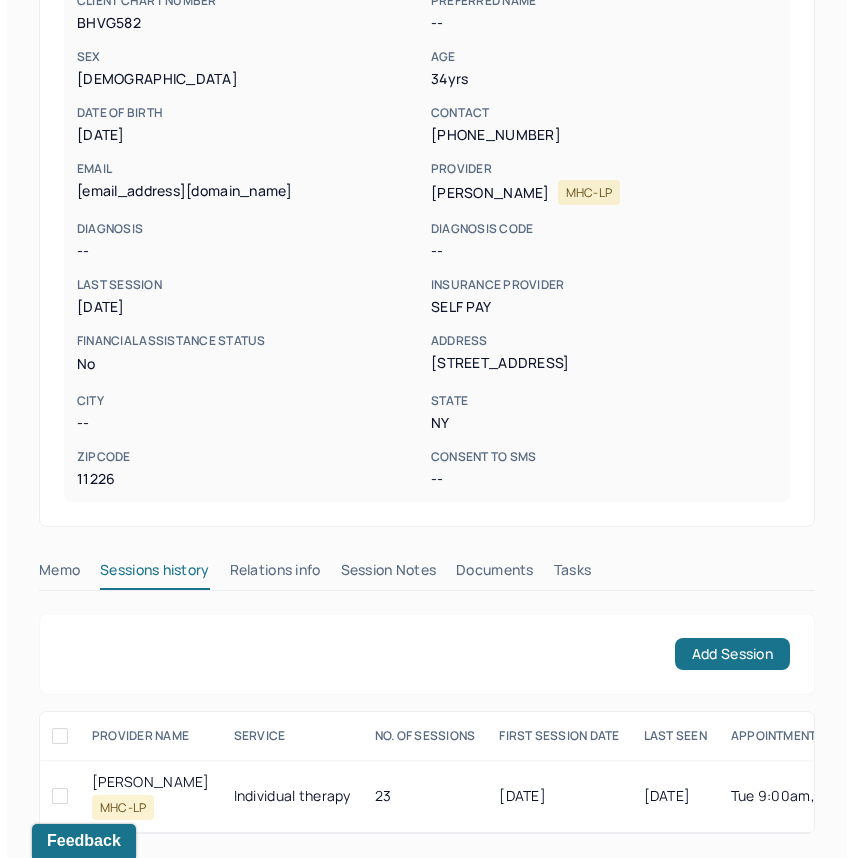 scroll, scrollTop: 0, scrollLeft: 0, axis: both 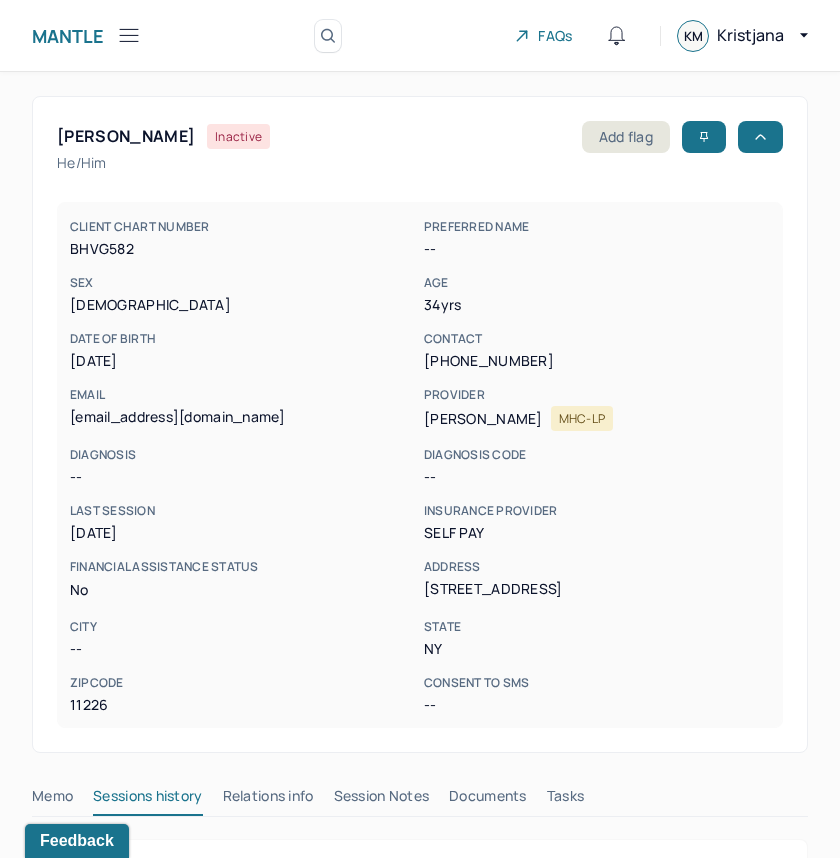 click 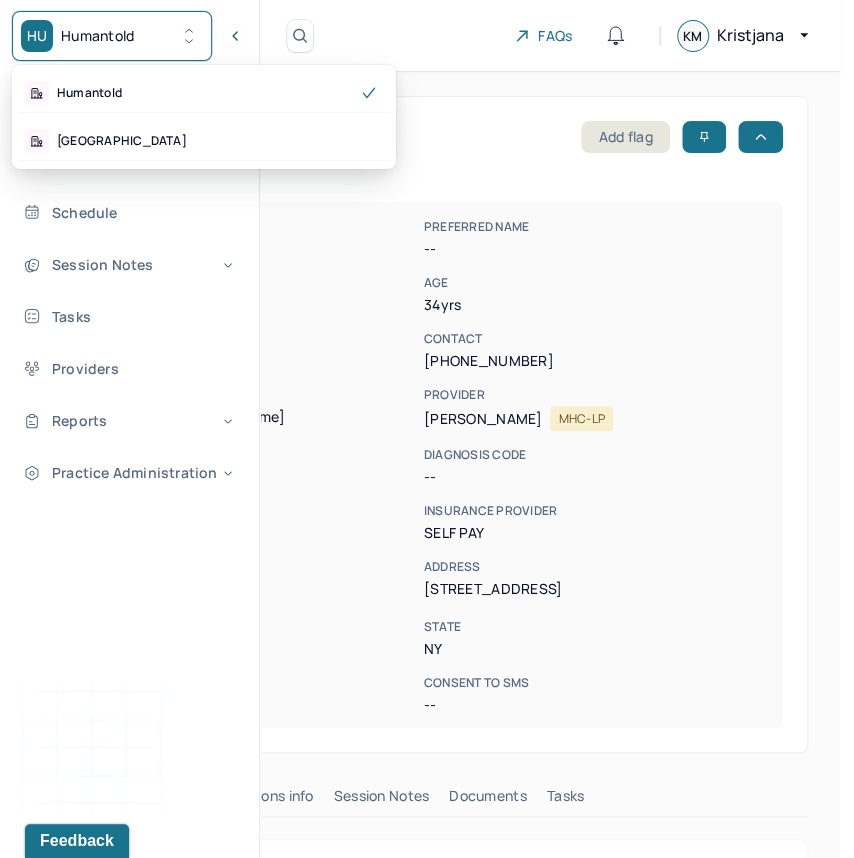 click on "HU Humantold" at bounding box center (112, 36) 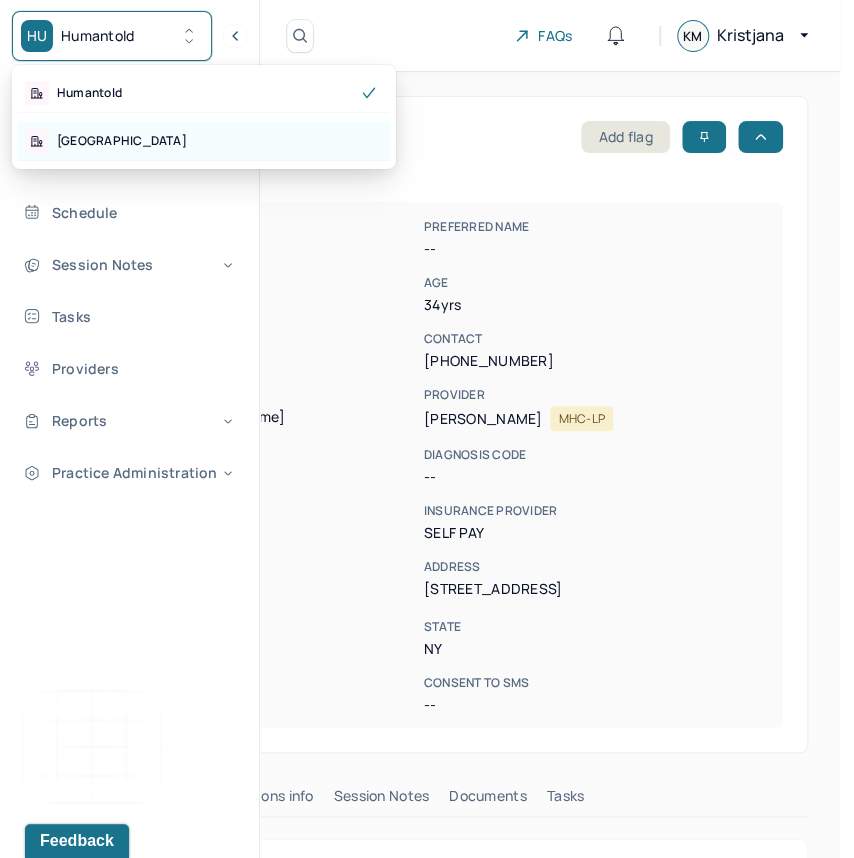 click on "[GEOGRAPHIC_DATA]" at bounding box center (122, 141) 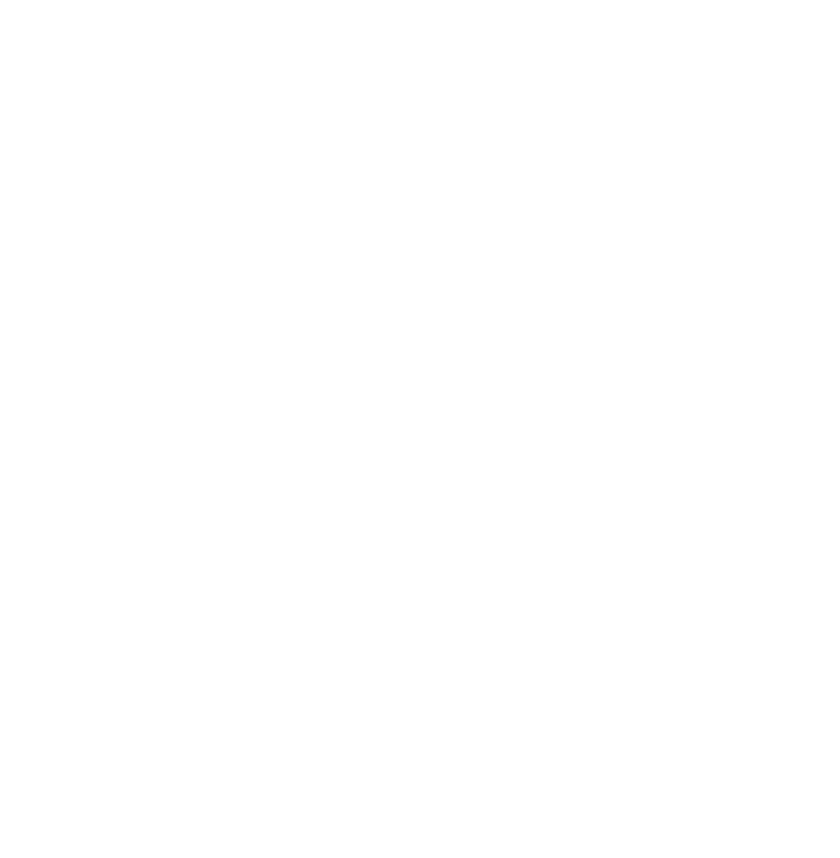 scroll, scrollTop: 0, scrollLeft: 0, axis: both 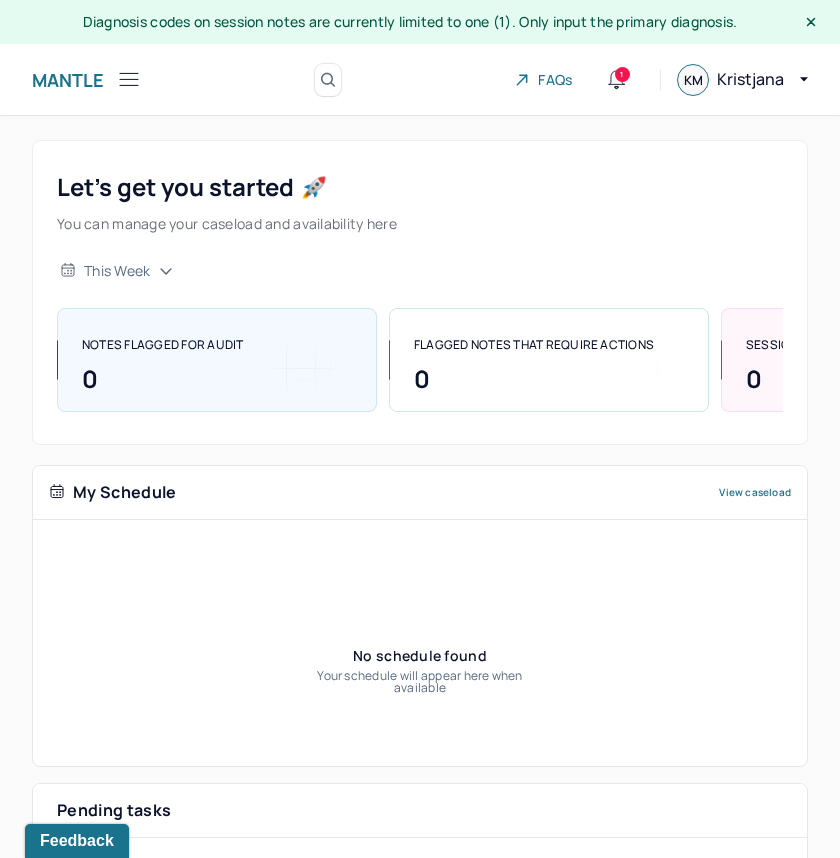 click 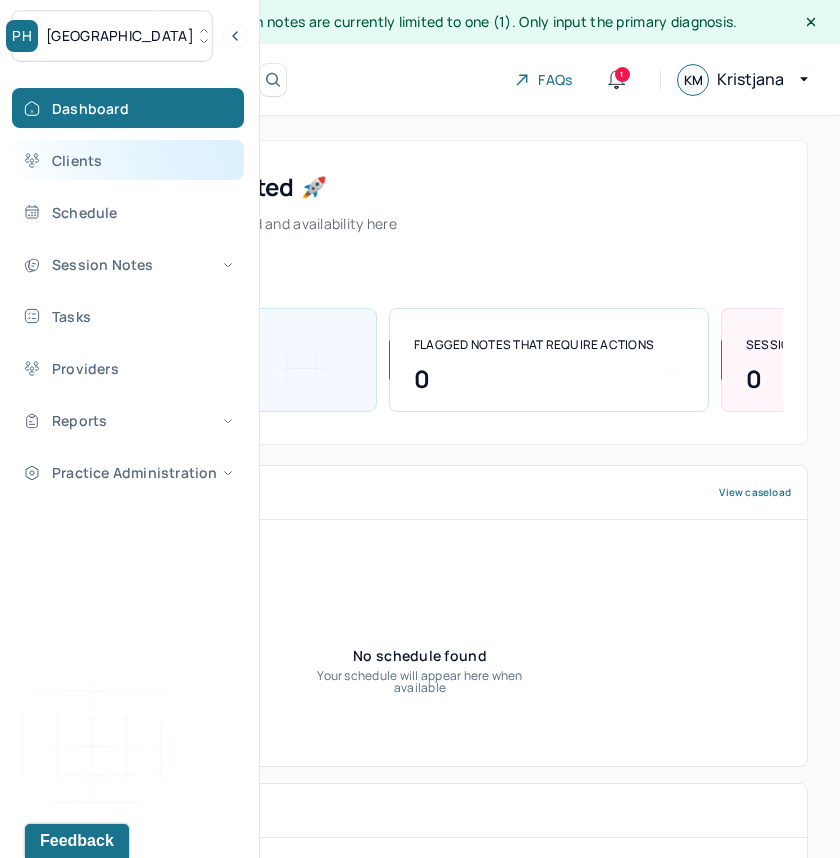 click on "Clients" at bounding box center [128, 160] 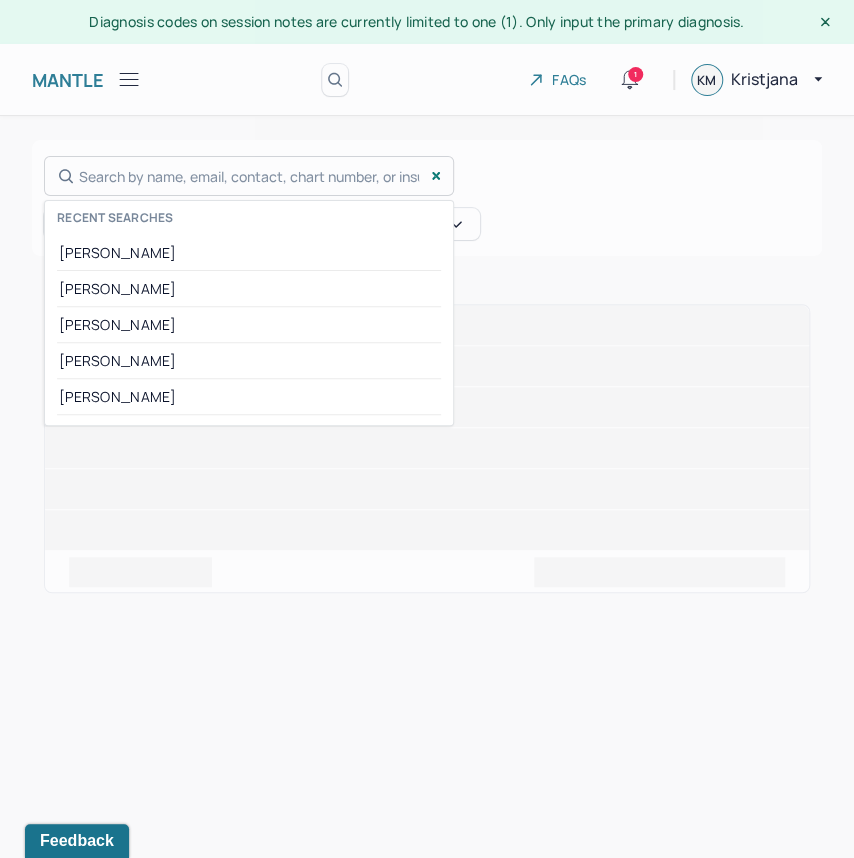 click on "Search by name, email, contact, chart number, or insurance id... Recent searches [PERSON_NAME] [PERSON_NAME] [PERSON_NAME]" at bounding box center (249, 176) 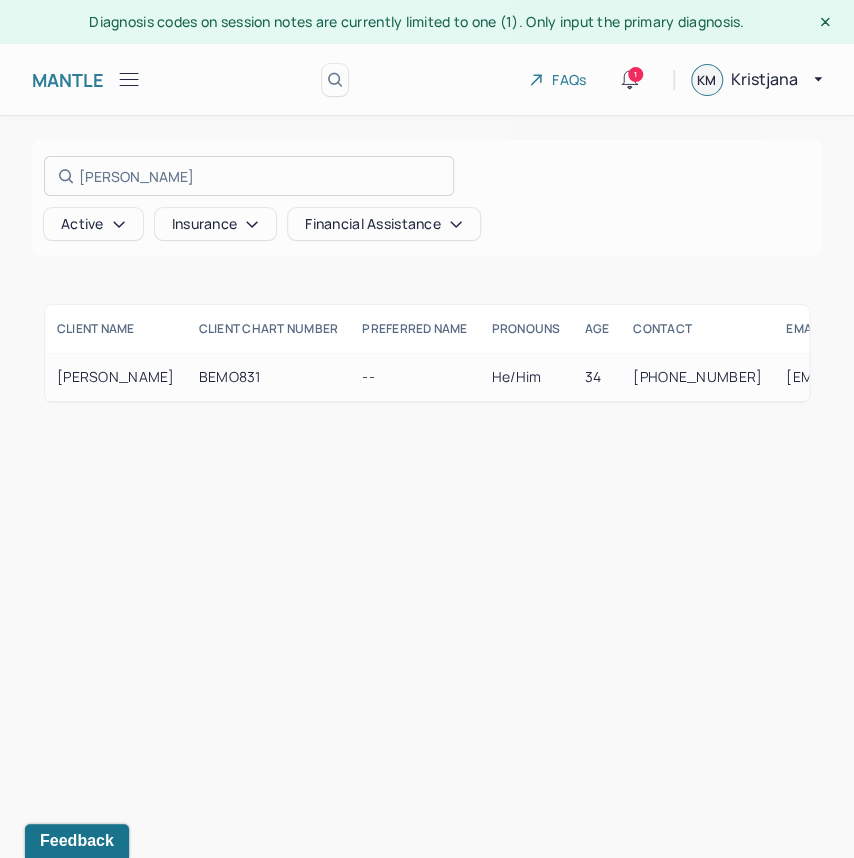 type on "[PERSON_NAME]" 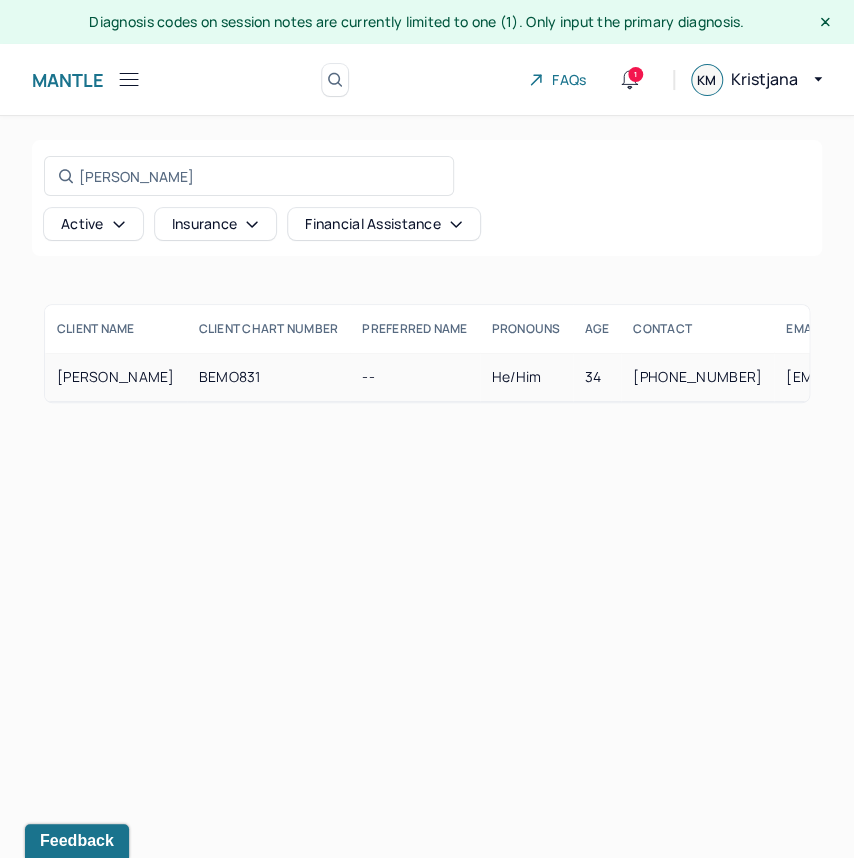 click on "[PERSON_NAME]" at bounding box center (116, 377) 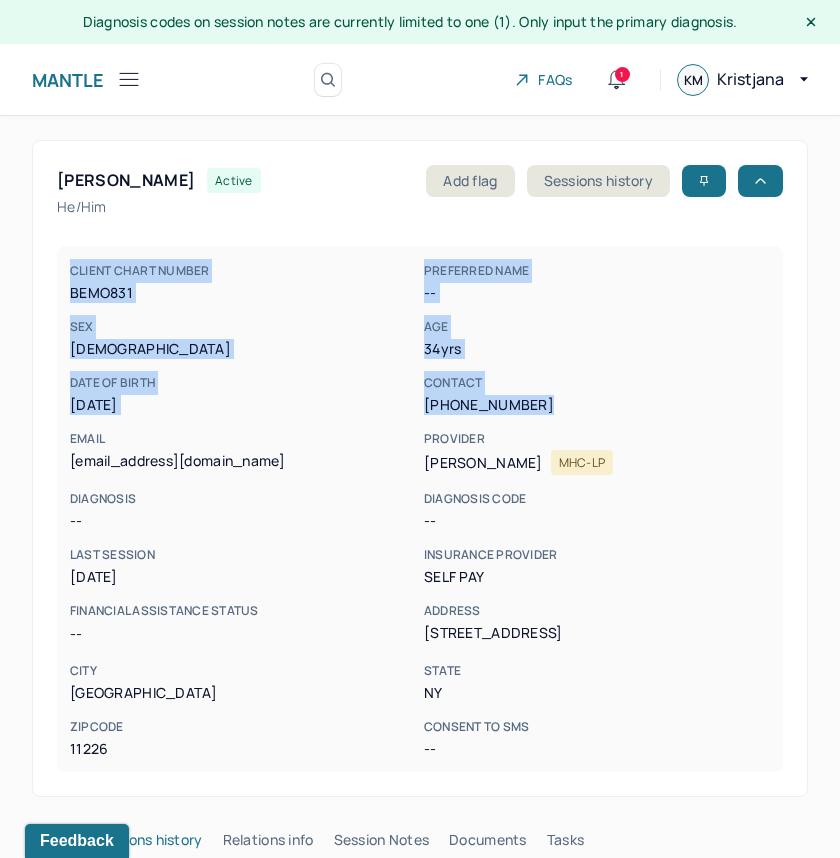 drag, startPoint x: 839, startPoint y: 218, endPoint x: 850, endPoint y: 398, distance: 180.3358 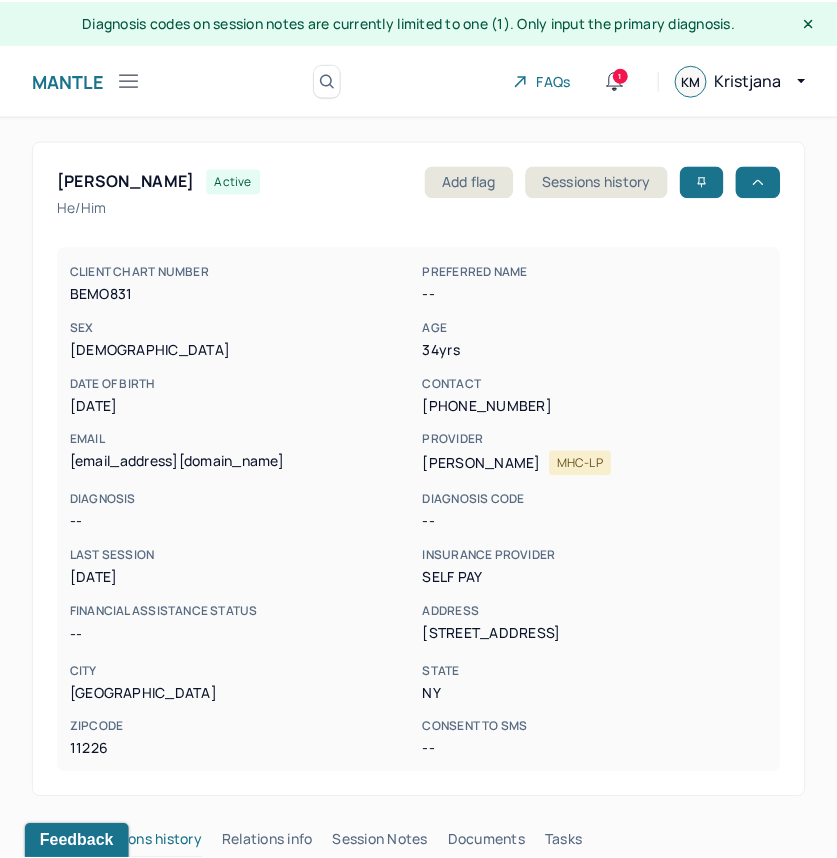 scroll, scrollTop: 281, scrollLeft: 0, axis: vertical 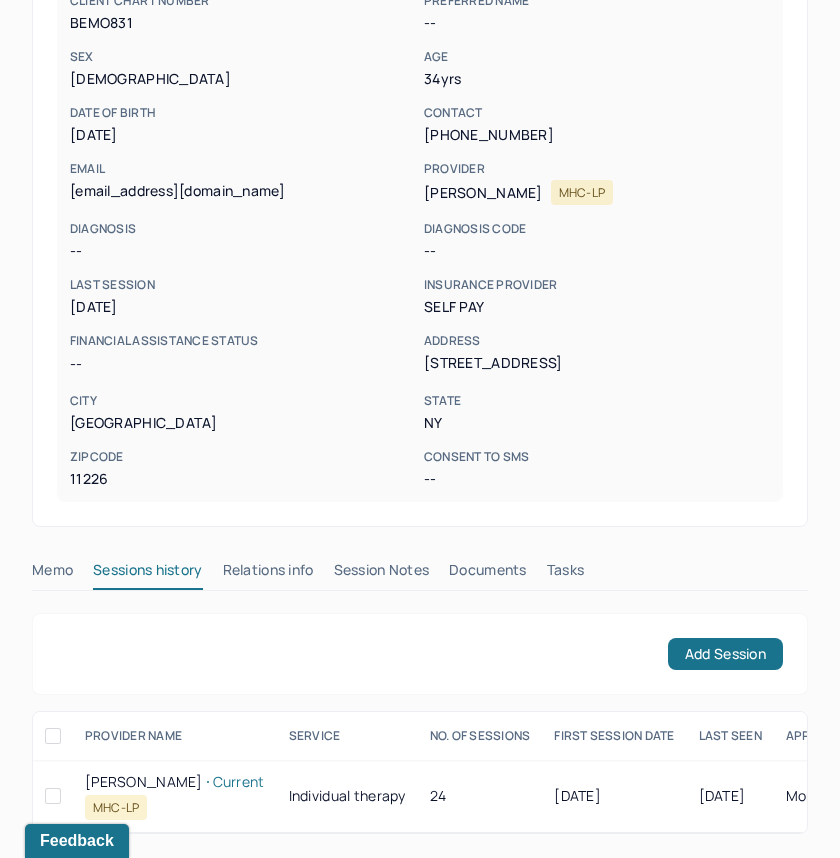click on "Session Notes" at bounding box center [382, 574] 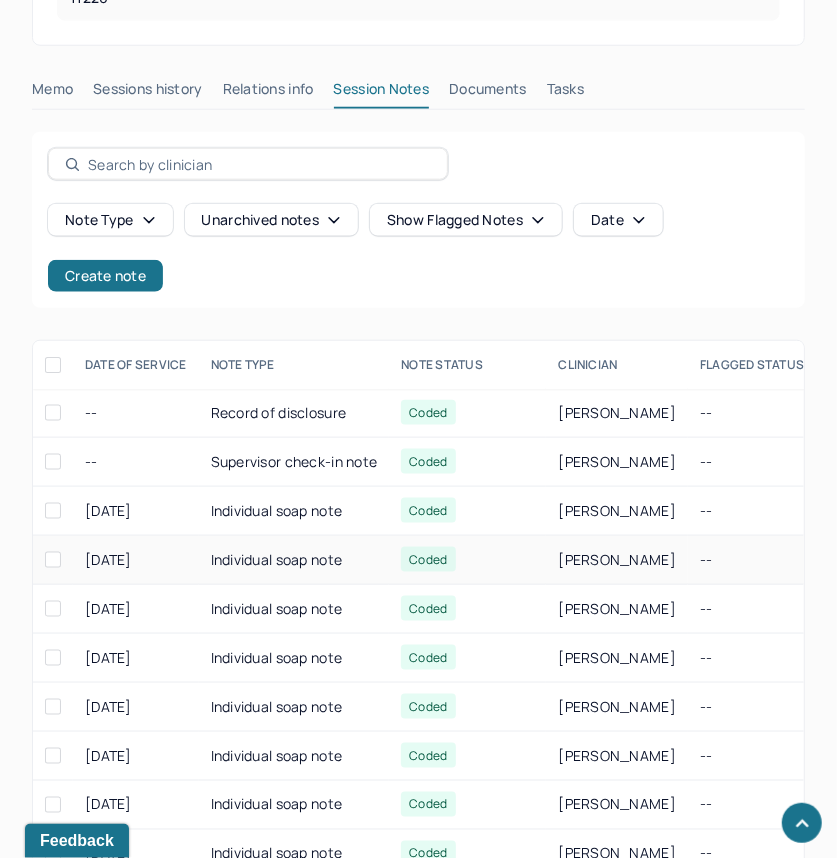 scroll, scrollTop: 754, scrollLeft: 0, axis: vertical 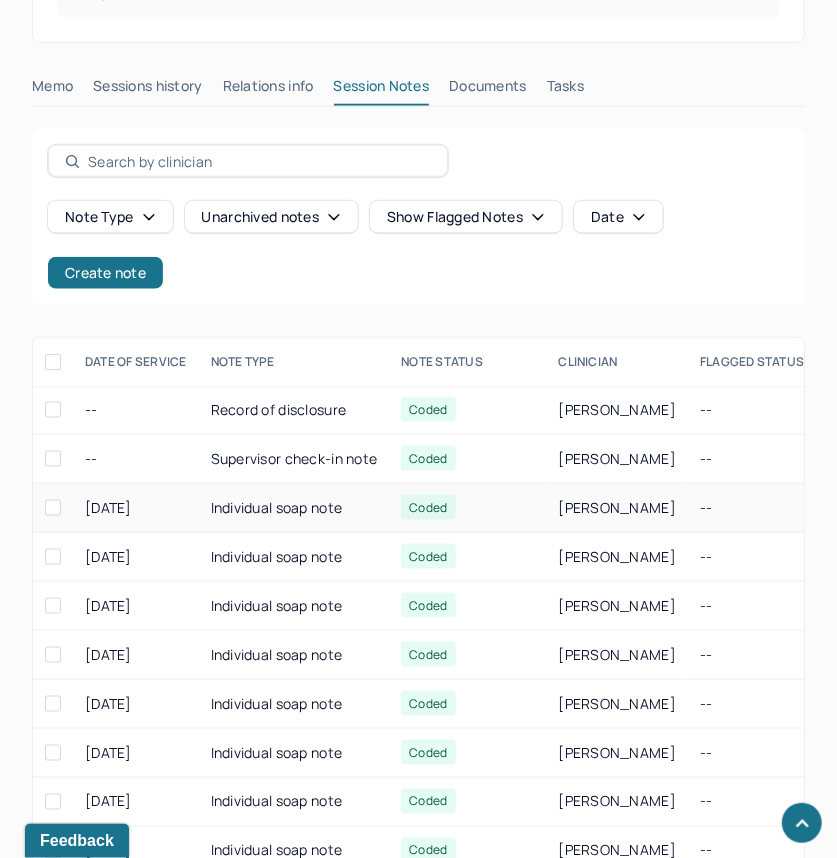 click on "Individual soap note" at bounding box center (294, 508) 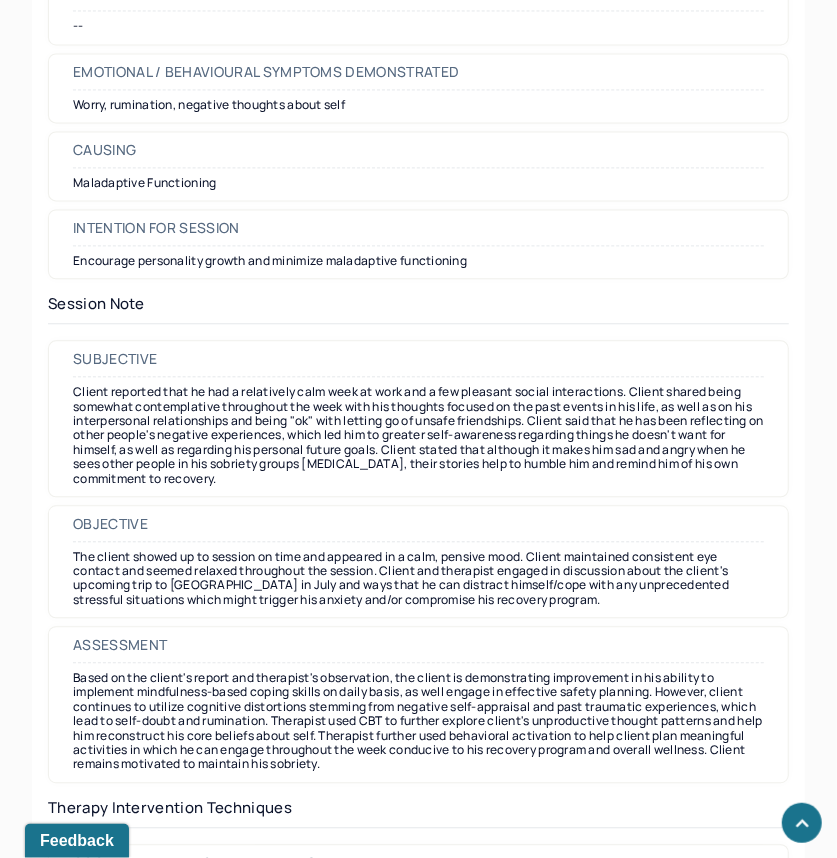 scroll, scrollTop: 1663, scrollLeft: 0, axis: vertical 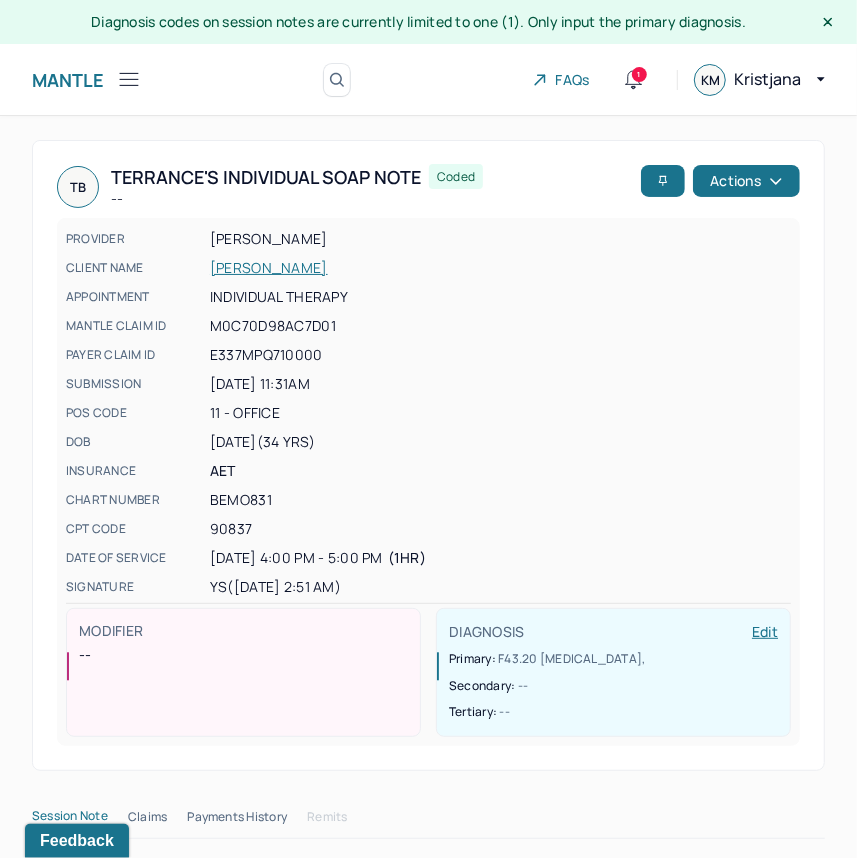 click 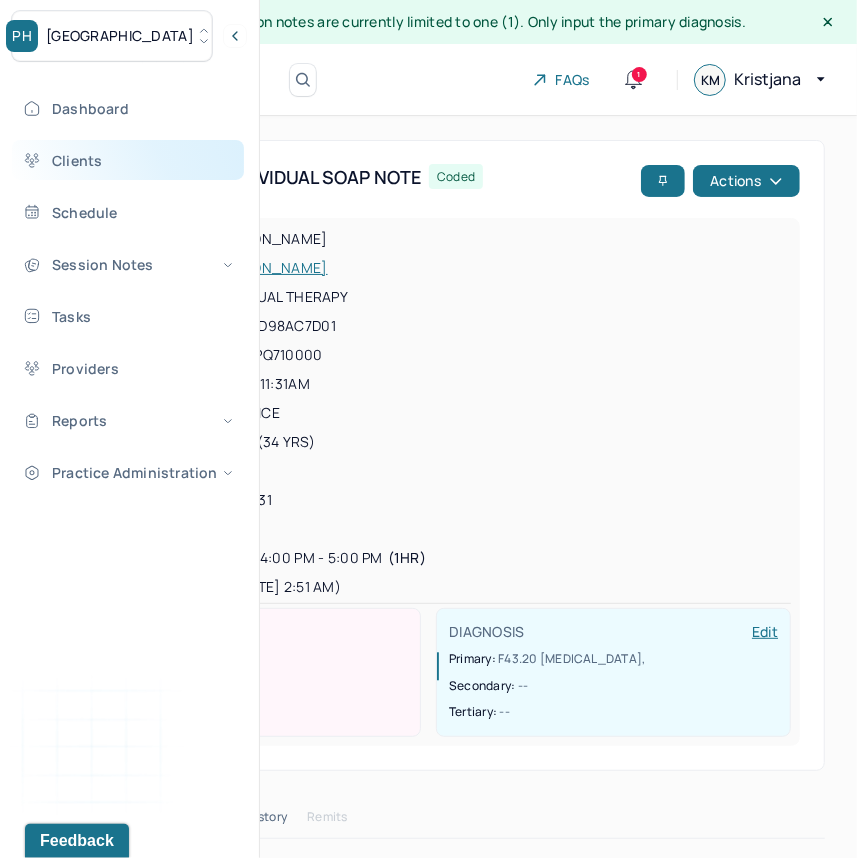 click on "Clients" at bounding box center (128, 160) 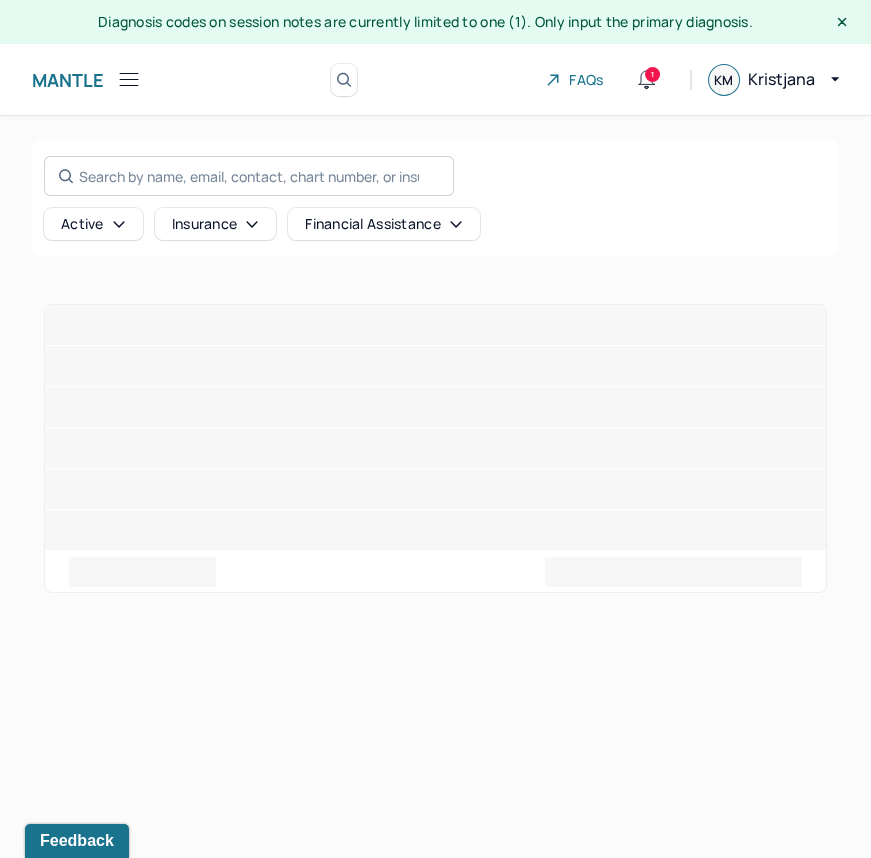 click on "Search by name, email, contact, chart number, or insurance id..." at bounding box center [249, 176] 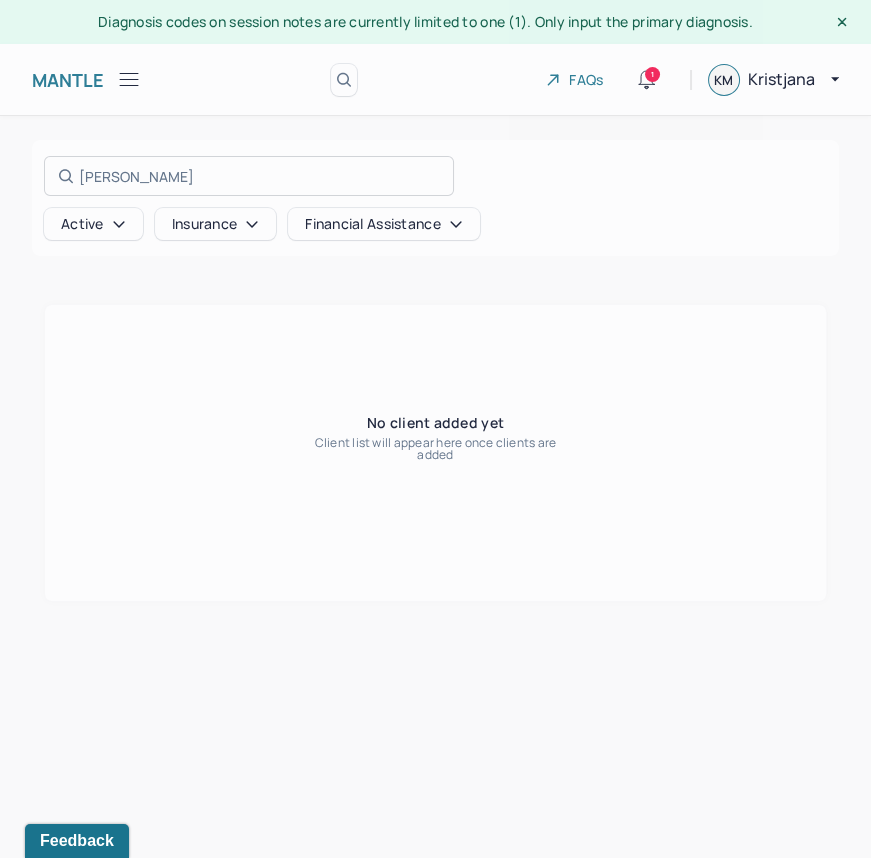 type on "[PERSON_NAME]" 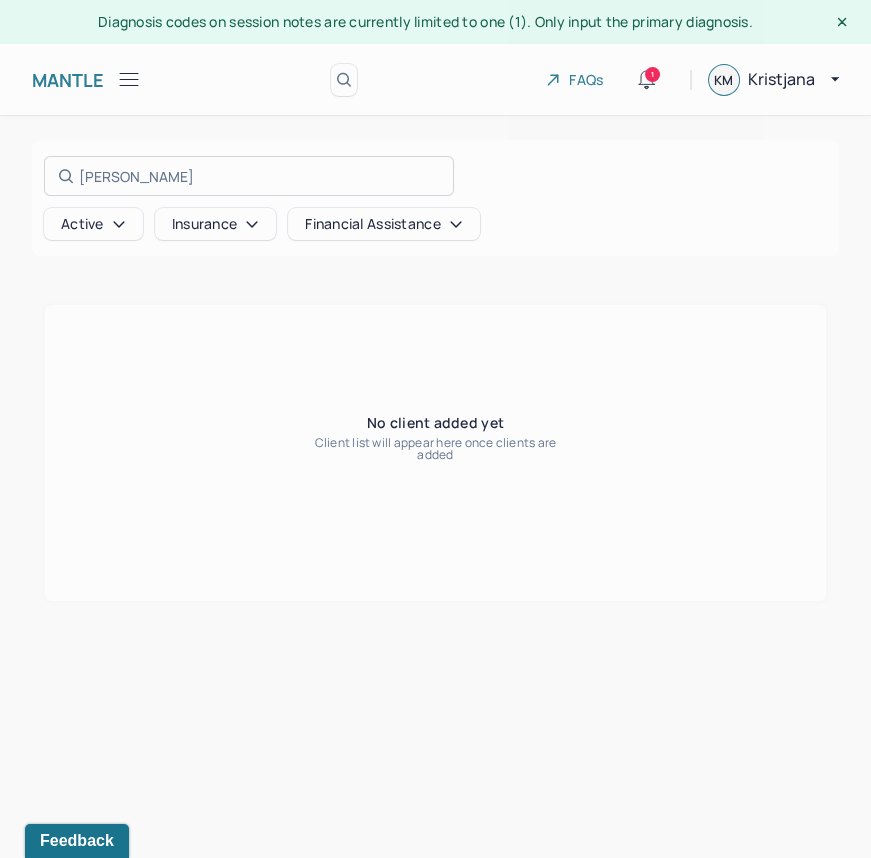 click at bounding box center [435, 429] 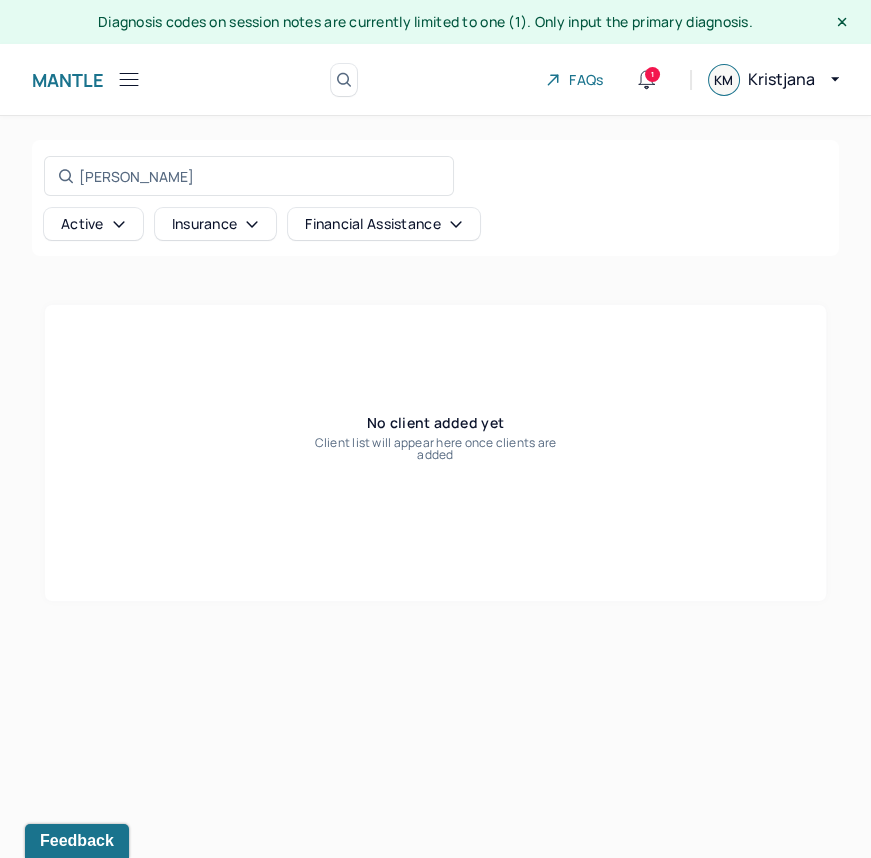 click 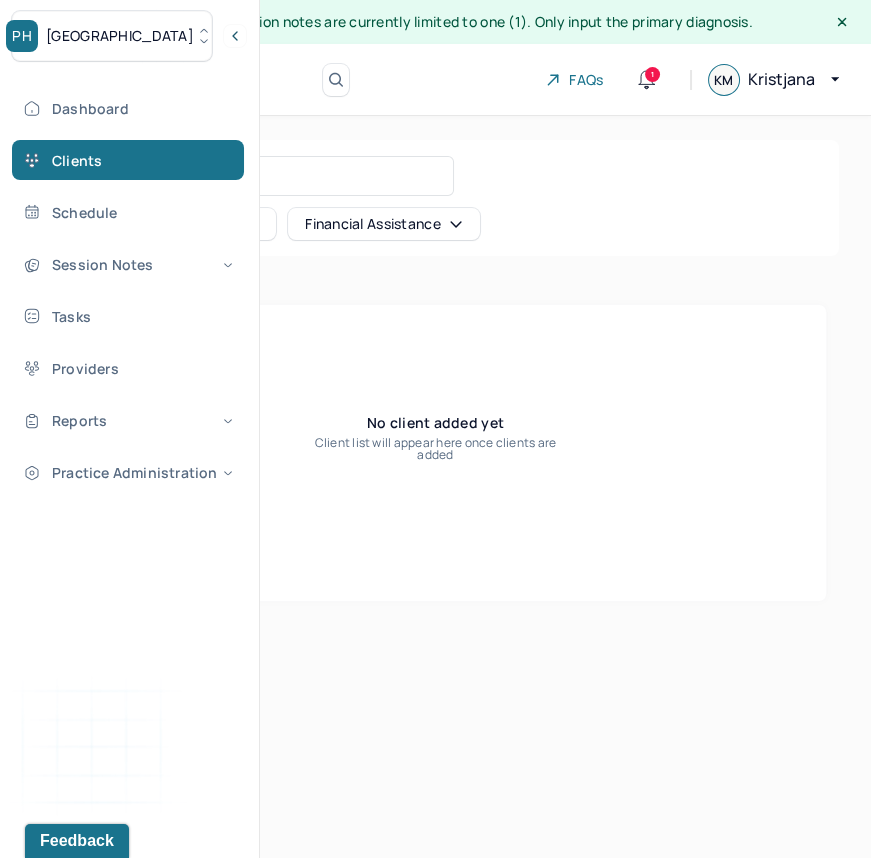 click on "PH Park Hill" at bounding box center (112, 36) 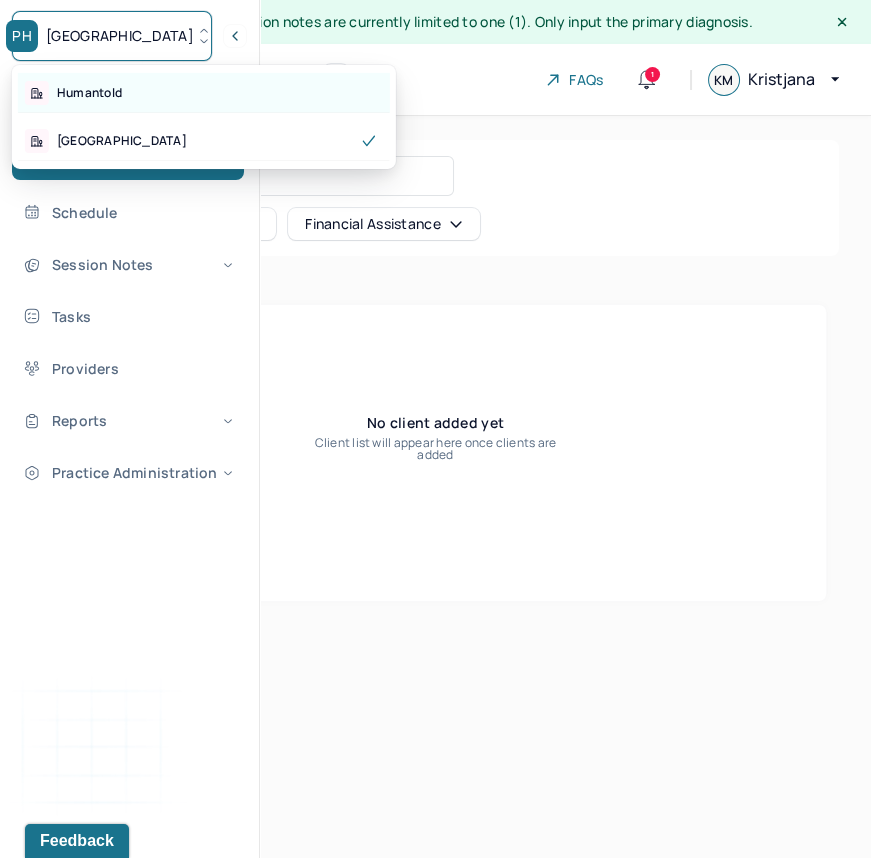 click on "Humantold" at bounding box center (89, 93) 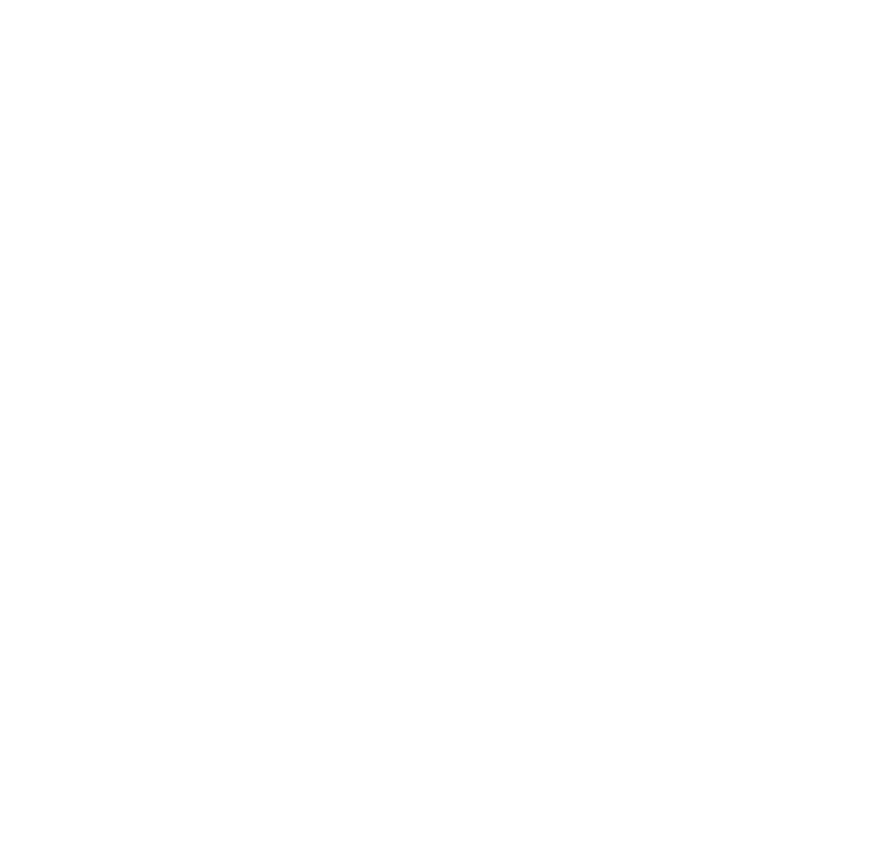 scroll, scrollTop: 0, scrollLeft: 0, axis: both 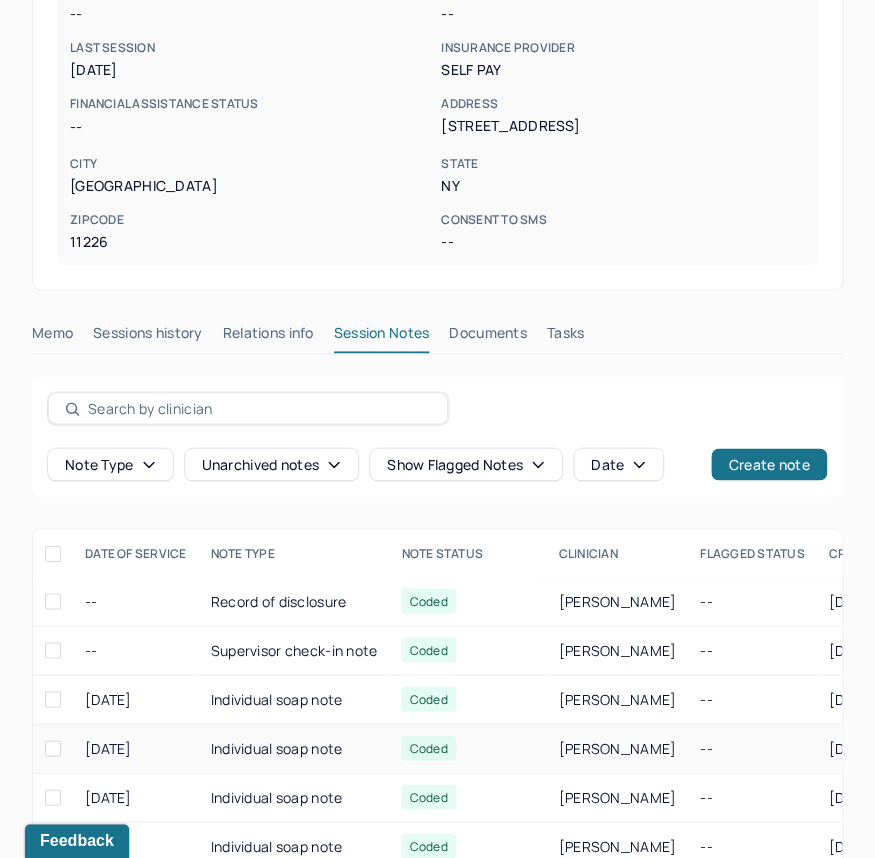 click on "Individual soap note" at bounding box center (294, 748) 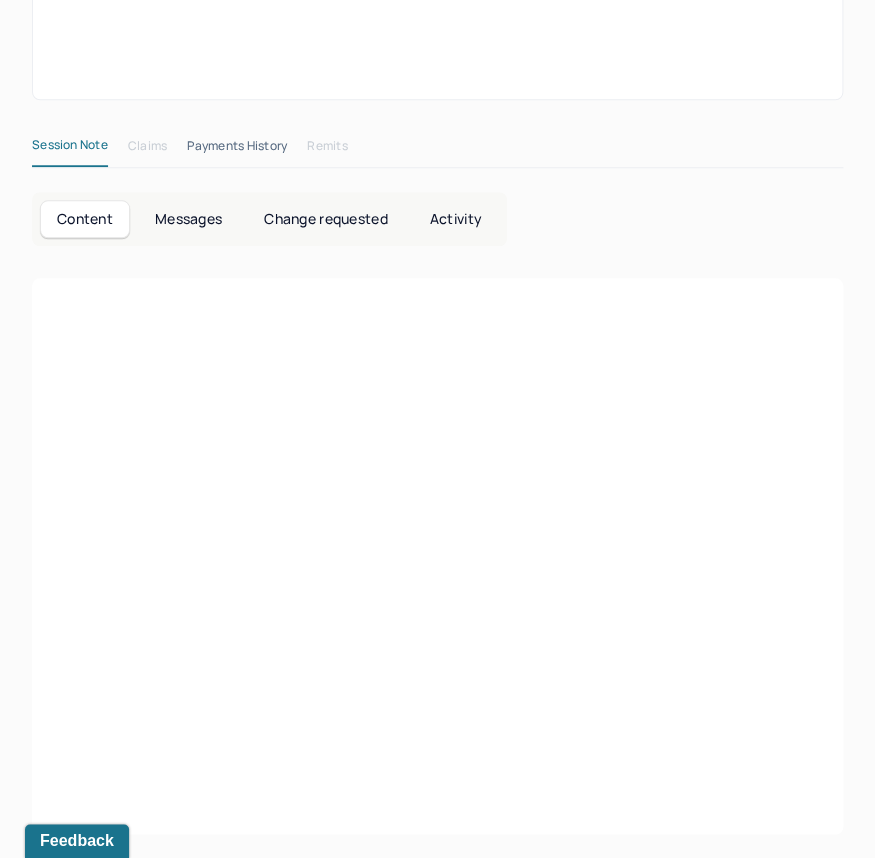 scroll, scrollTop: 0, scrollLeft: 0, axis: both 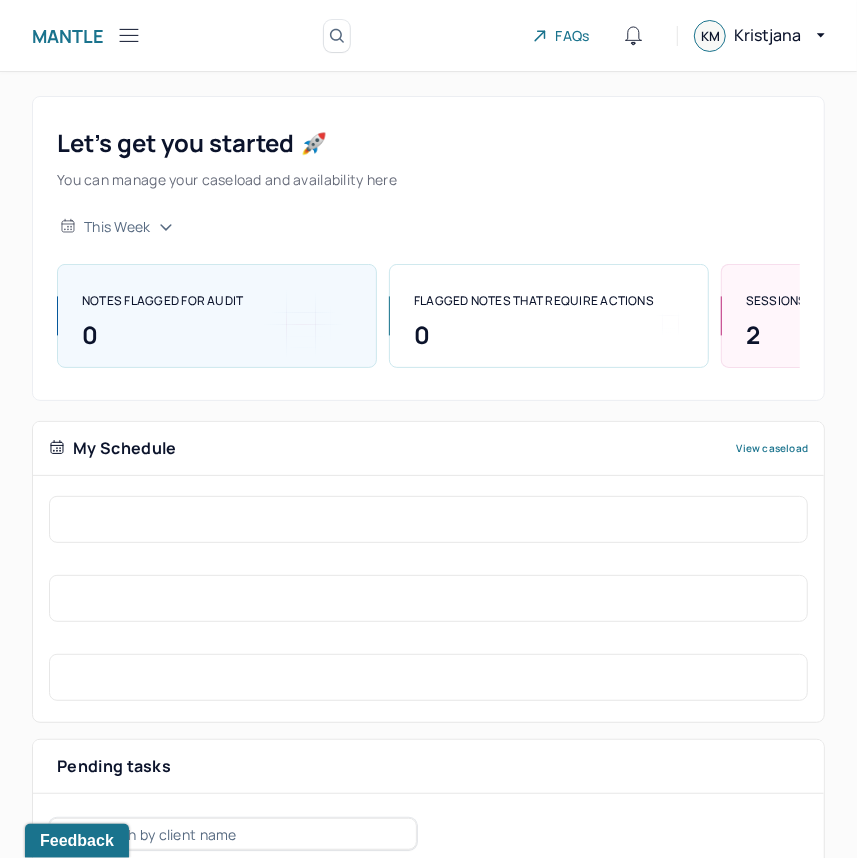 click 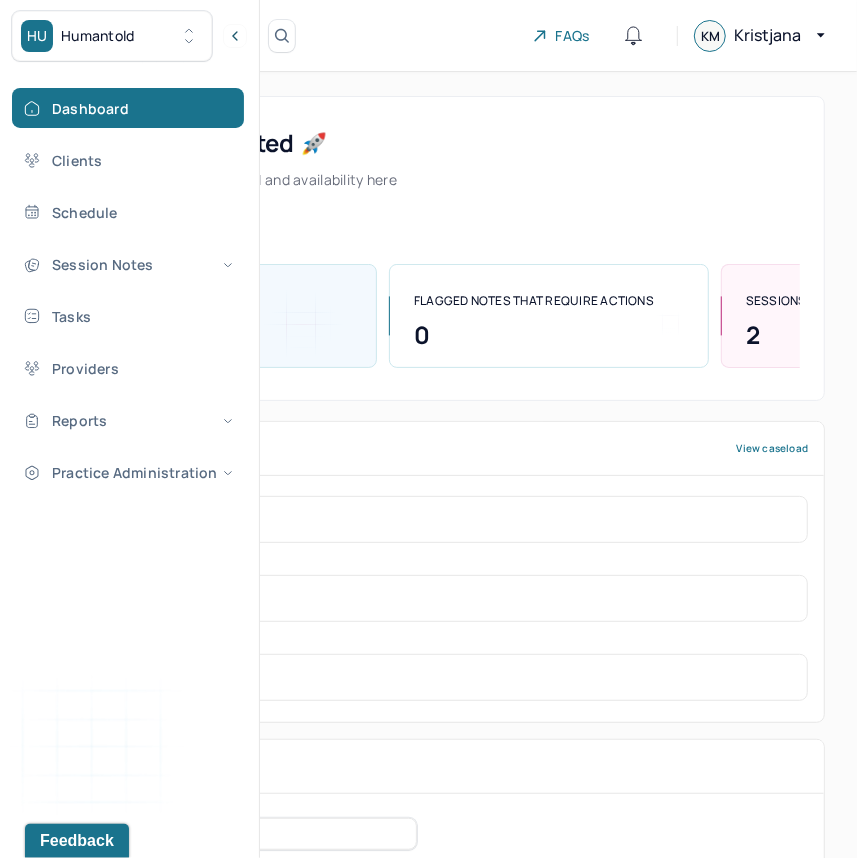 click on "Dashboard Clients Schedule Session Notes Tasks Providers Reports Practice Administration" at bounding box center [129, 290] 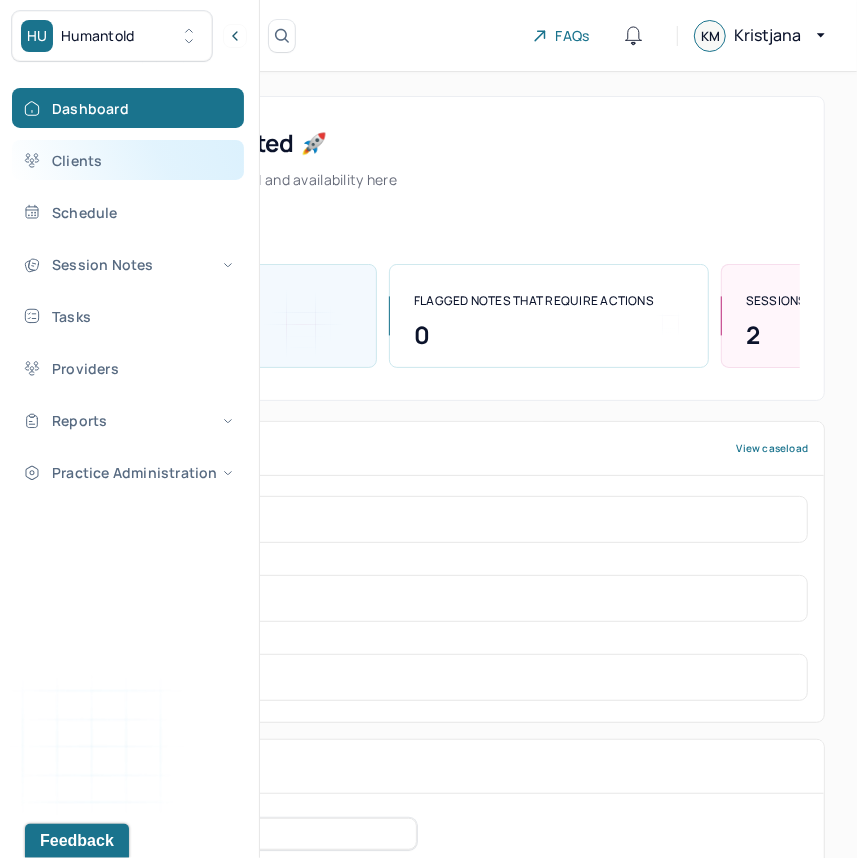 drag, startPoint x: 158, startPoint y: 137, endPoint x: 165, endPoint y: 151, distance: 15.652476 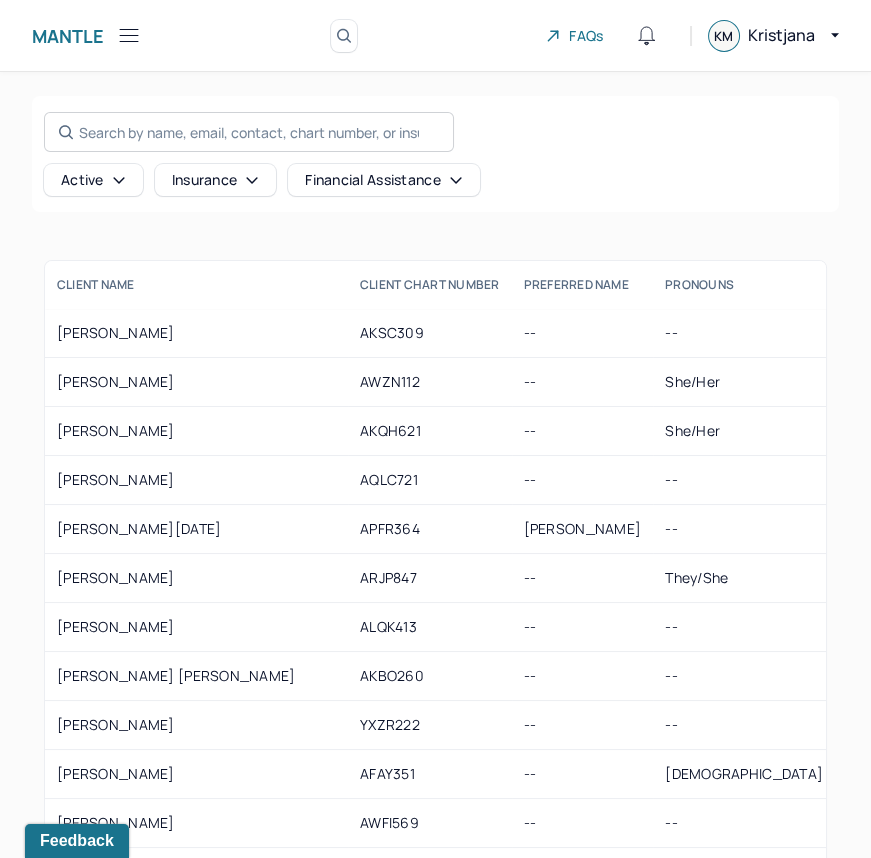 click on "Search by name, email, contact, chart number, or insurance id..." at bounding box center (249, 132) 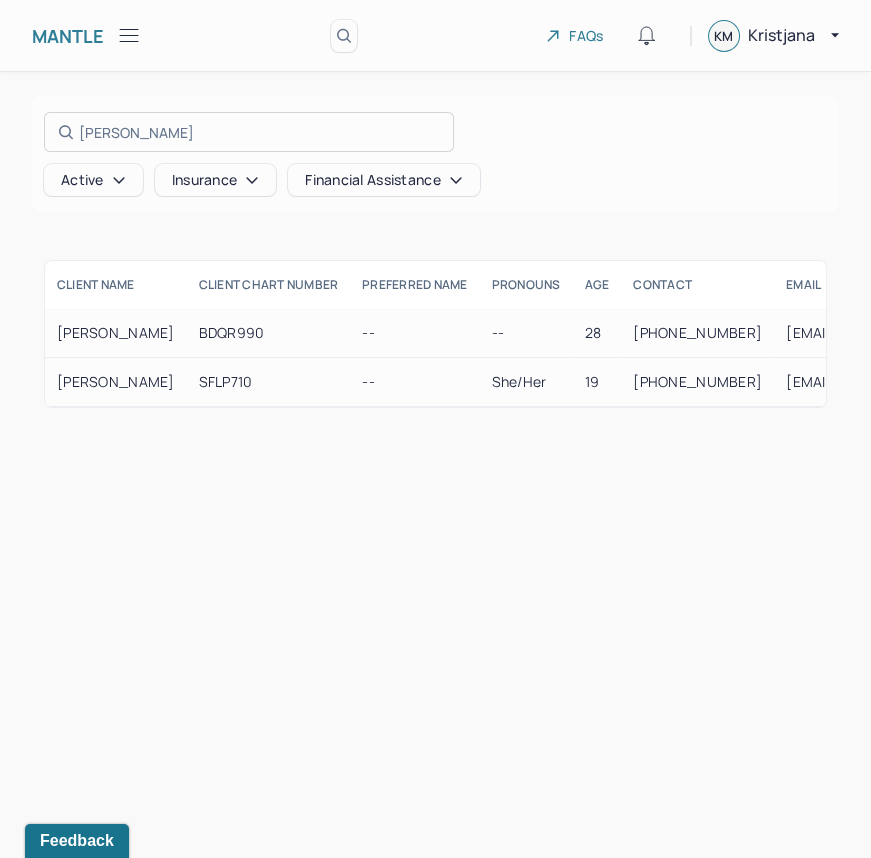 type on "[PERSON_NAME]" 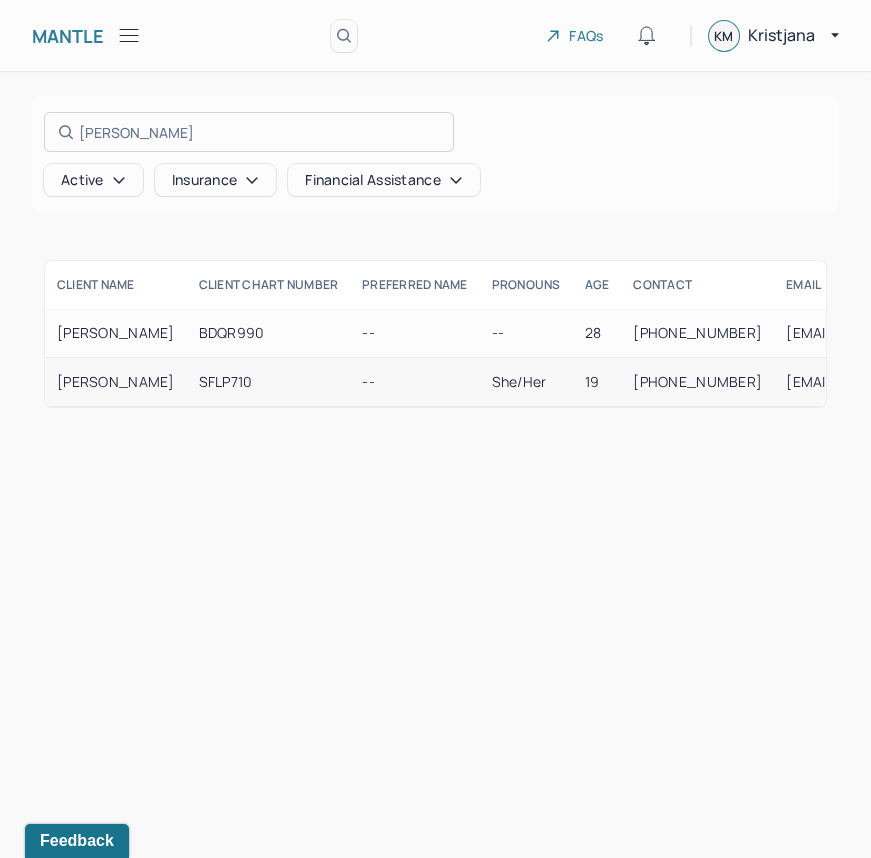 drag, startPoint x: 149, startPoint y: 374, endPoint x: 184, endPoint y: 385, distance: 36.687874 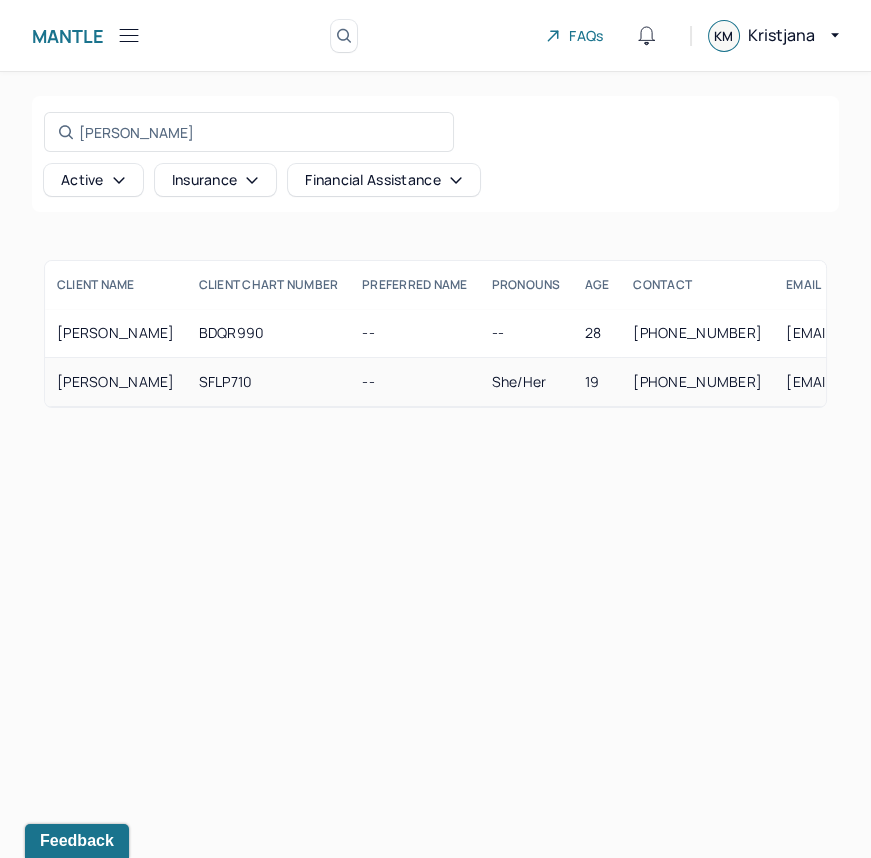 click on "STEPHENS, RAYNA" at bounding box center [116, 382] 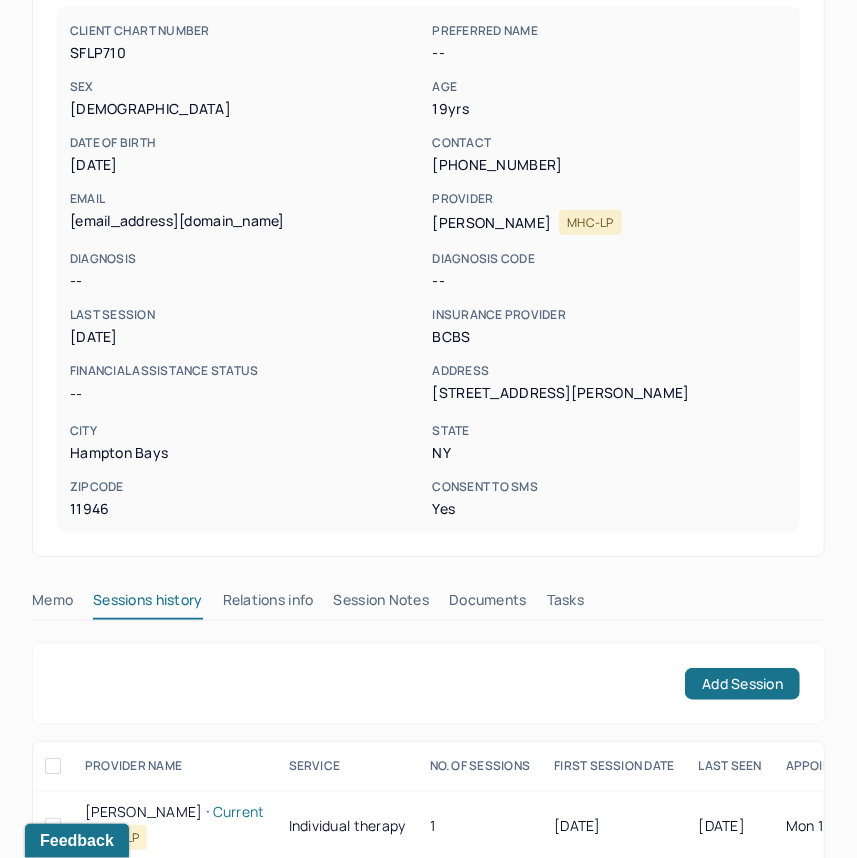 scroll, scrollTop: 310, scrollLeft: 0, axis: vertical 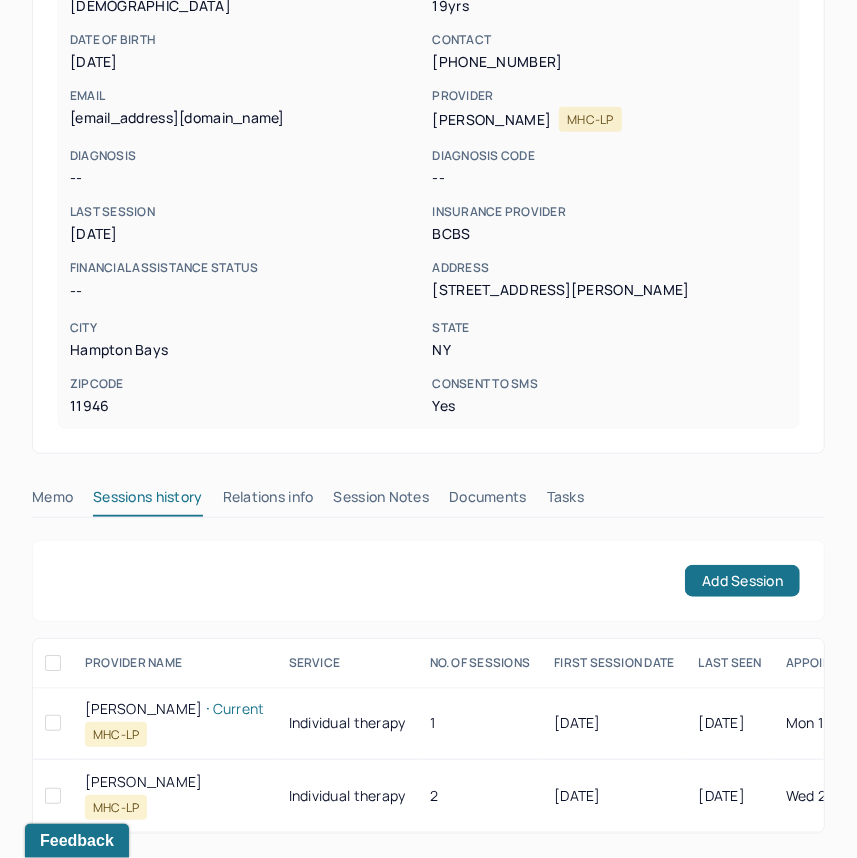 click on "Session Notes" at bounding box center (382, 501) 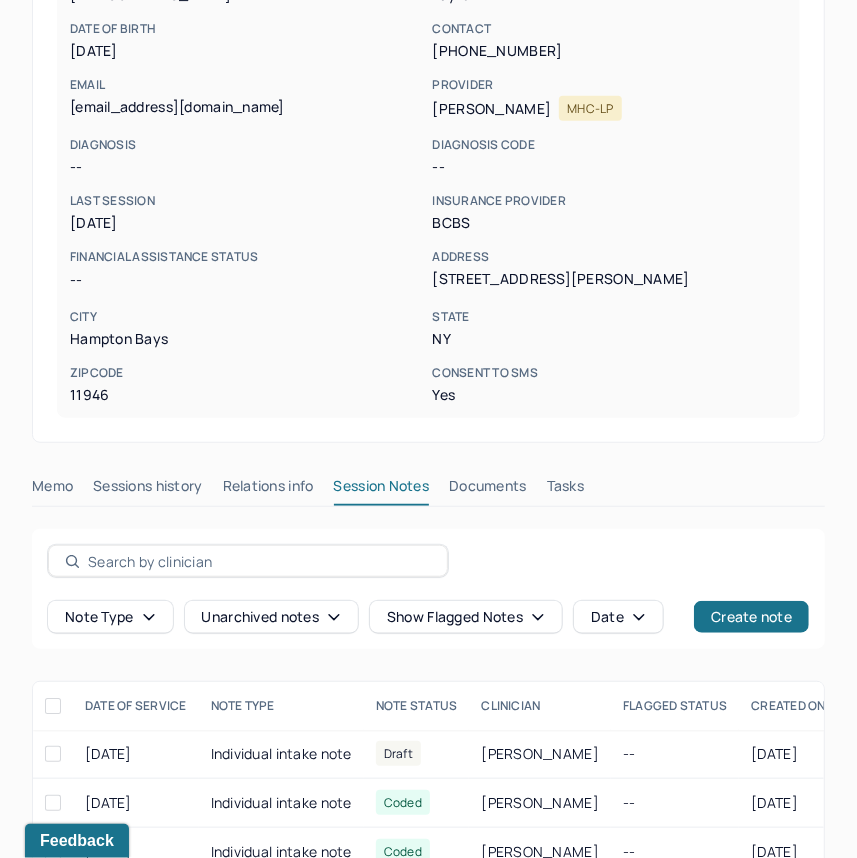 scroll, scrollTop: 414, scrollLeft: 0, axis: vertical 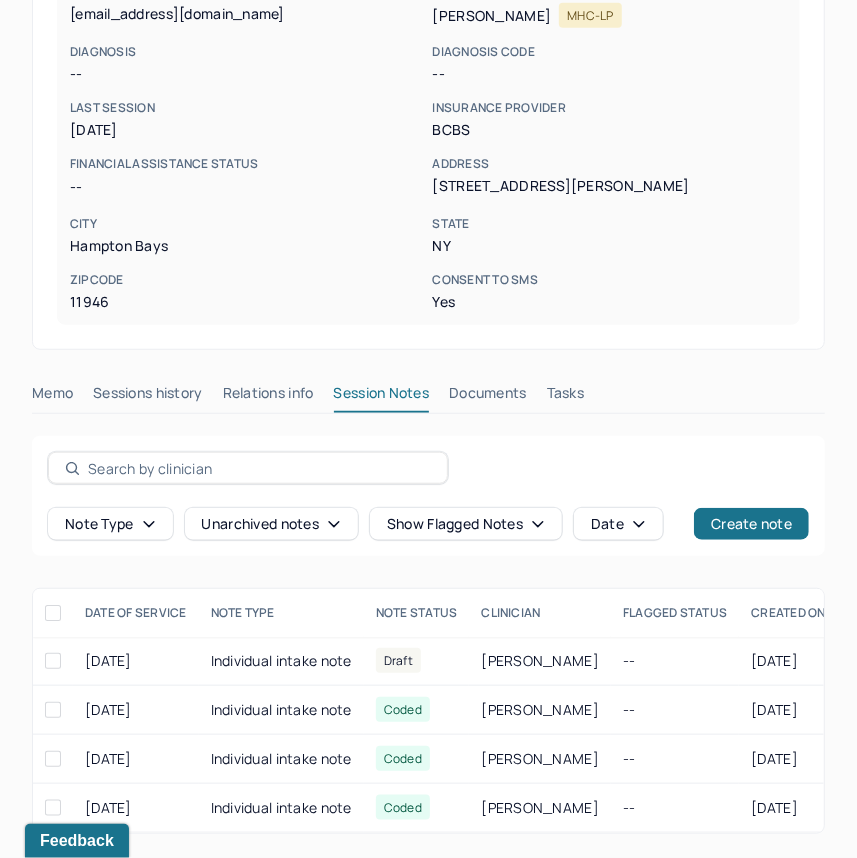 click on "Sessions history" at bounding box center [147, 397] 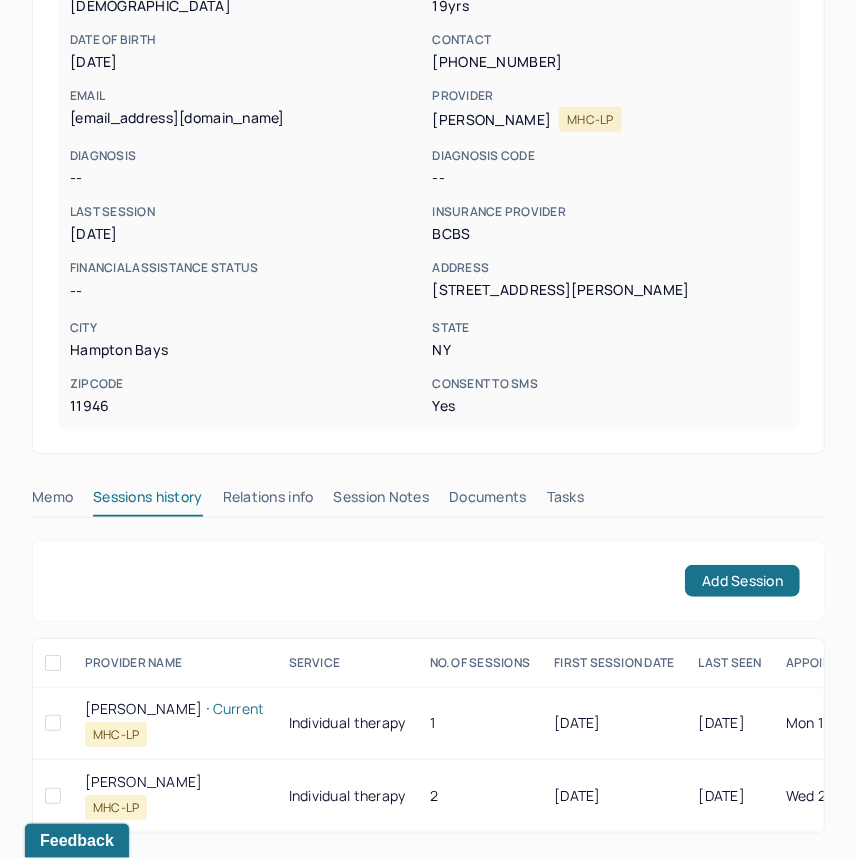 scroll, scrollTop: 310, scrollLeft: 0, axis: vertical 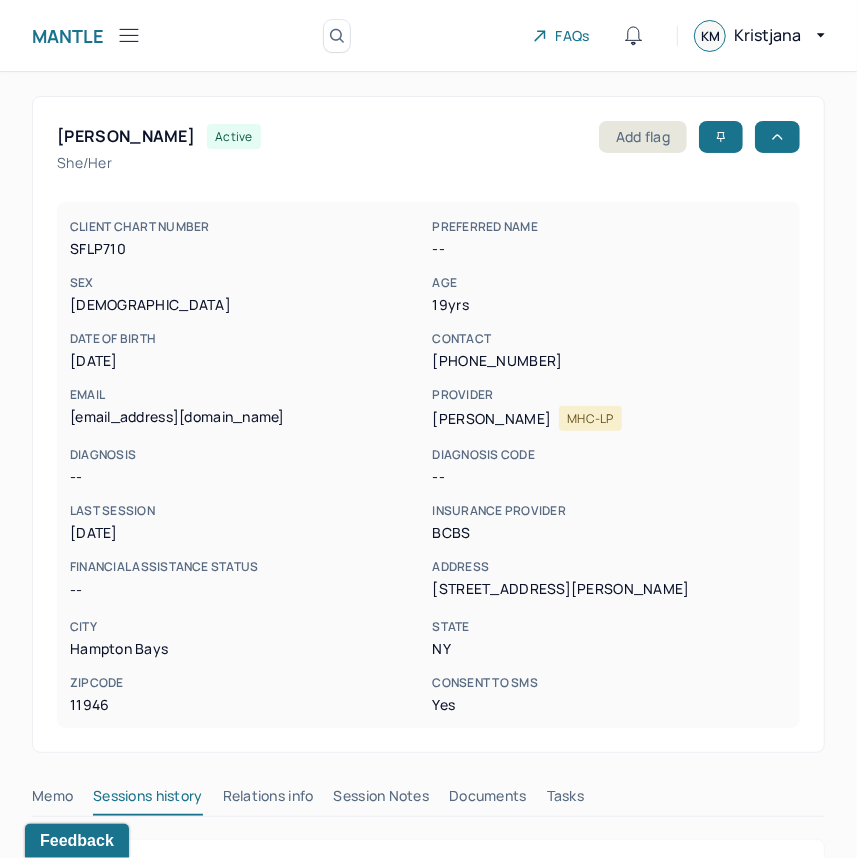 click 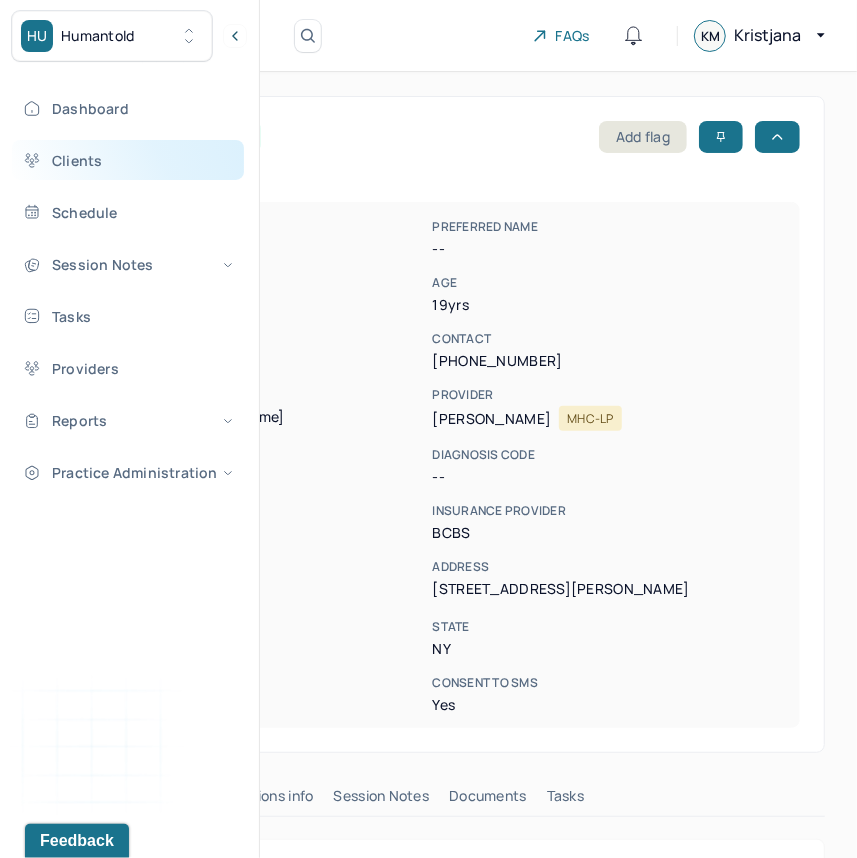 drag, startPoint x: 89, startPoint y: 142, endPoint x: 122, endPoint y: 140, distance: 33.06055 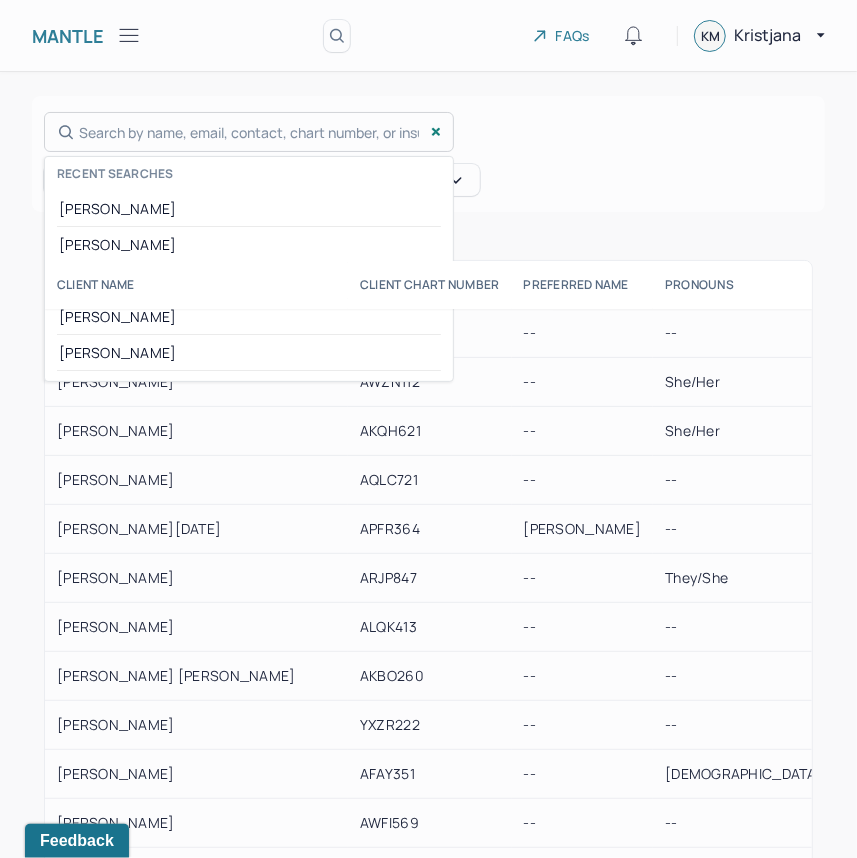 click on "Search by name, email, contact, chart number, or insurance id... Recent searches Rayna Terrance Whetstone Iacovella Lorraine Huneke" at bounding box center (249, 132) 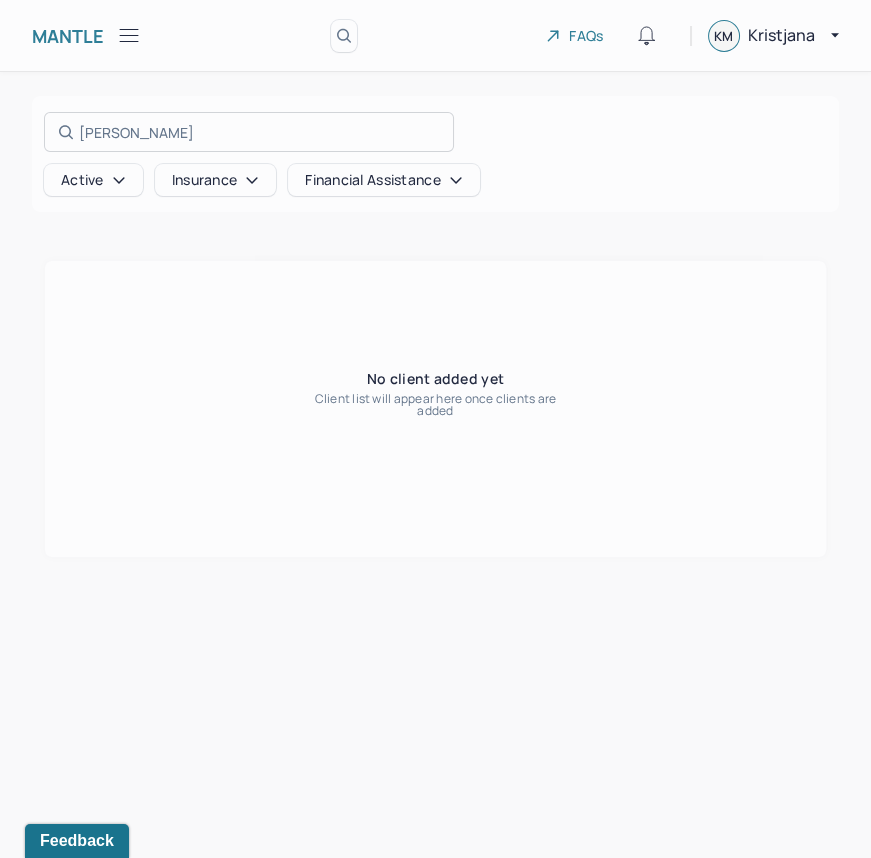 type on "[PERSON_NAME]" 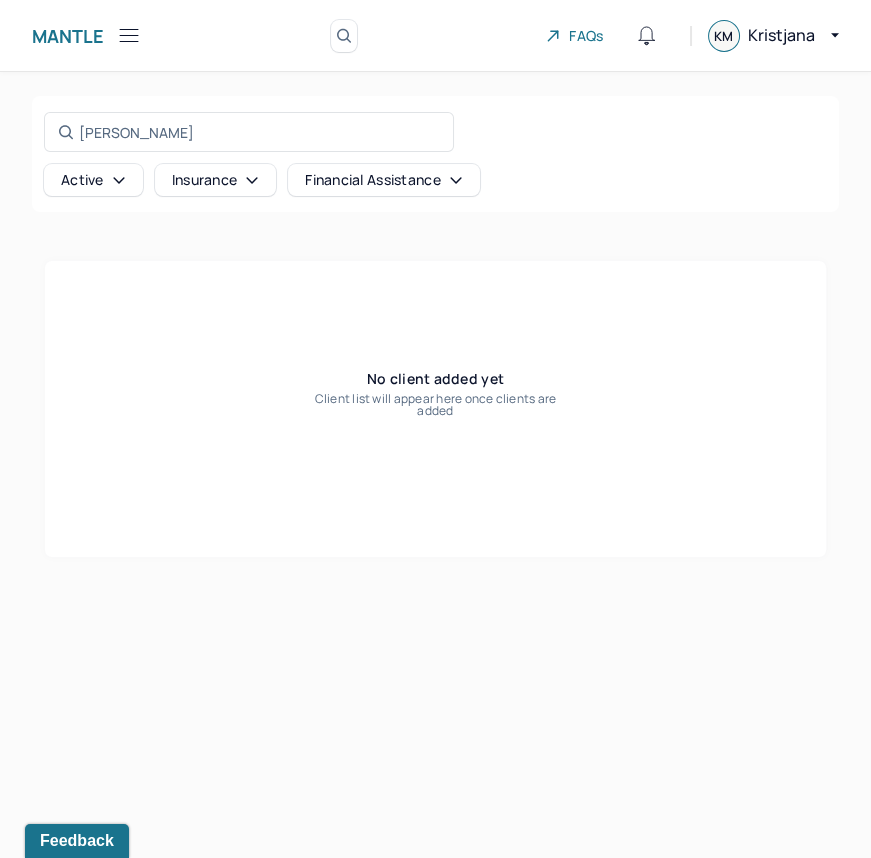click on "Active" at bounding box center (93, 180) 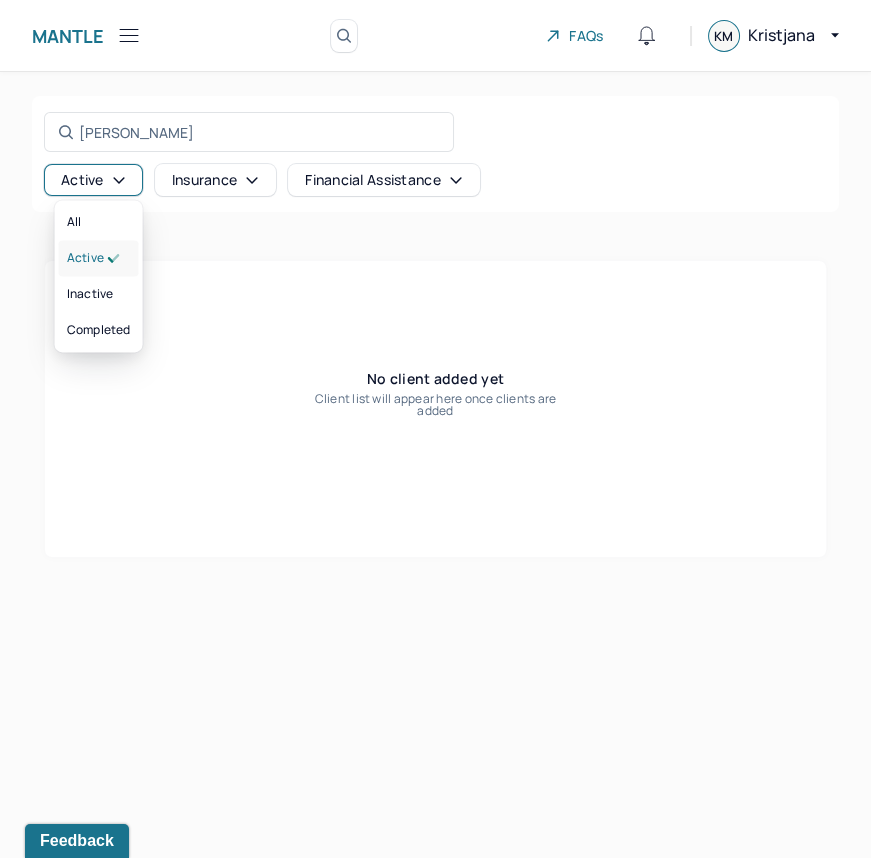 click on "active" at bounding box center [93, 258] 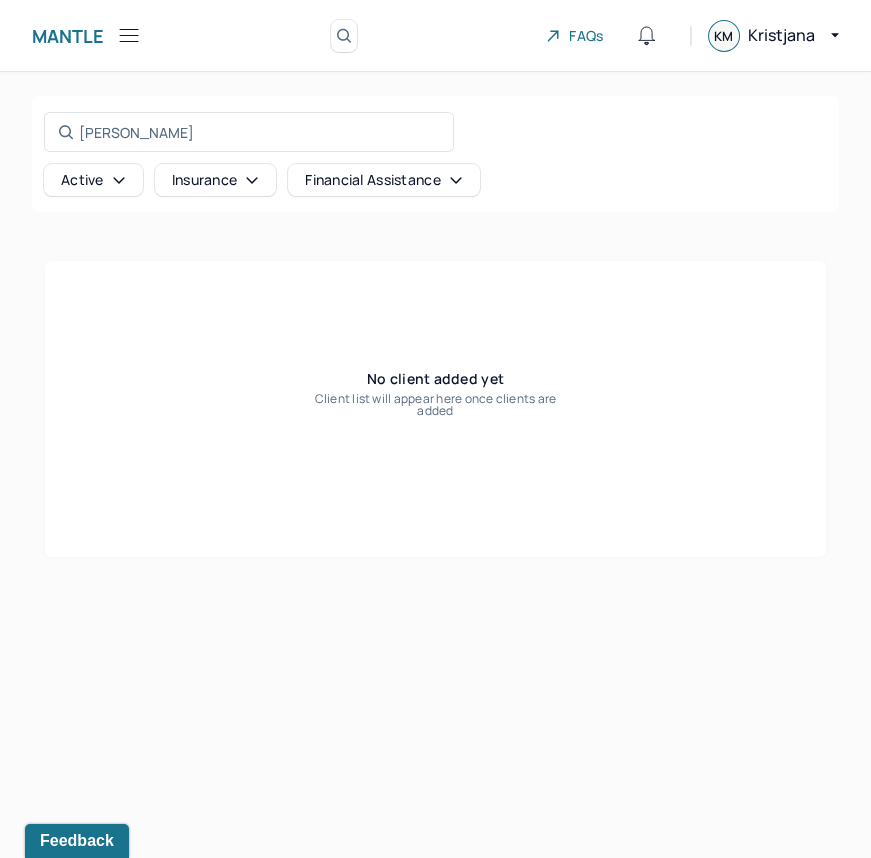click 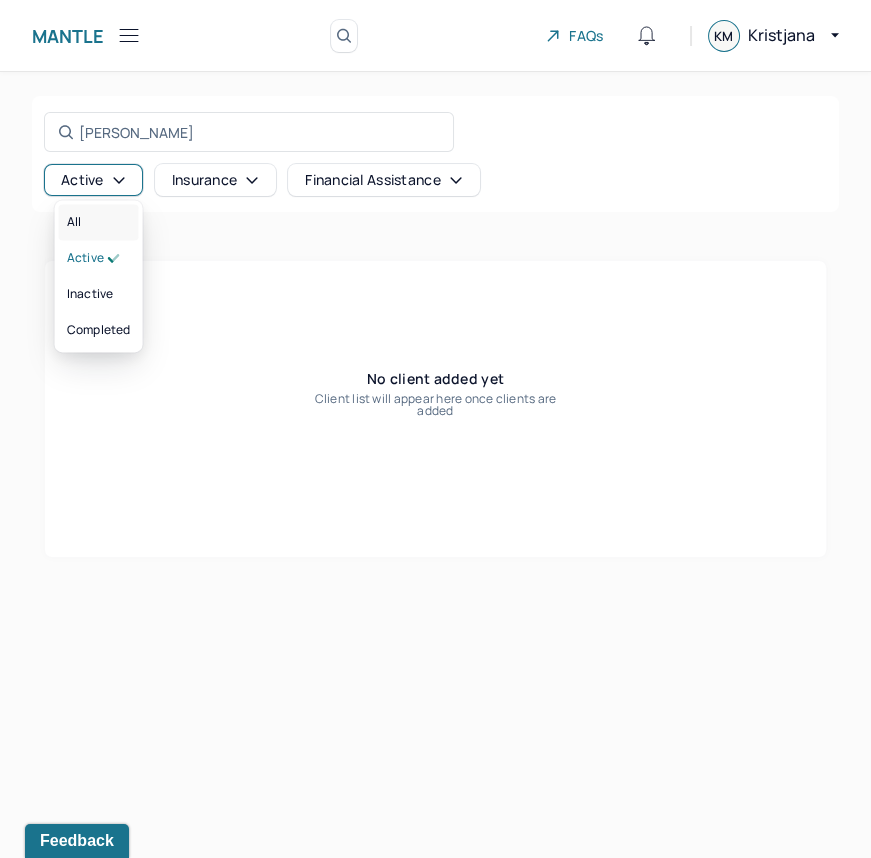 click on "All" at bounding box center (99, 222) 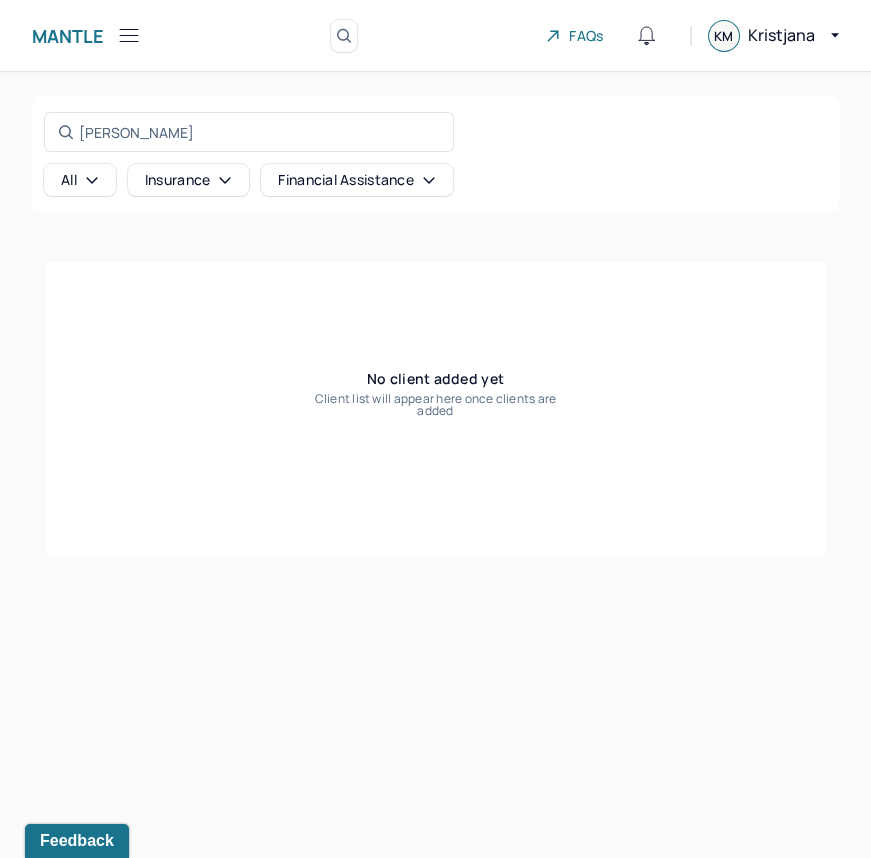 click on "Mantle     Clients (0)   Search by client name, chart number     FAQs     KM Kristjana" at bounding box center (435, 36) 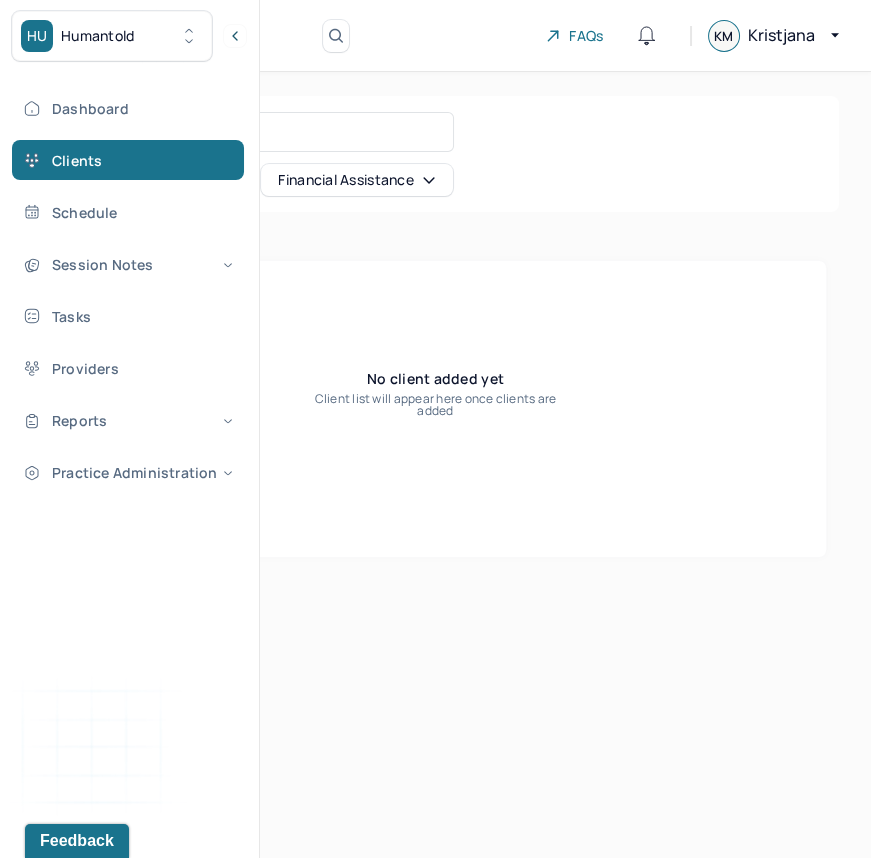 click on "HU Humantold" at bounding box center [112, 36] 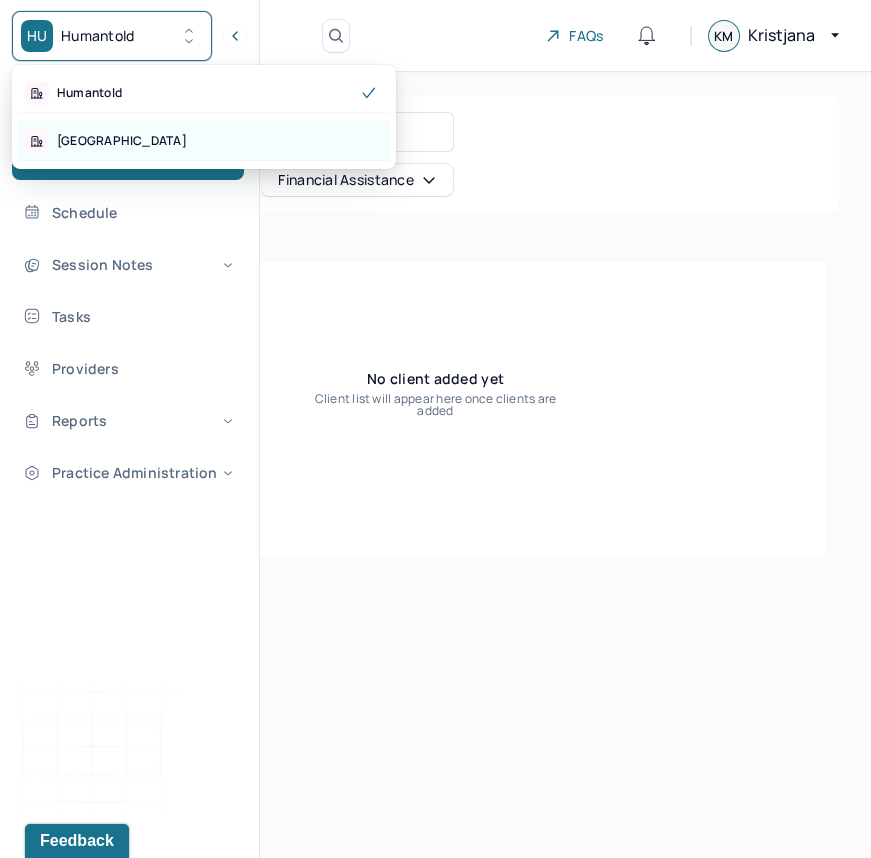 click on "[GEOGRAPHIC_DATA]" at bounding box center (204, 141) 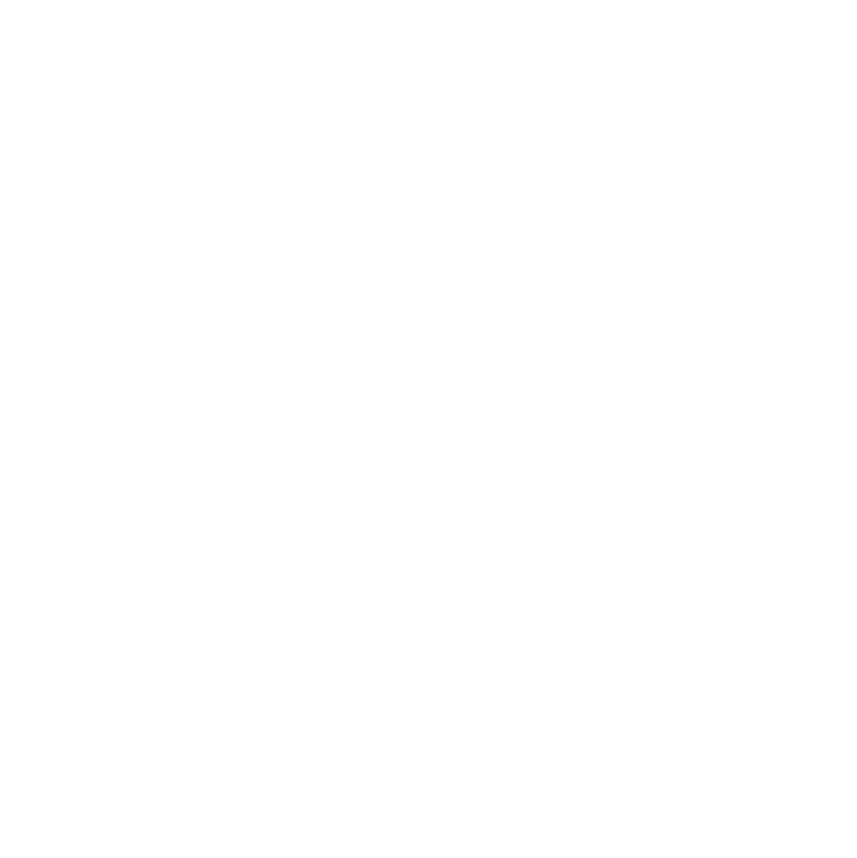 scroll, scrollTop: 0, scrollLeft: 0, axis: both 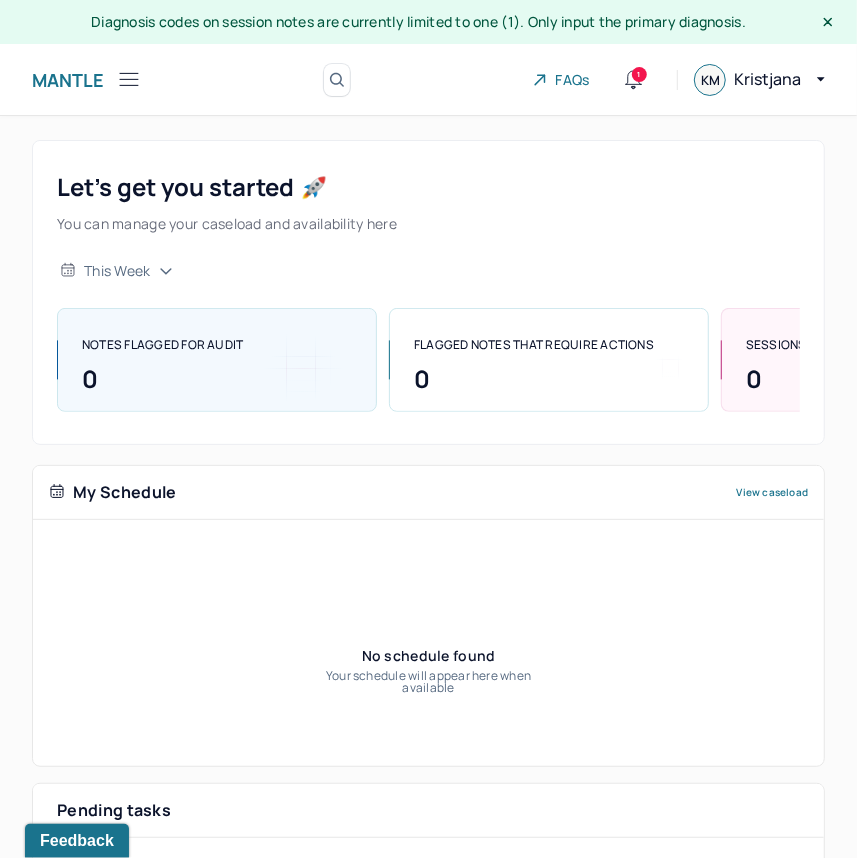 click 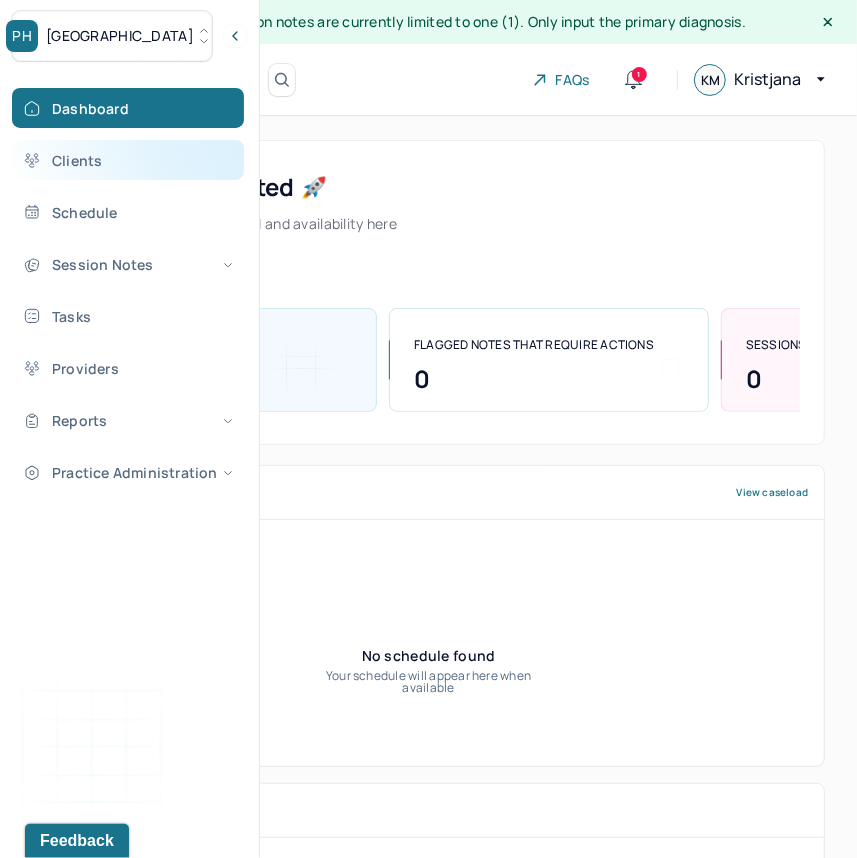 click on "Clients" at bounding box center [128, 160] 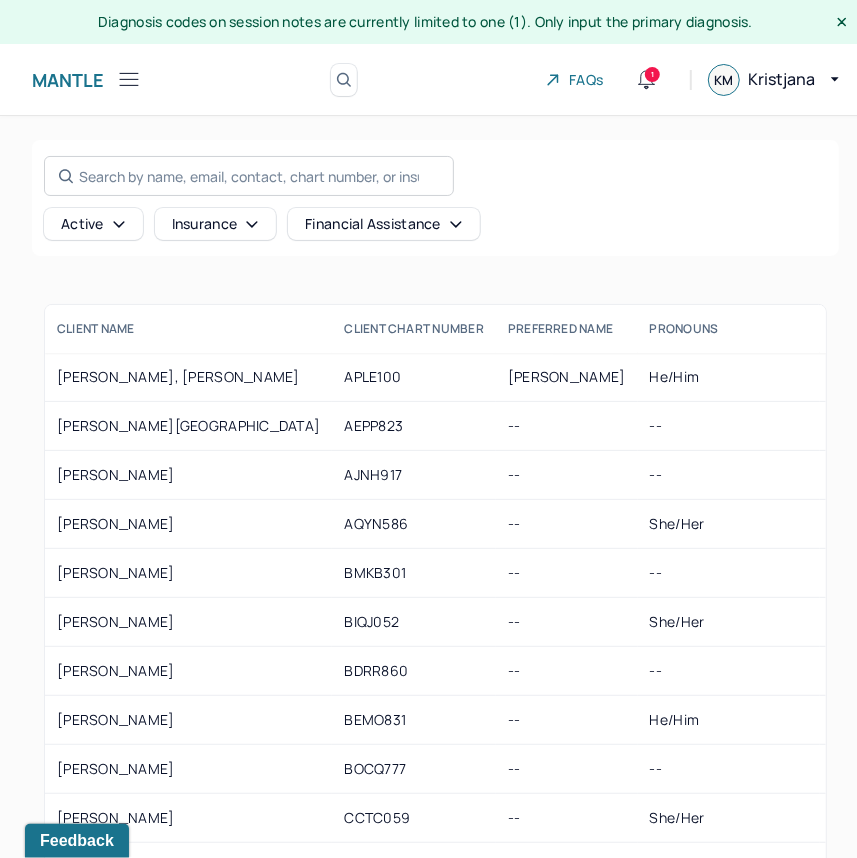 click on "Search by name, email, contact, chart number, or insurance id..." at bounding box center (249, 176) 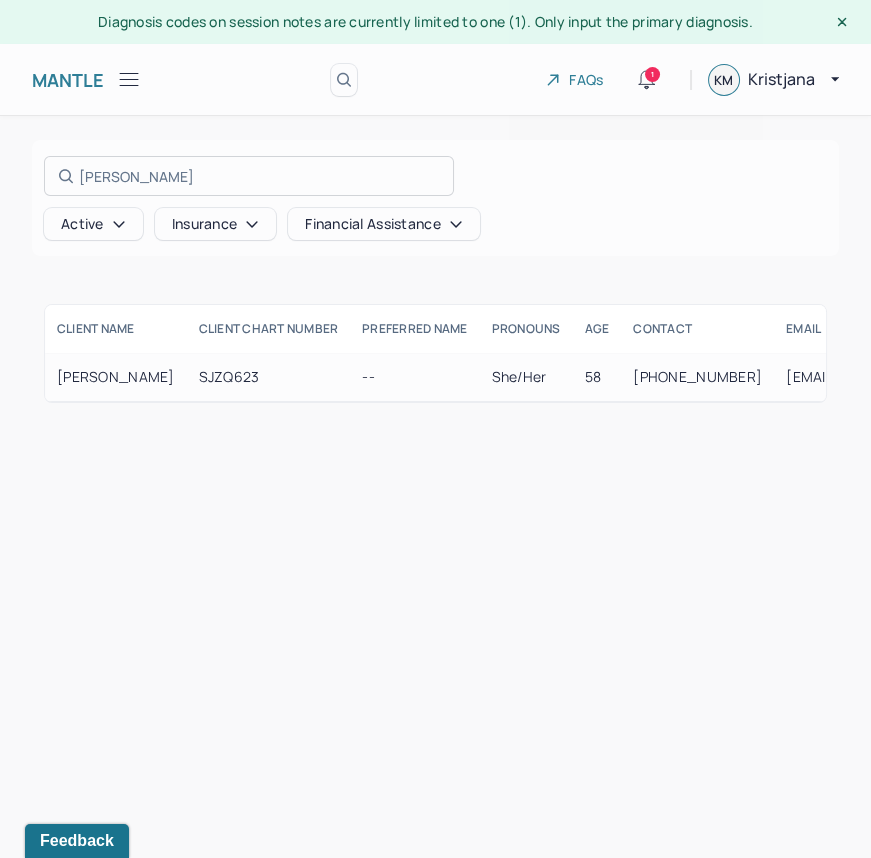 type on "[PERSON_NAME]" 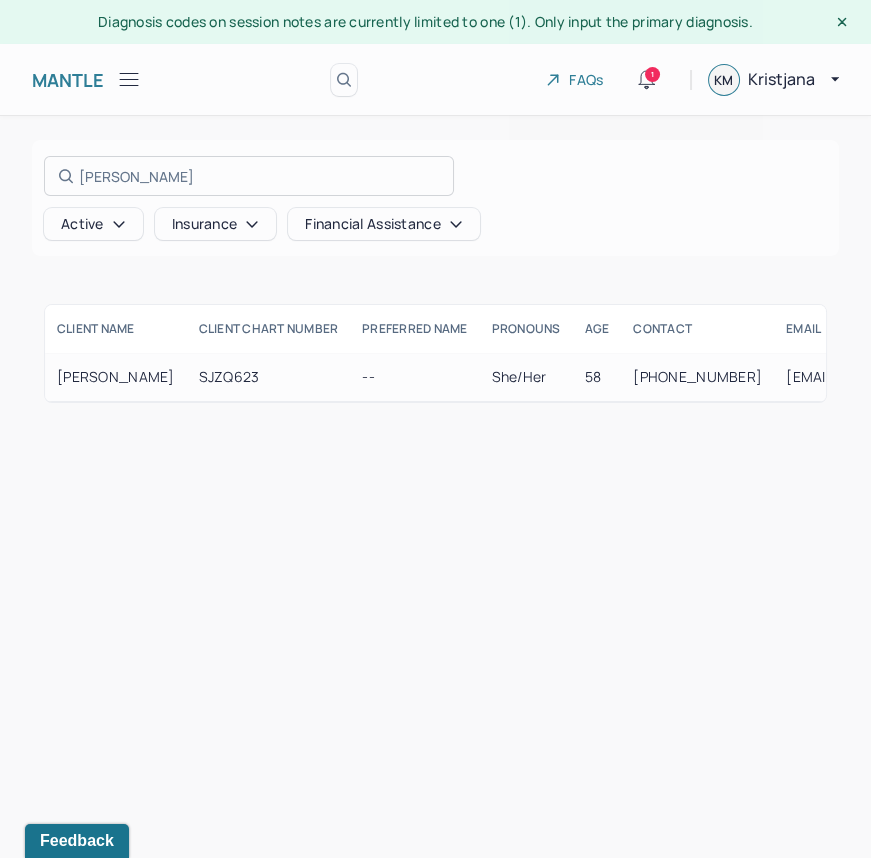 click at bounding box center (435, 429) 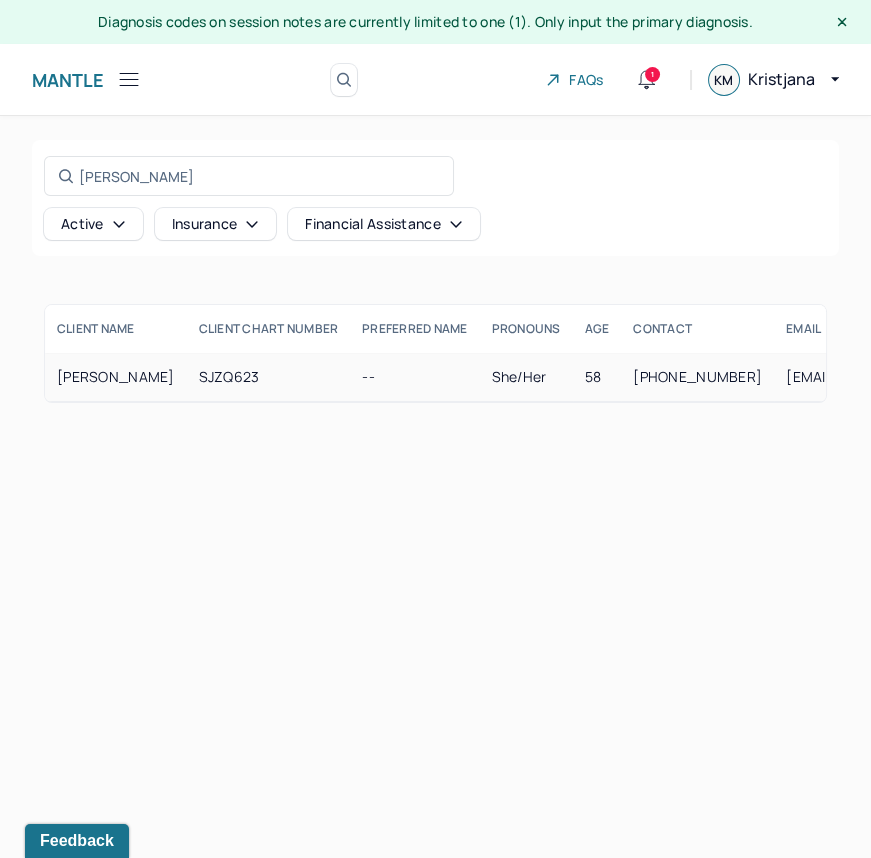 click on "[PERSON_NAME]" at bounding box center [116, 377] 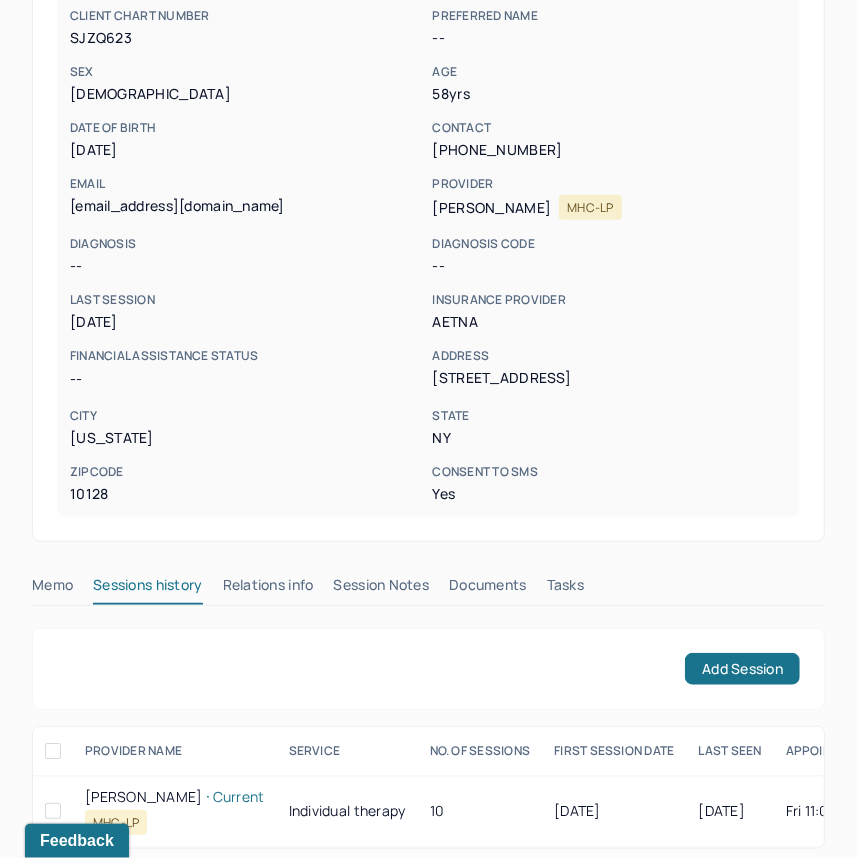 scroll, scrollTop: 281, scrollLeft: 0, axis: vertical 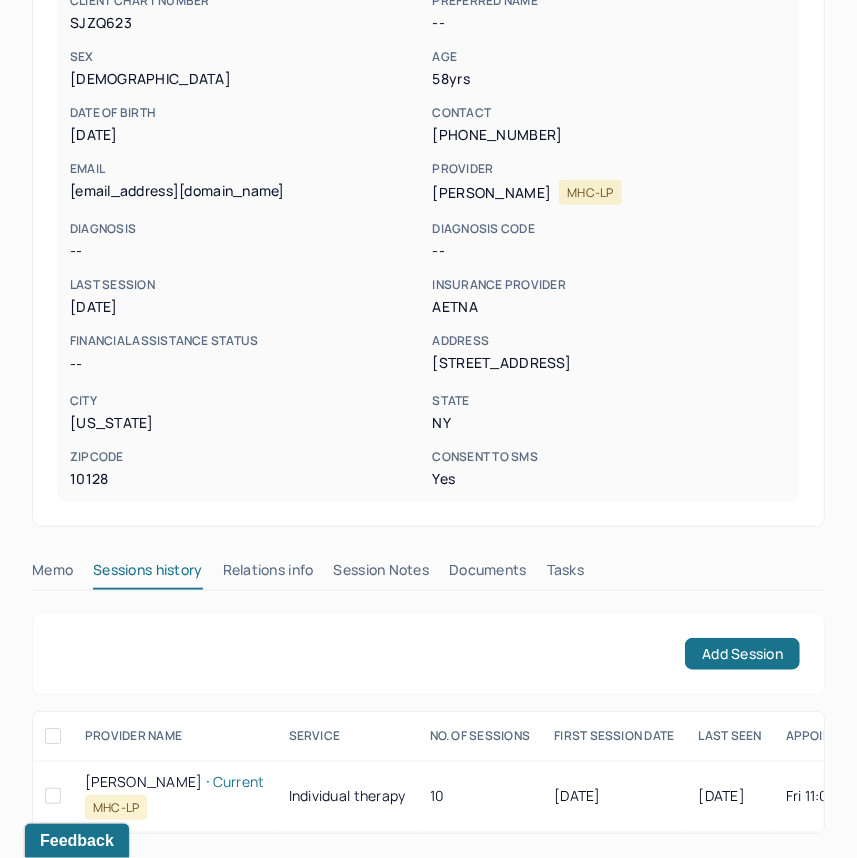 click on "Session Notes" at bounding box center [382, 574] 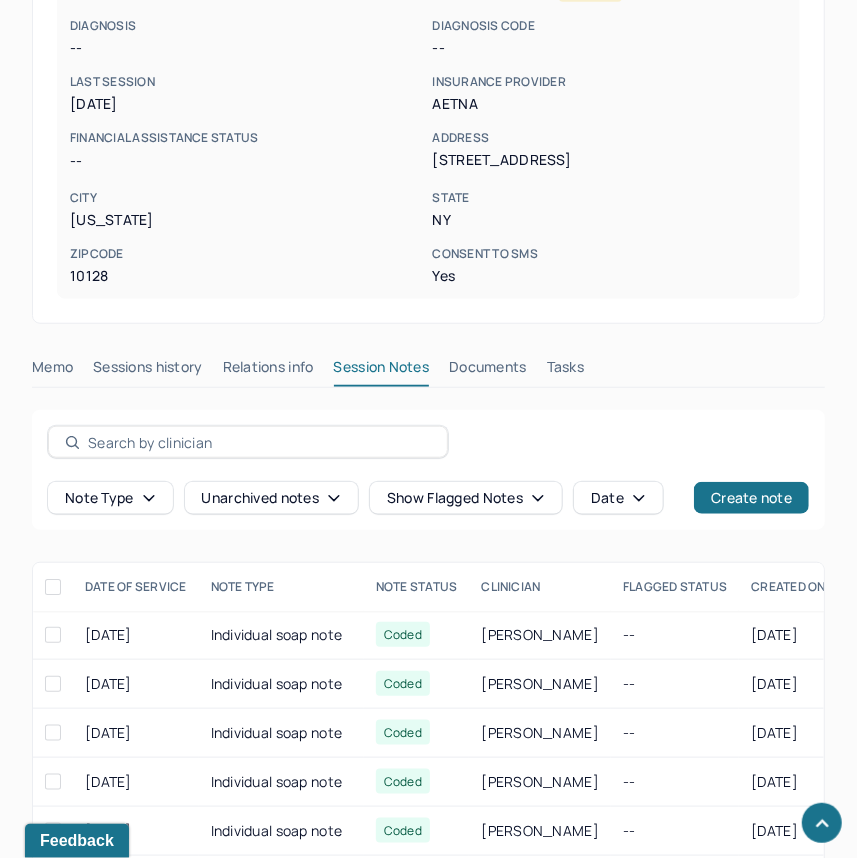 scroll, scrollTop: 740, scrollLeft: 0, axis: vertical 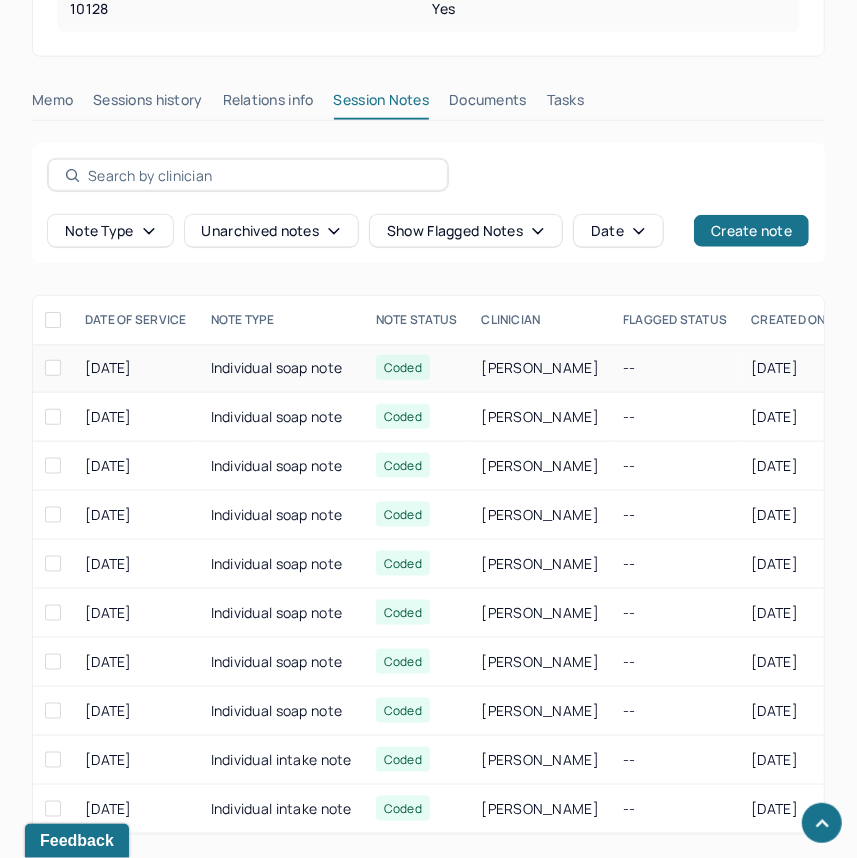 click on "Individual soap note" at bounding box center (281, 368) 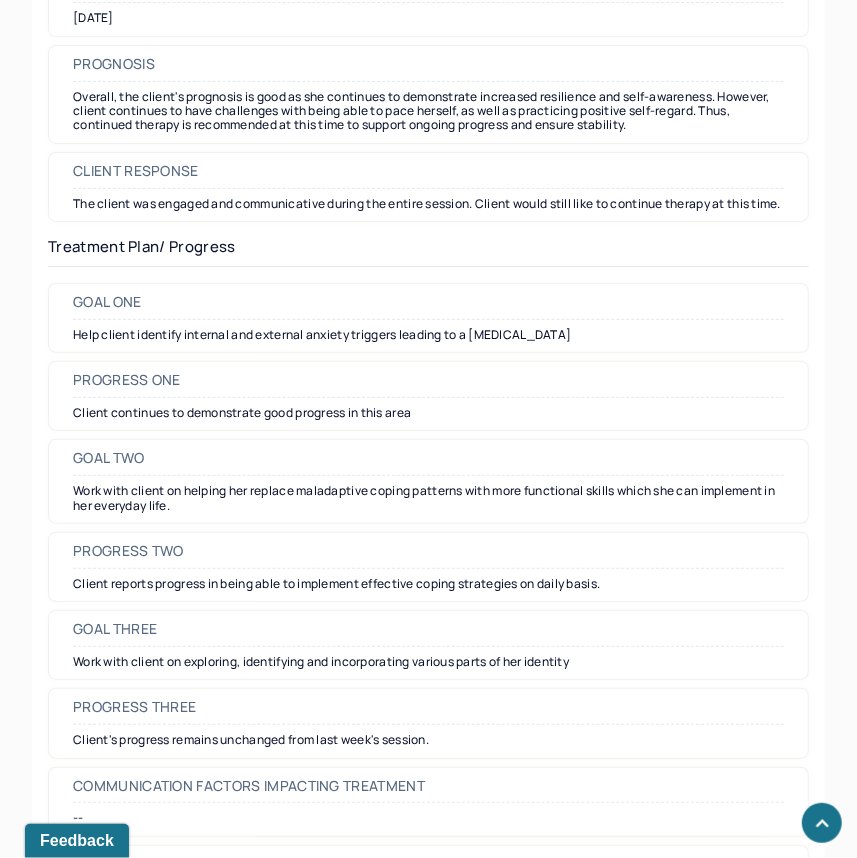 scroll, scrollTop: 3286, scrollLeft: 0, axis: vertical 